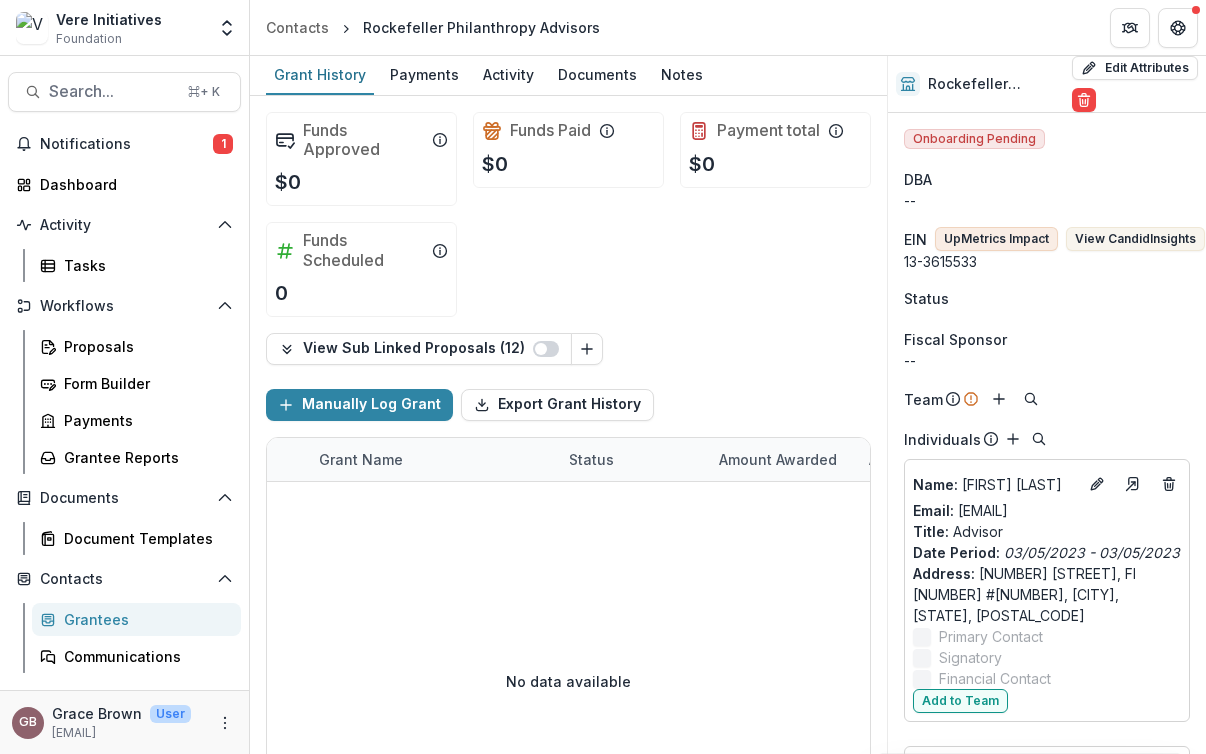 scroll, scrollTop: 0, scrollLeft: 0, axis: both 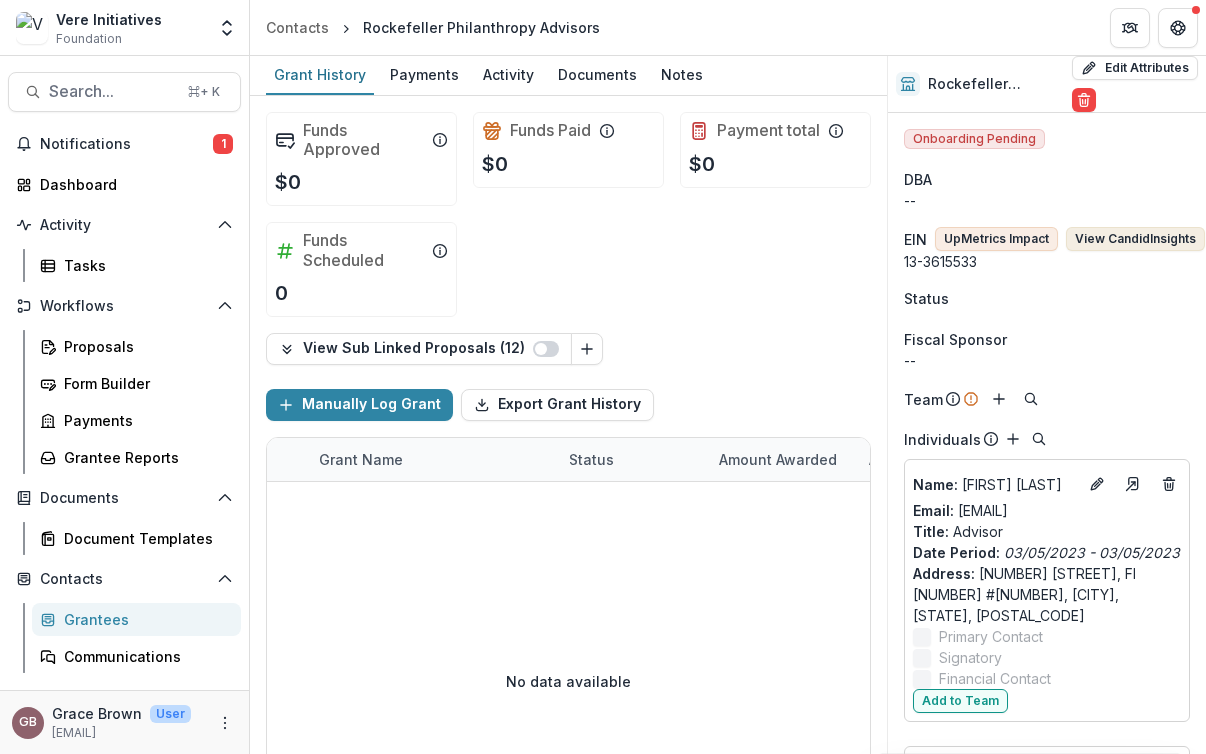 click on "View Candid  Insights" at bounding box center [1135, 239] 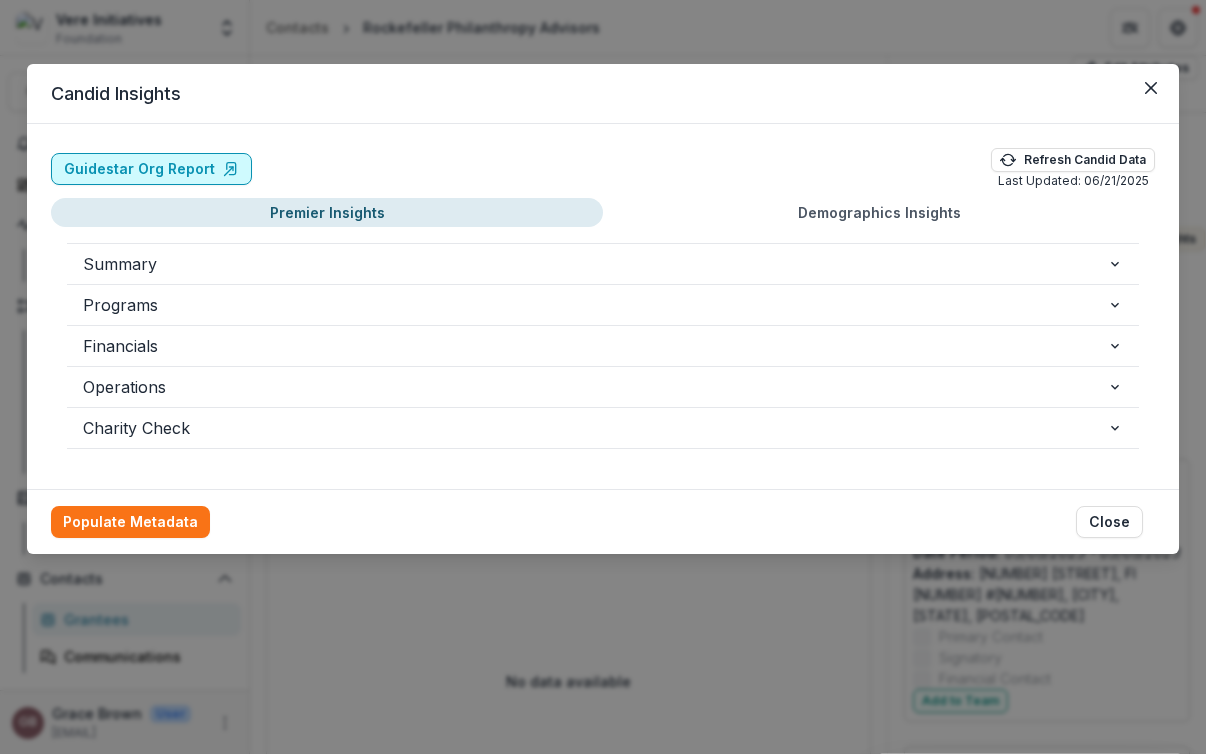 click on "Guidestar Org Report" at bounding box center [151, 169] 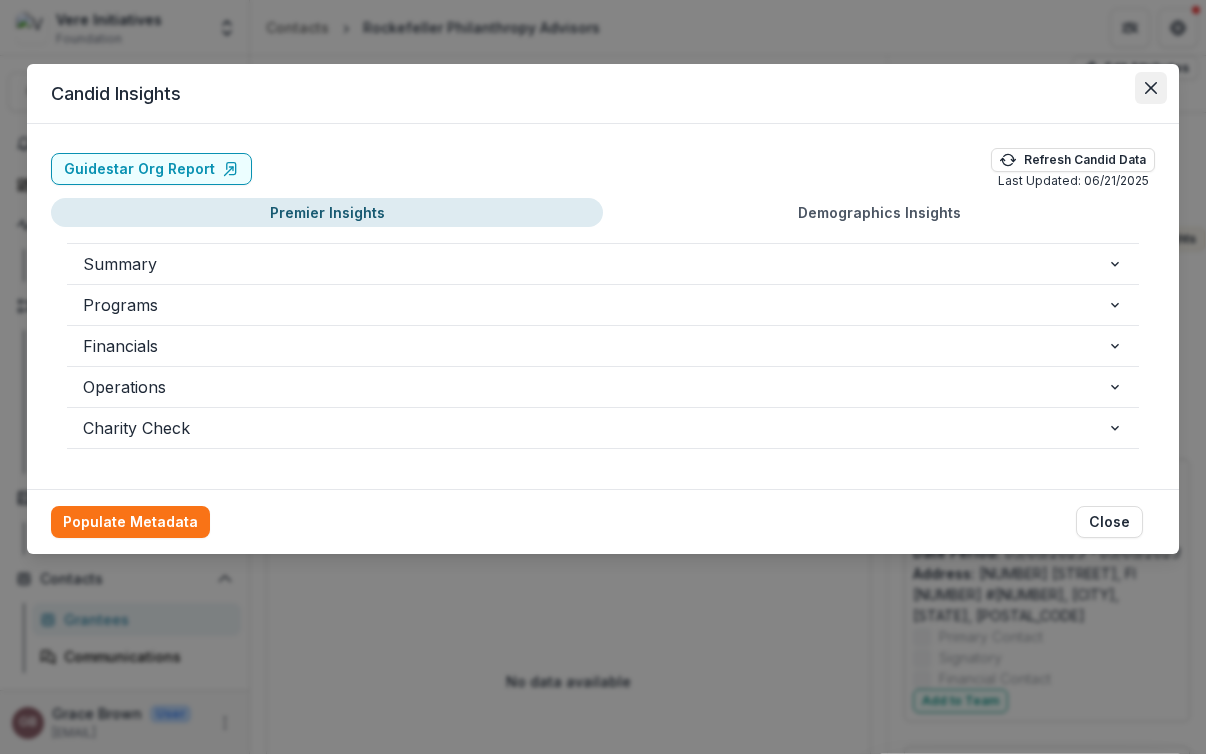 click at bounding box center (1151, 88) 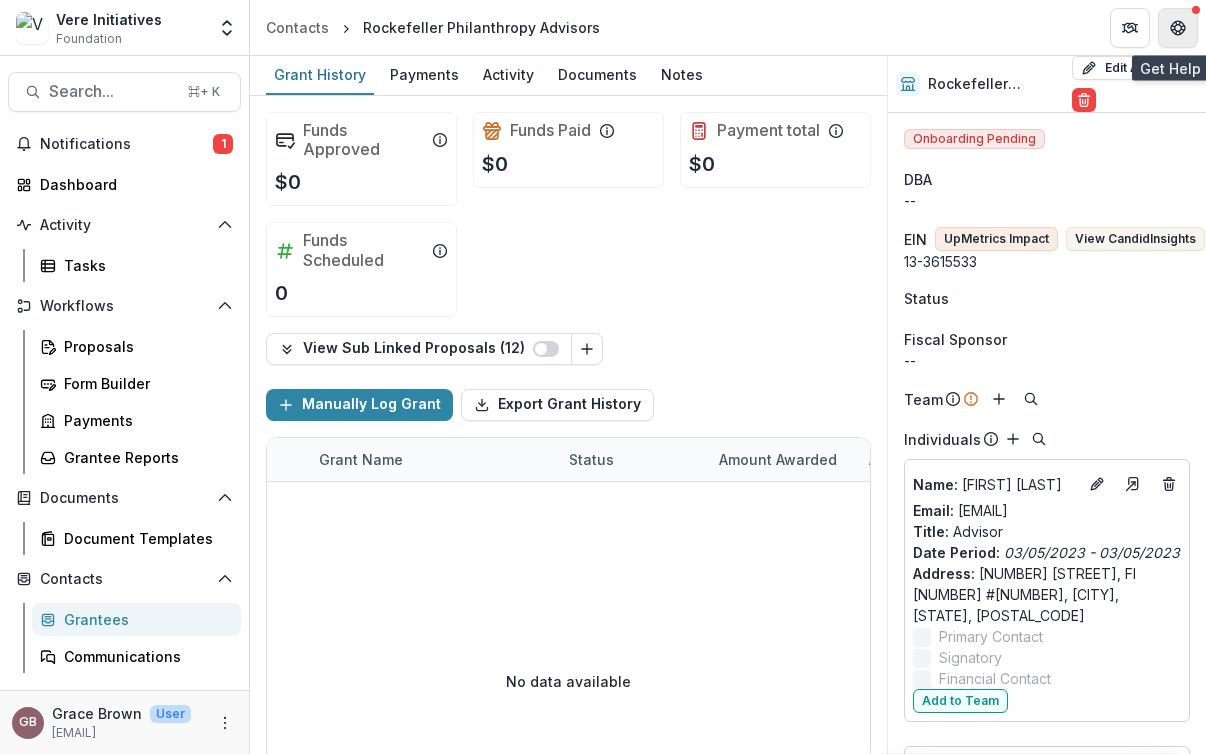 click 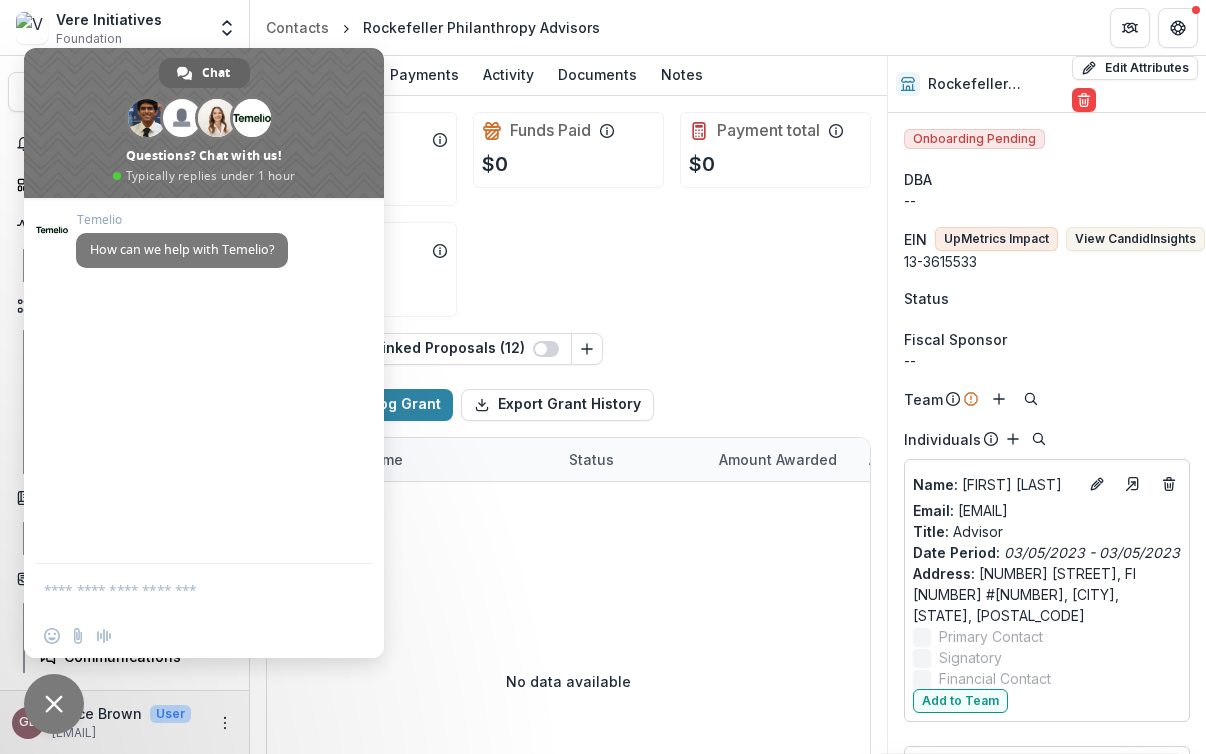 click at bounding box center [184, 589] 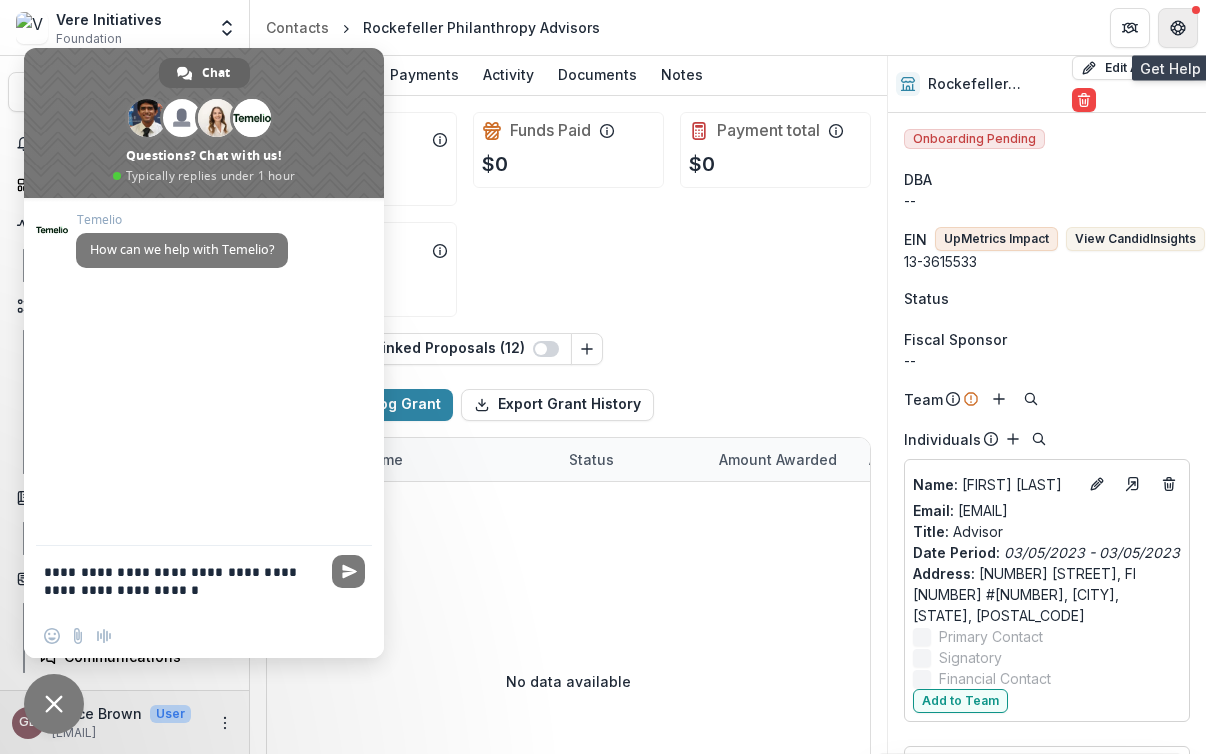 click at bounding box center [1178, 28] 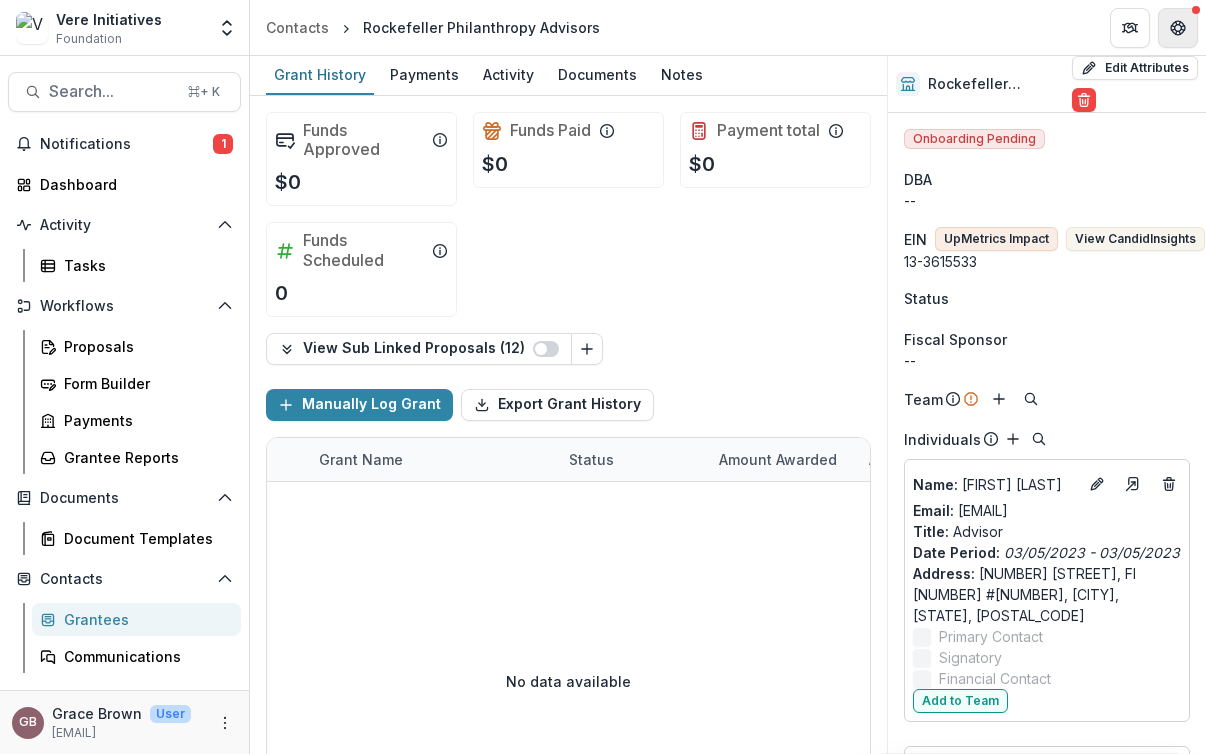 click at bounding box center [1178, 28] 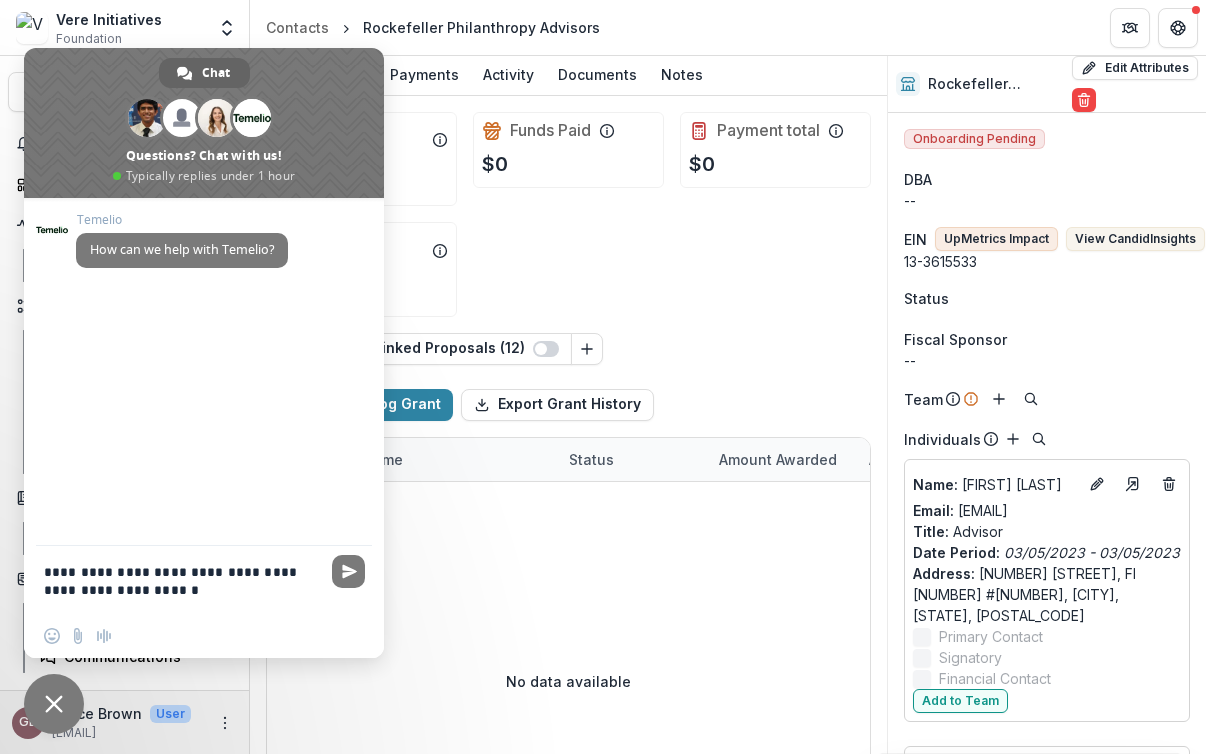 drag, startPoint x: 236, startPoint y: 596, endPoint x: 87, endPoint y: 593, distance: 149.0302 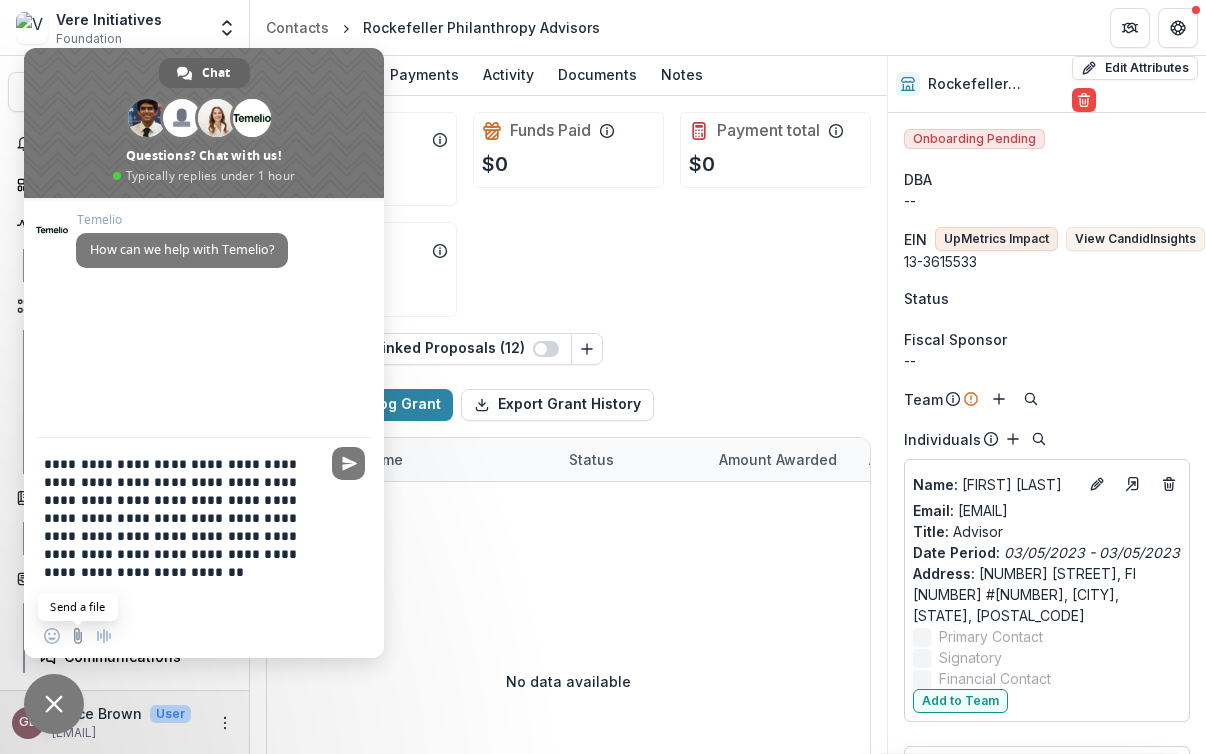 type on "**********" 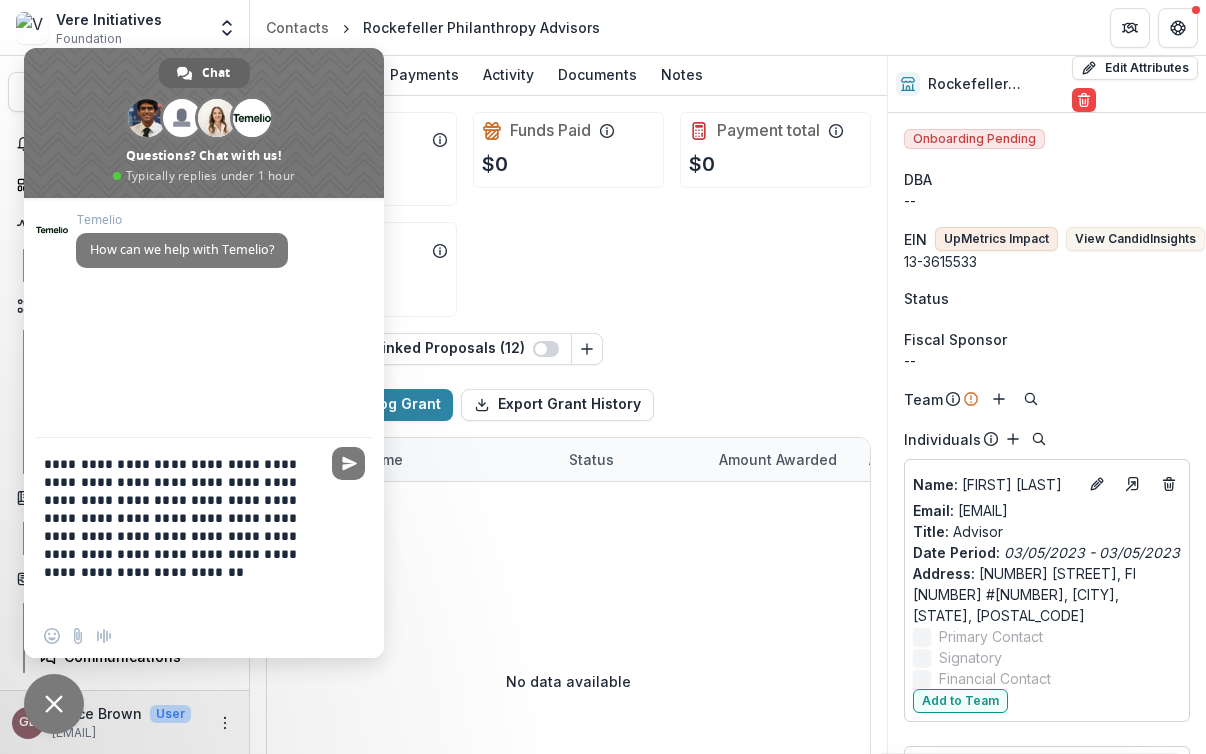 type on "**********" 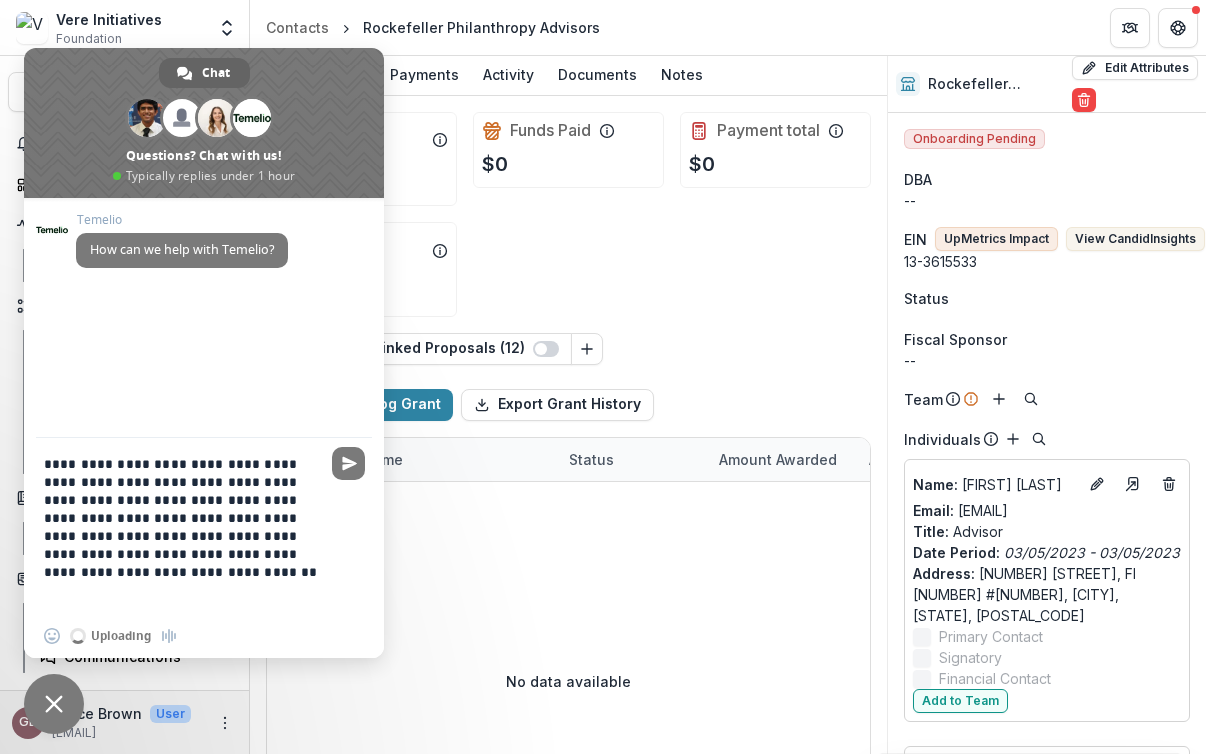 type on "**********" 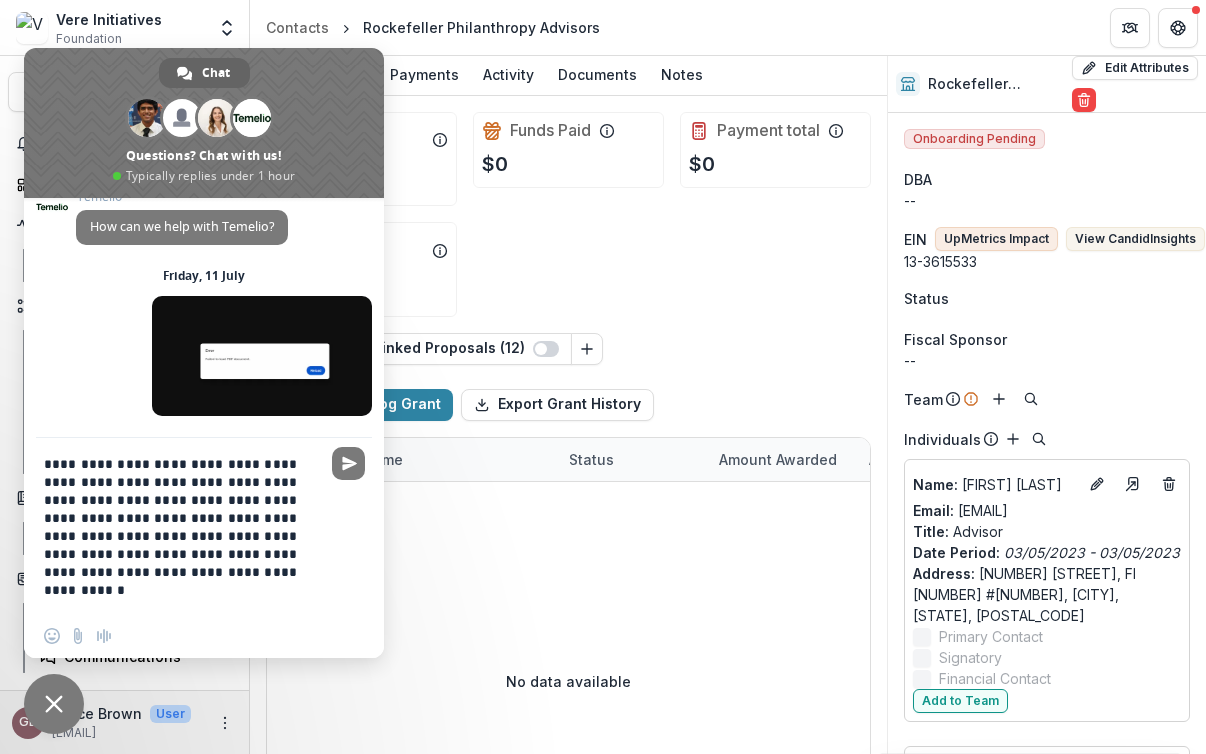 scroll, scrollTop: 23, scrollLeft: 0, axis: vertical 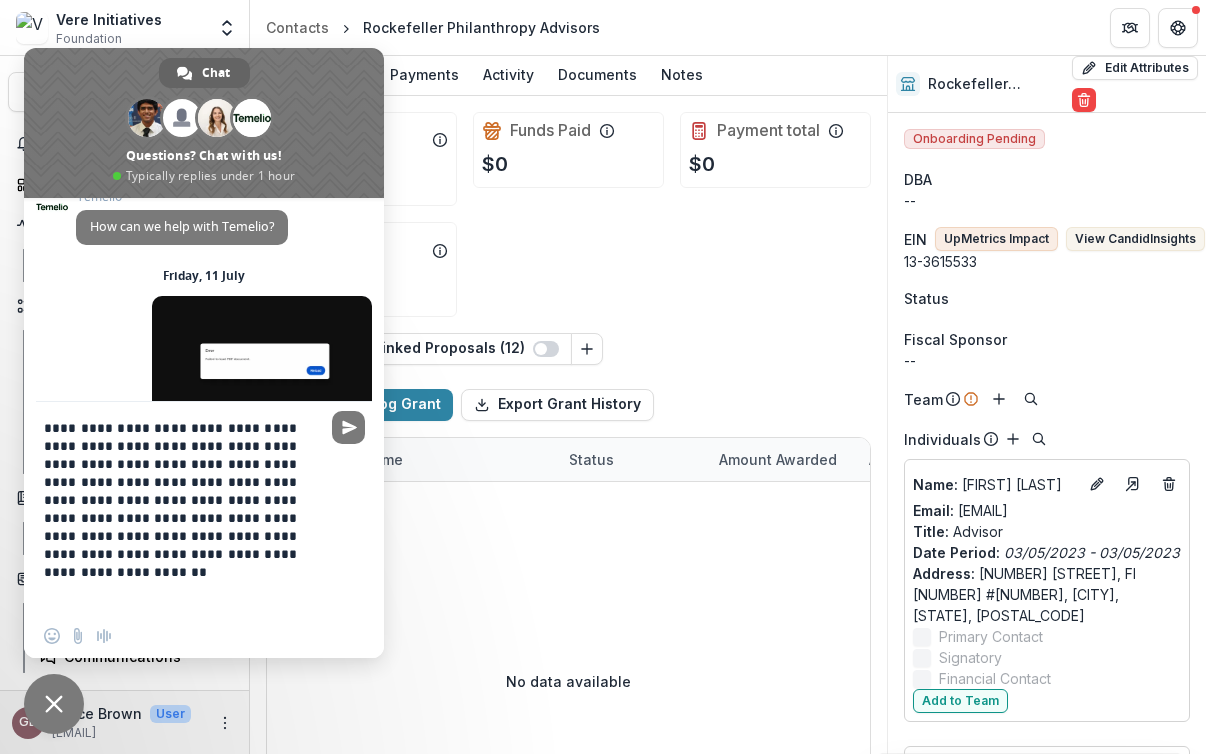 click on "**********" at bounding box center [184, 508] 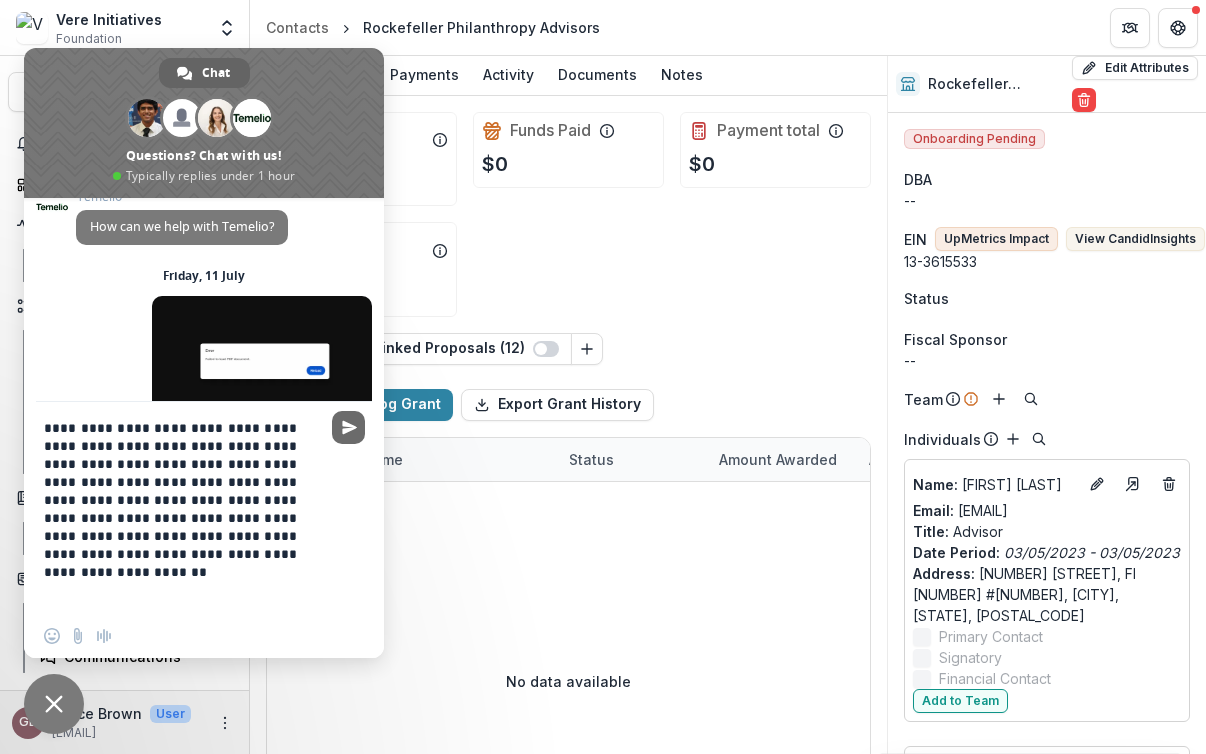 type on "**********" 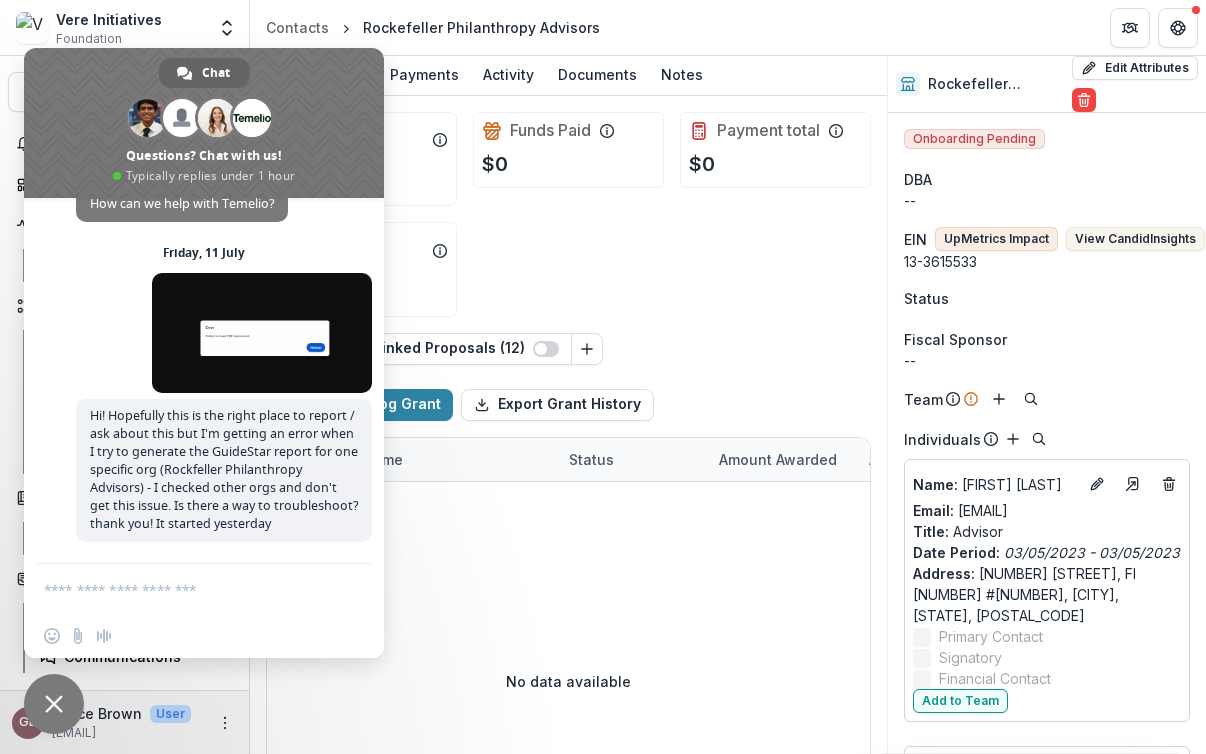 scroll, scrollTop: 50, scrollLeft: 0, axis: vertical 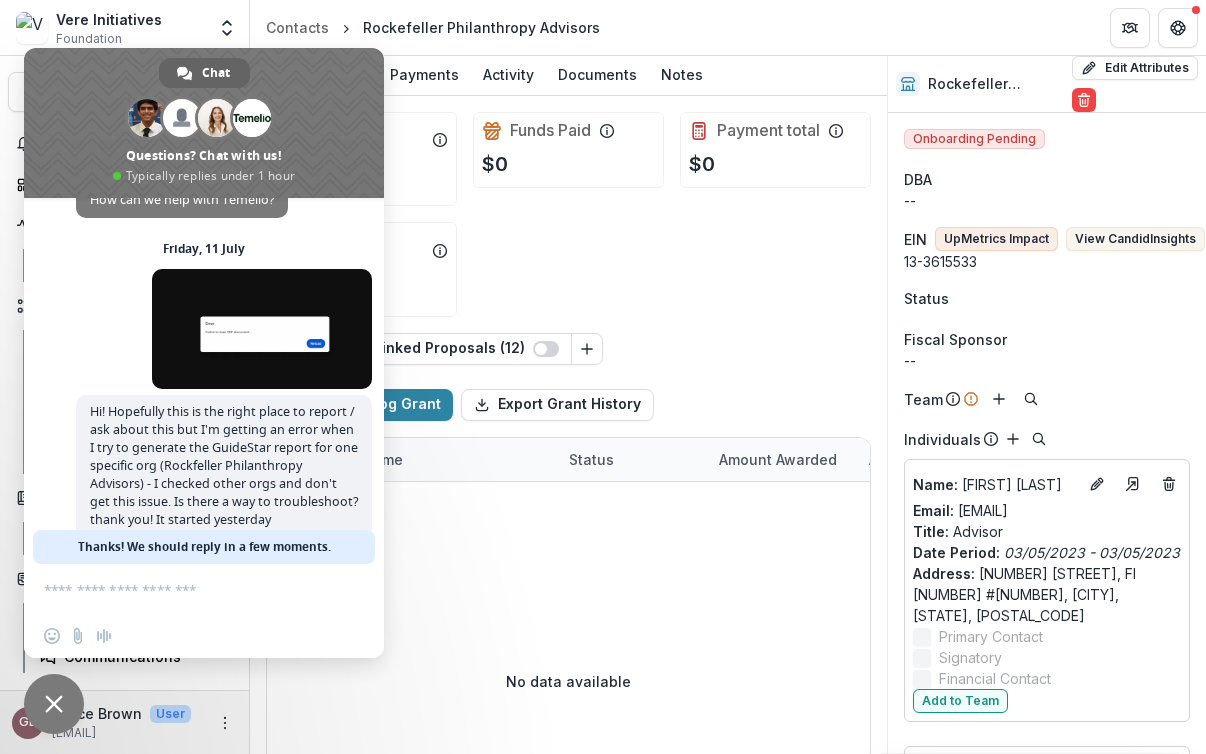 click at bounding box center [54, 704] 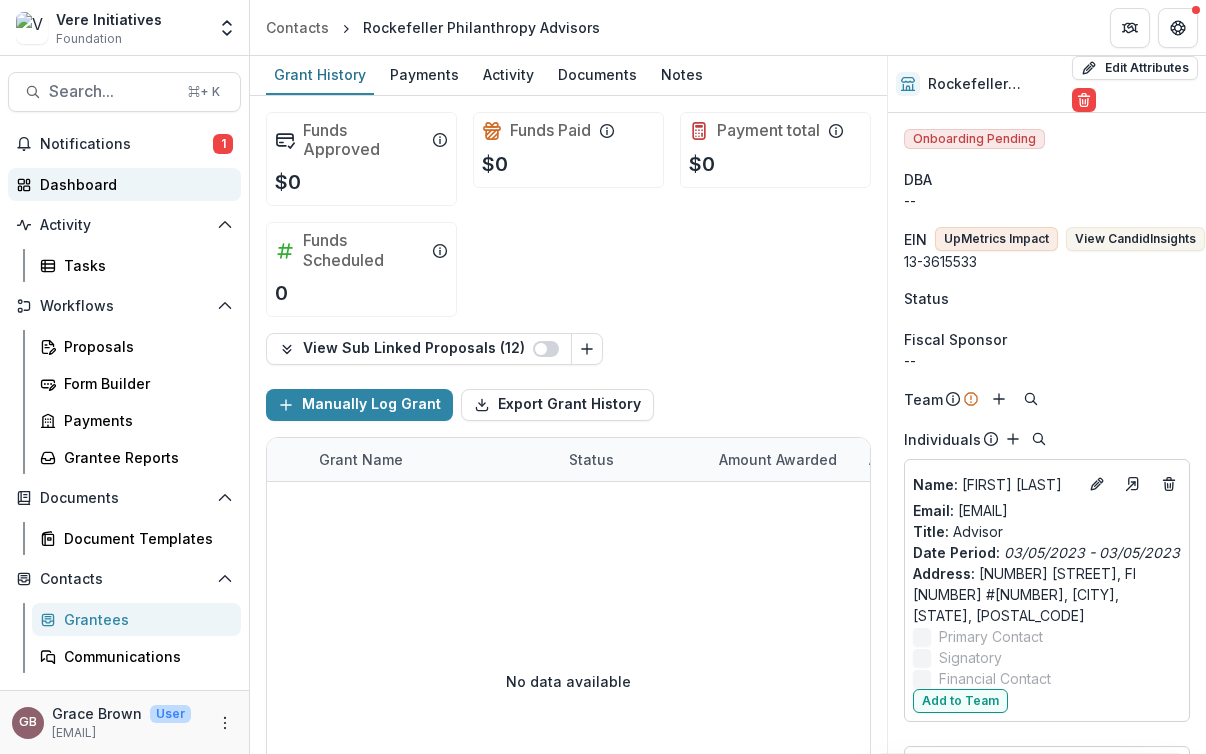 click on "Dashboard" at bounding box center [124, 184] 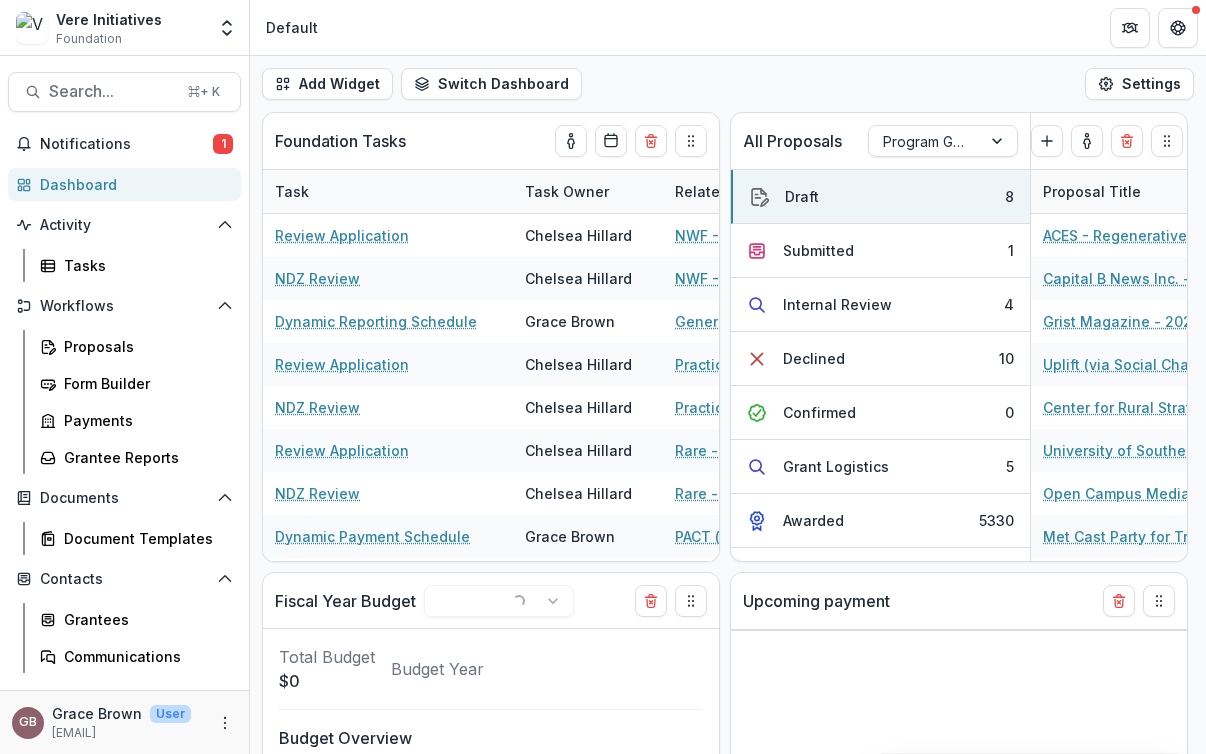 select on "******" 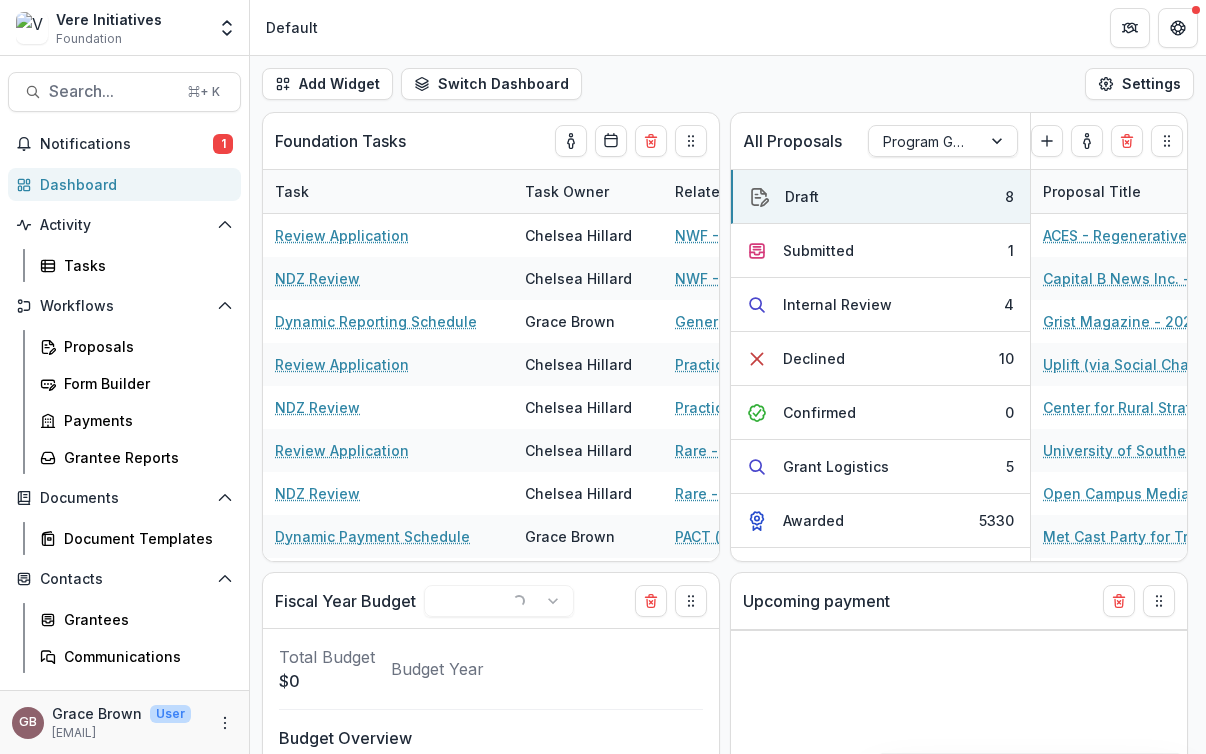 select on "******" 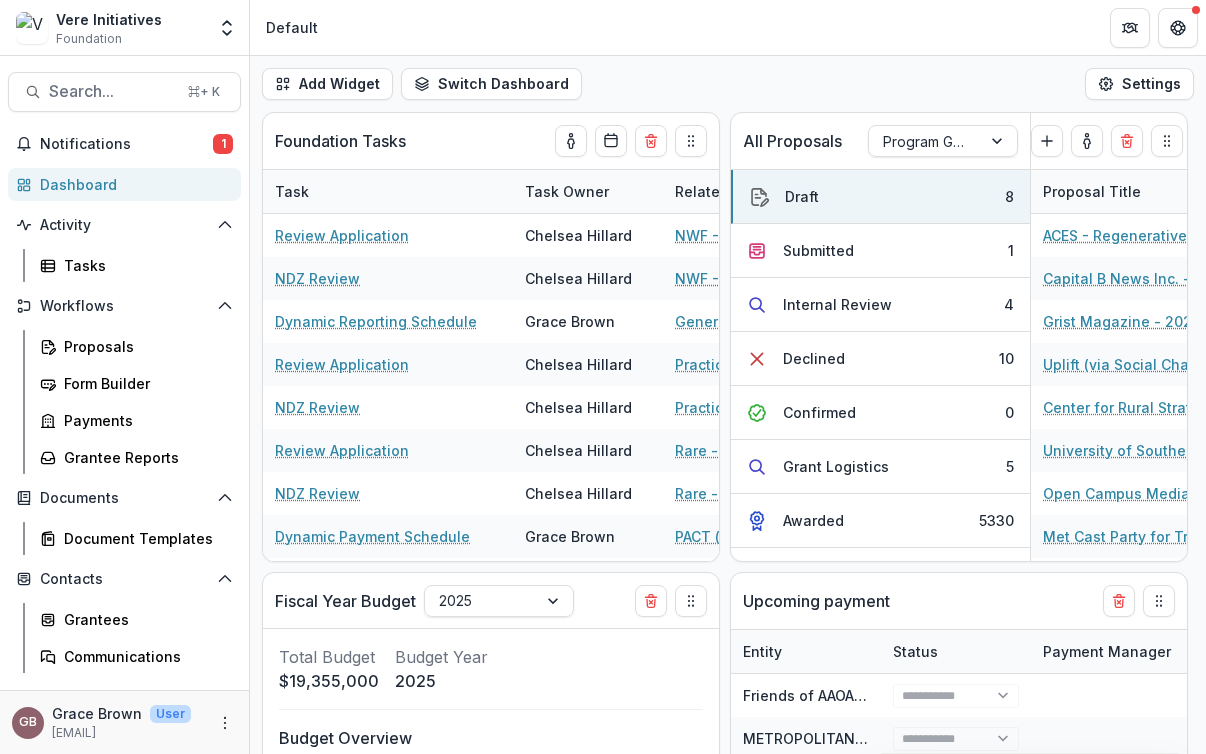 scroll, scrollTop: 138, scrollLeft: 0, axis: vertical 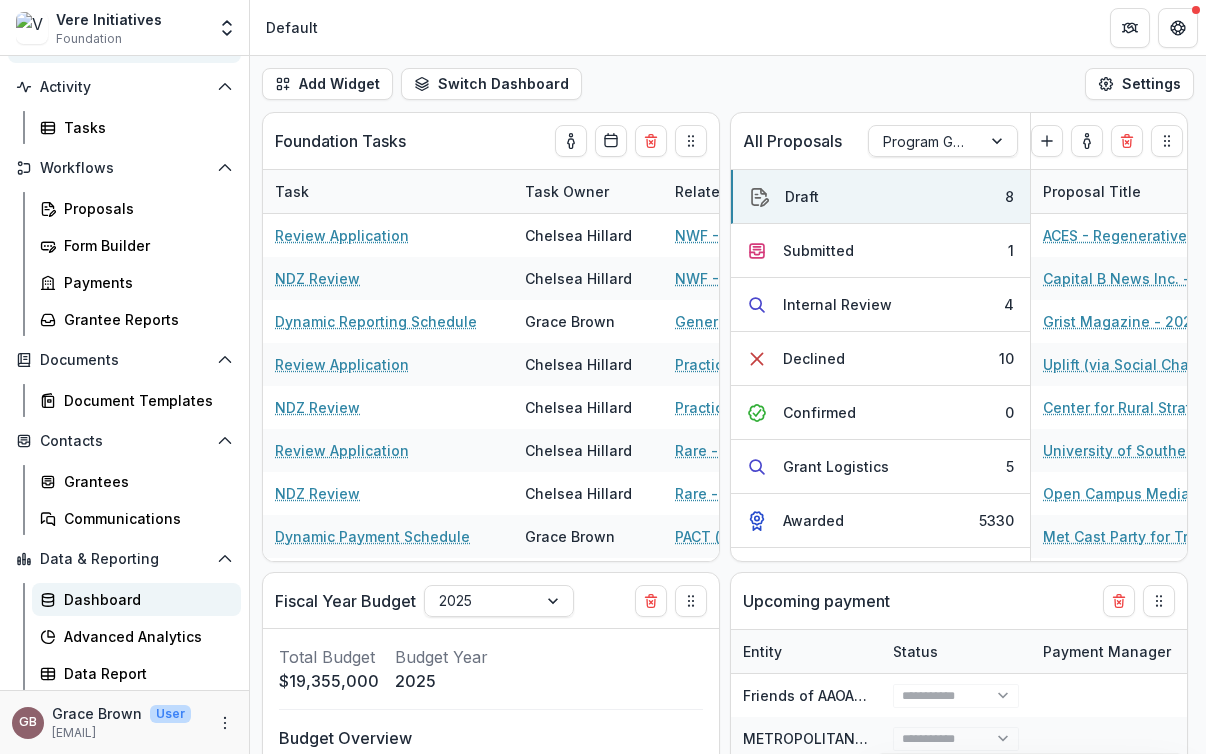 click on "Dashboard" at bounding box center [144, 599] 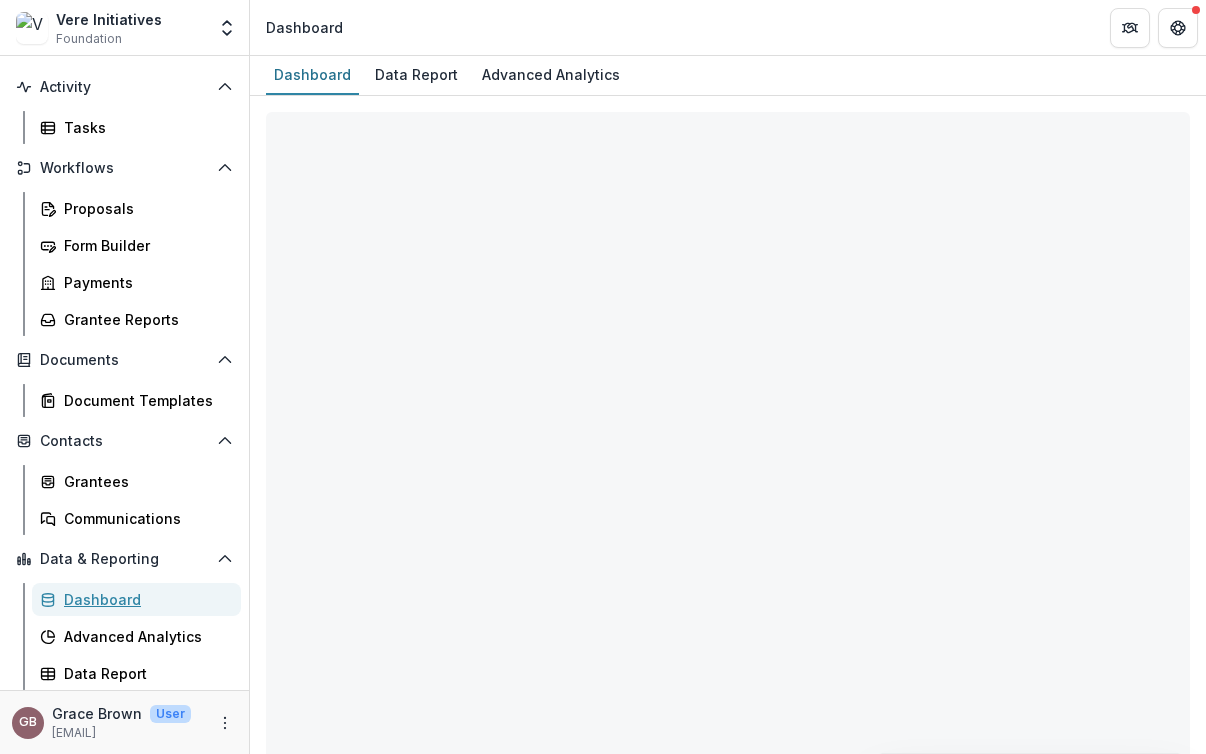 select on "**********" 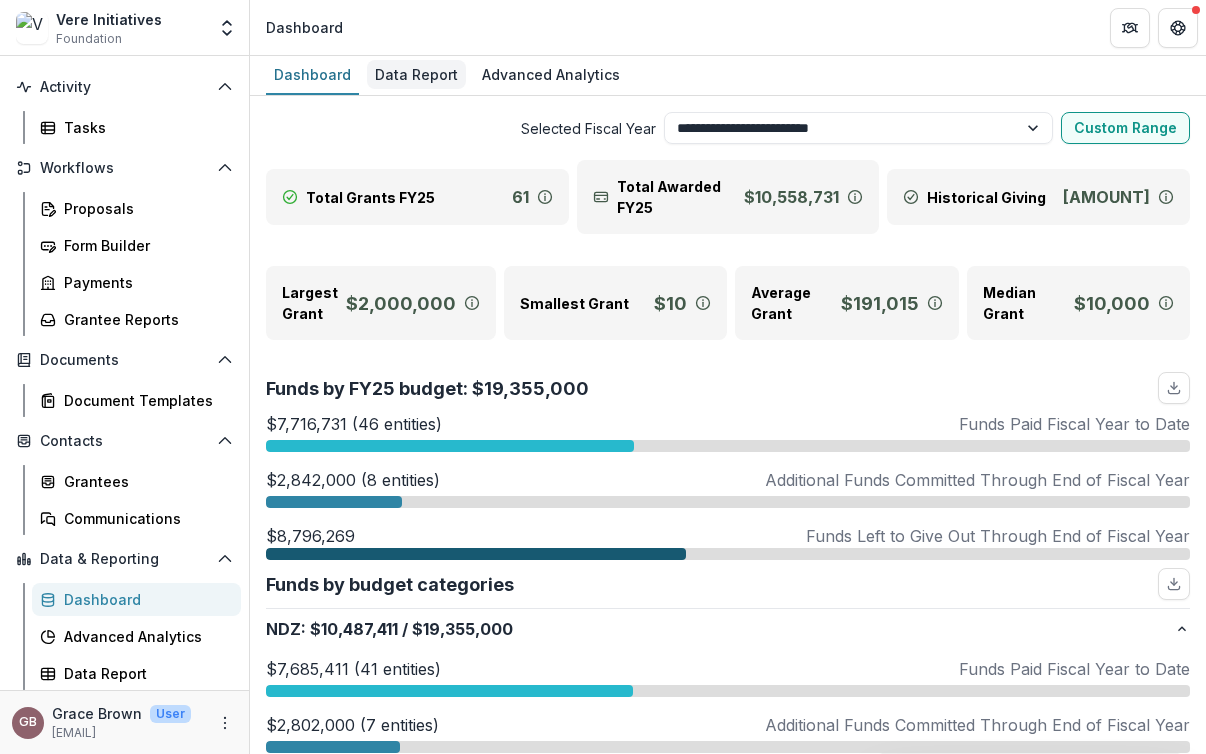 click on "Data Report" at bounding box center [416, 74] 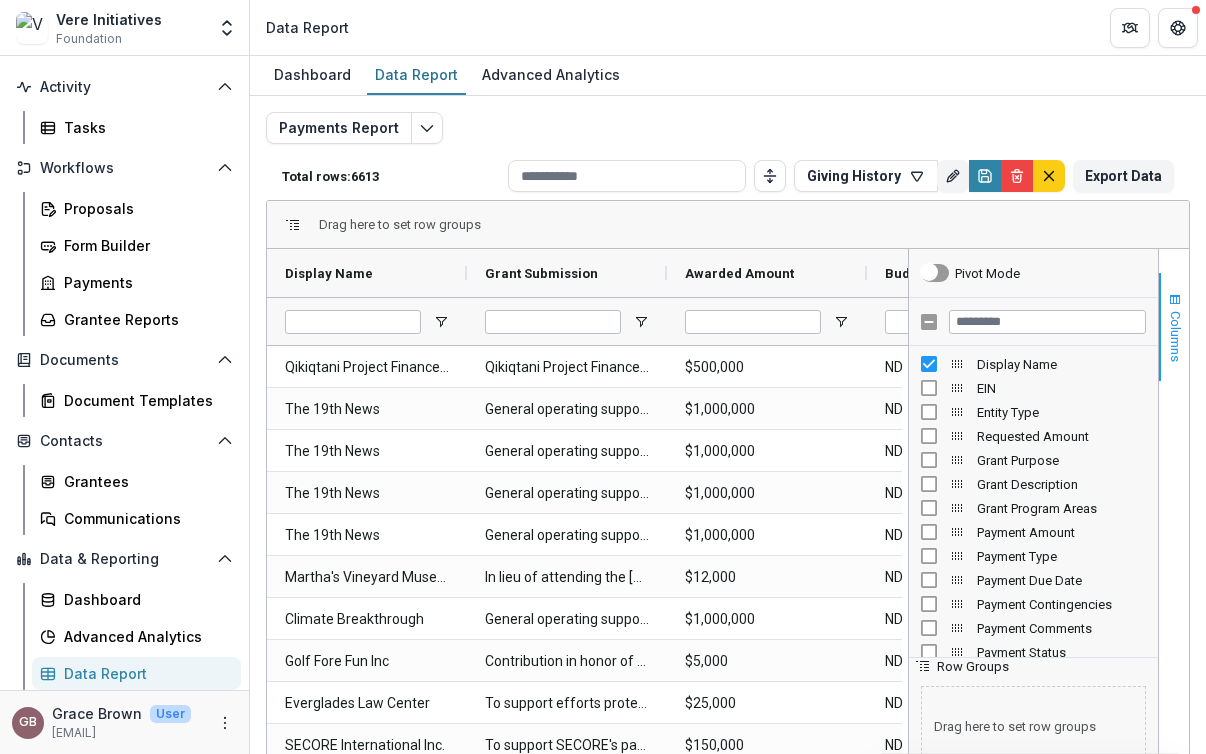 click at bounding box center (1175, 300) 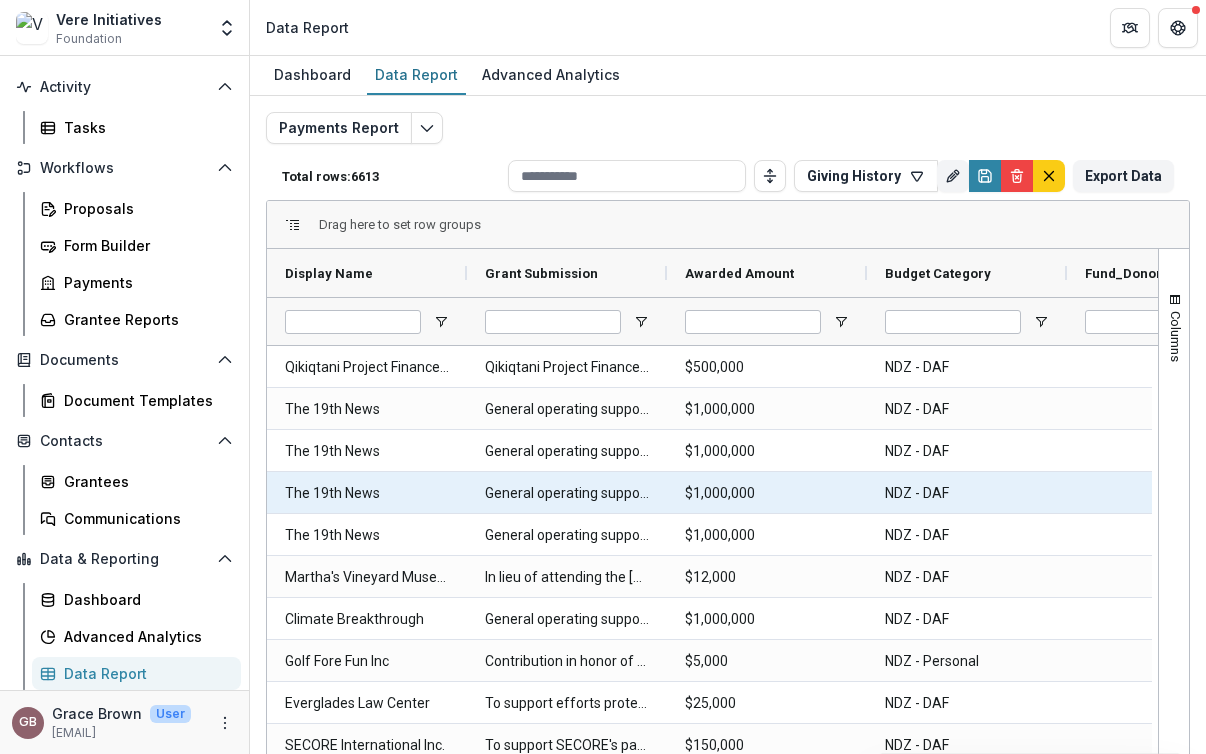 scroll, scrollTop: 95, scrollLeft: 0, axis: vertical 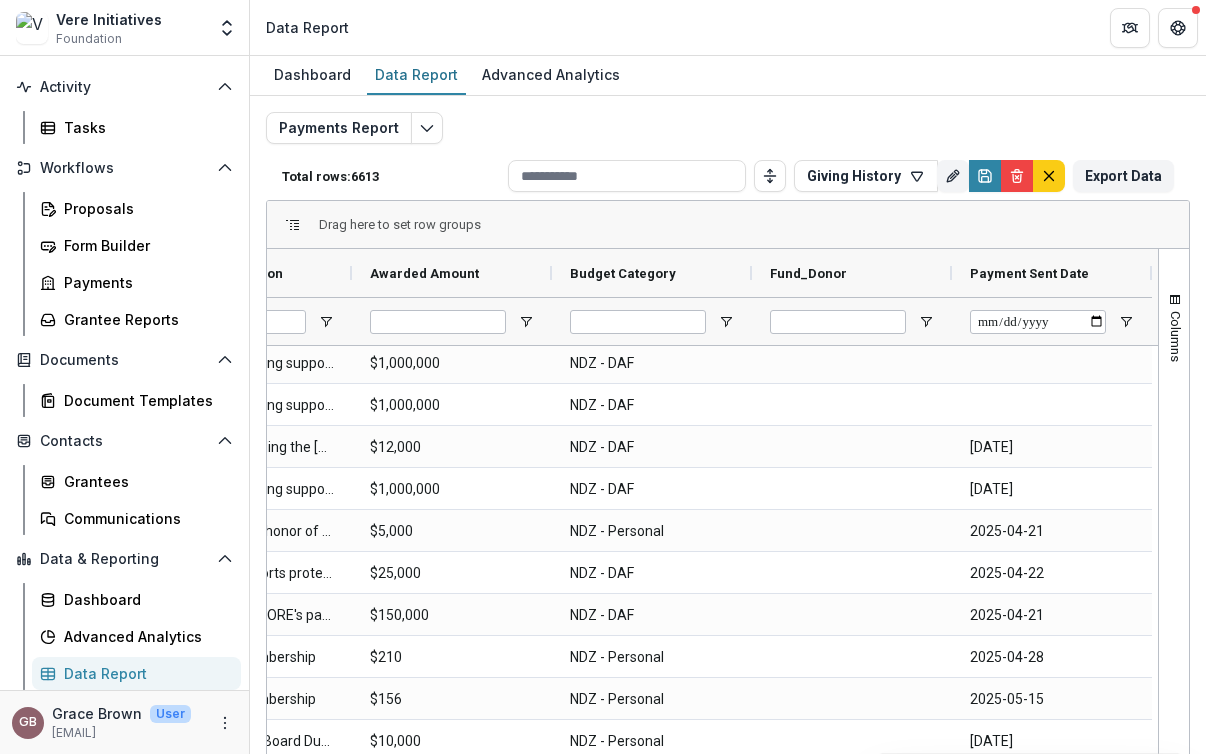 click at bounding box center (852, 321) 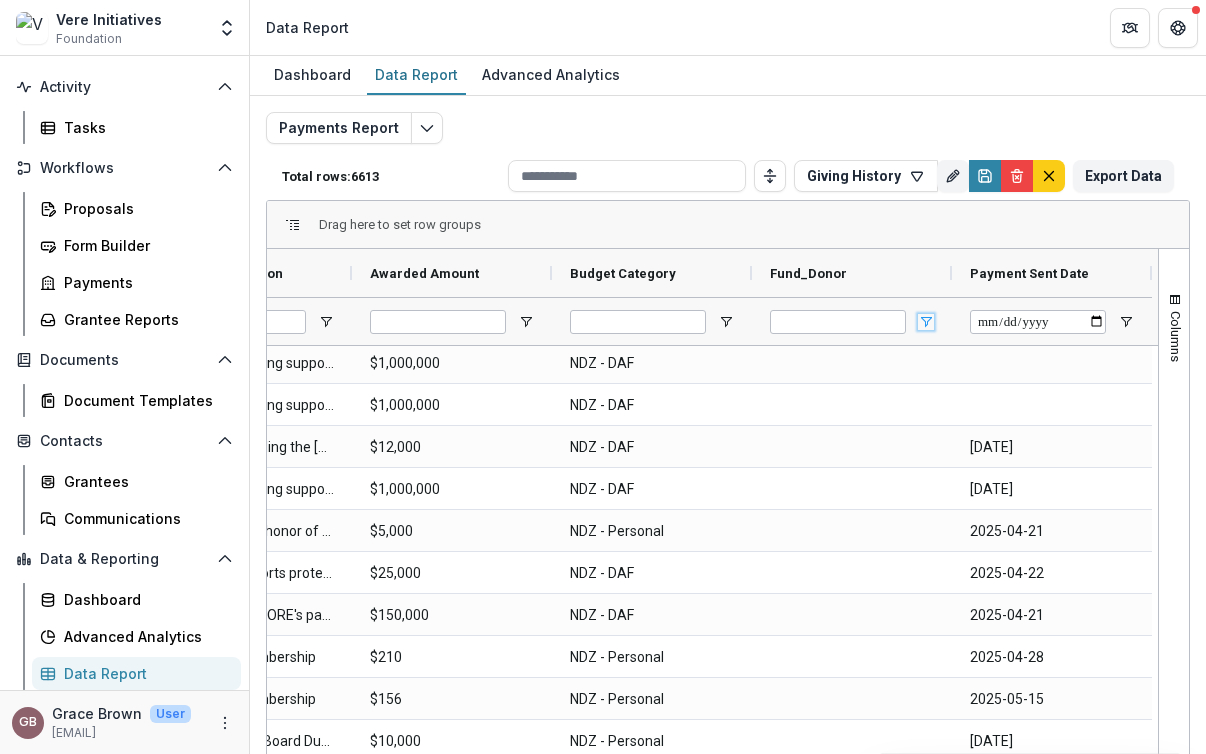 click at bounding box center [926, 322] 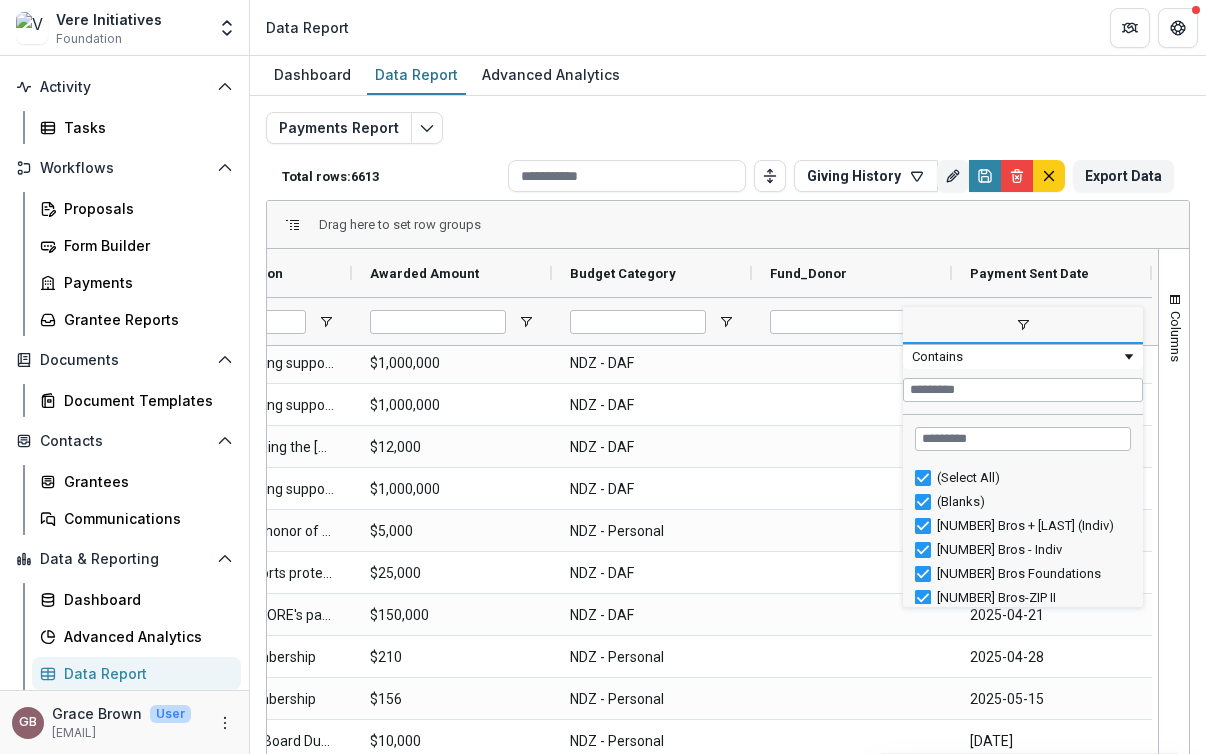 scroll, scrollTop: 146, scrollLeft: 0, axis: vertical 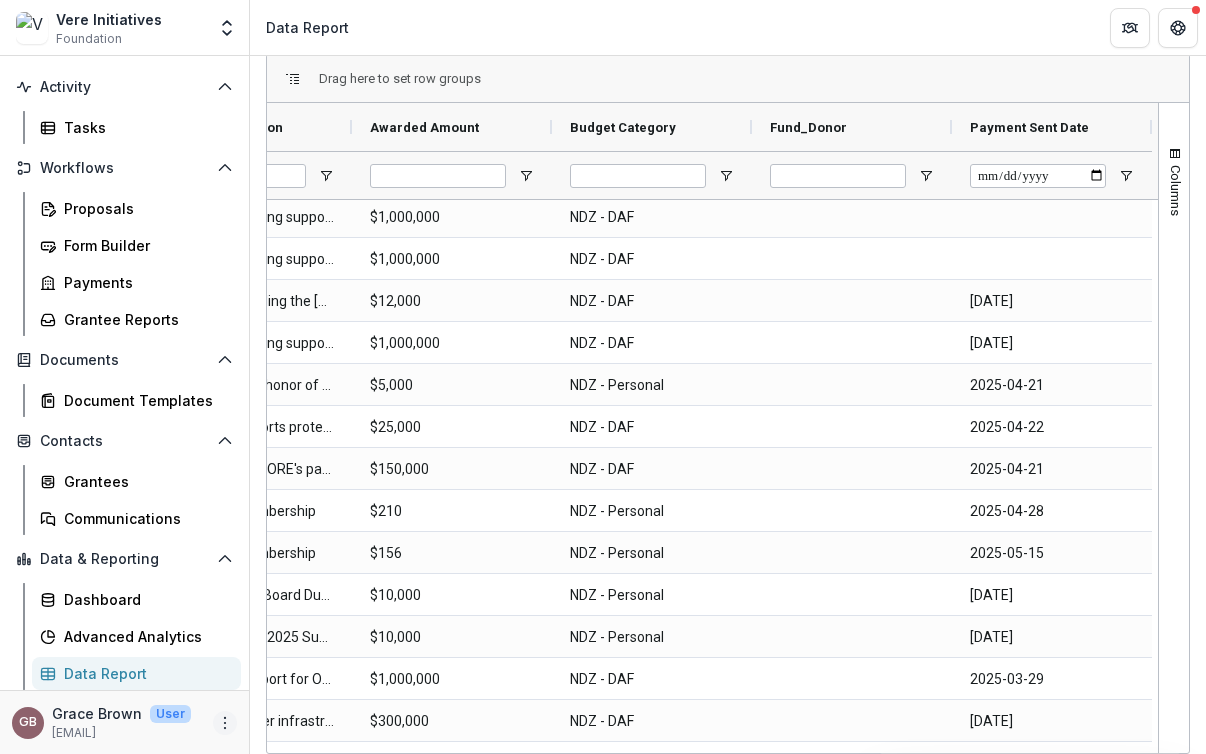 click 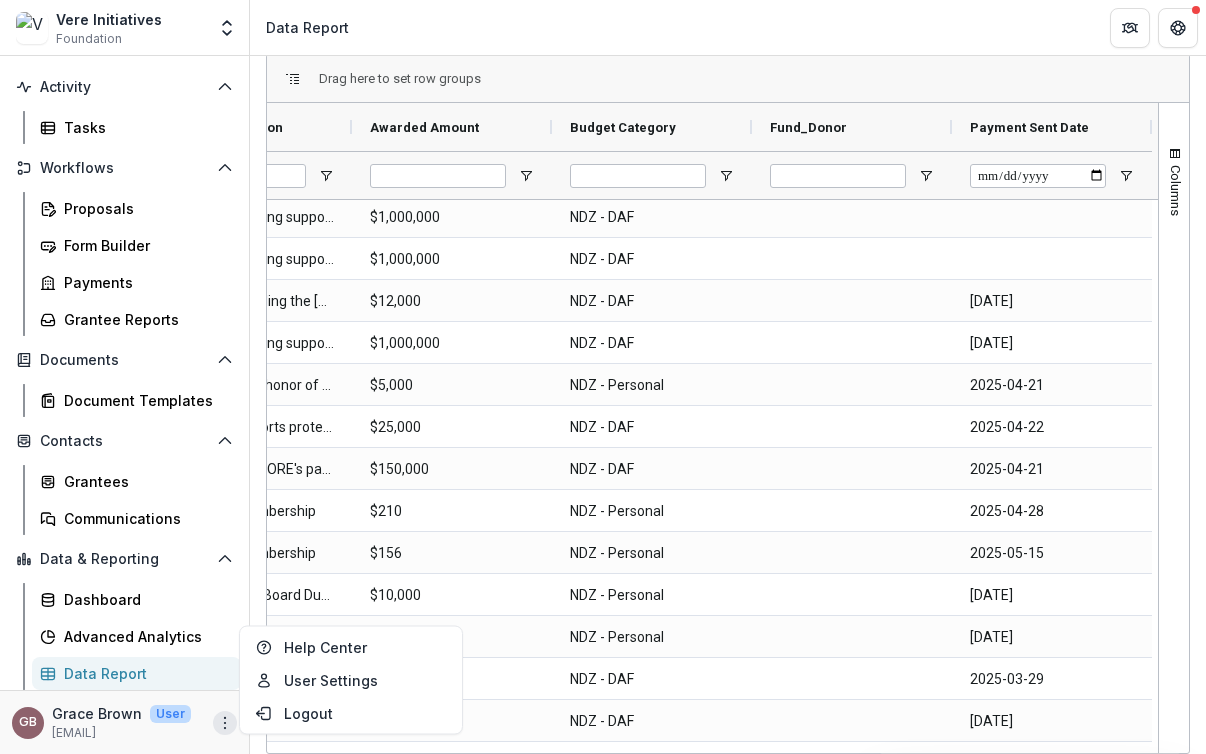 click 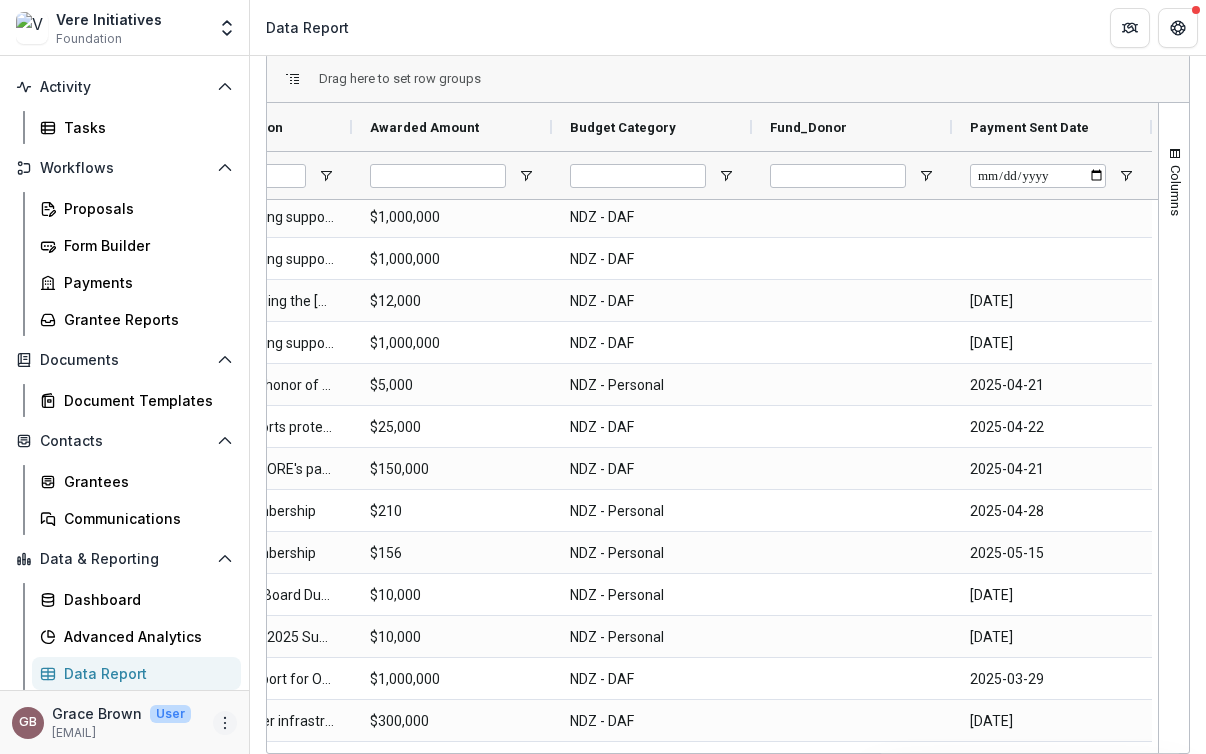 click 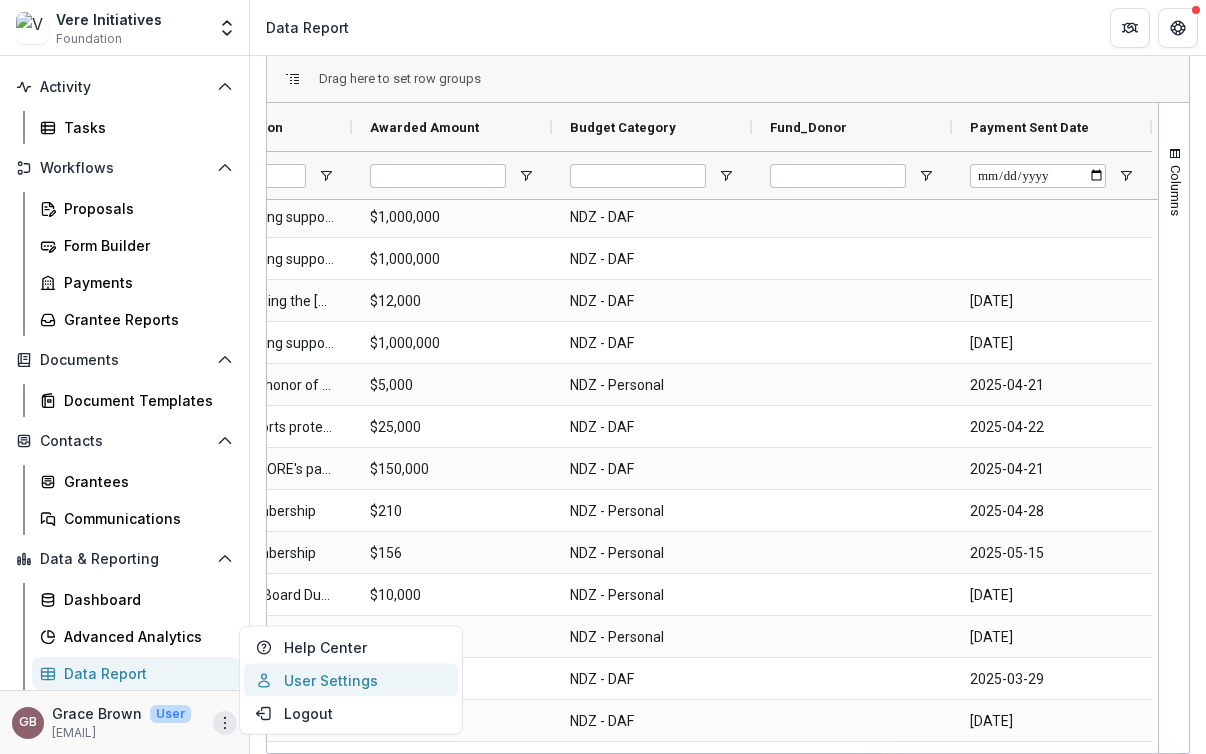 click on "User Settings" at bounding box center [351, 680] 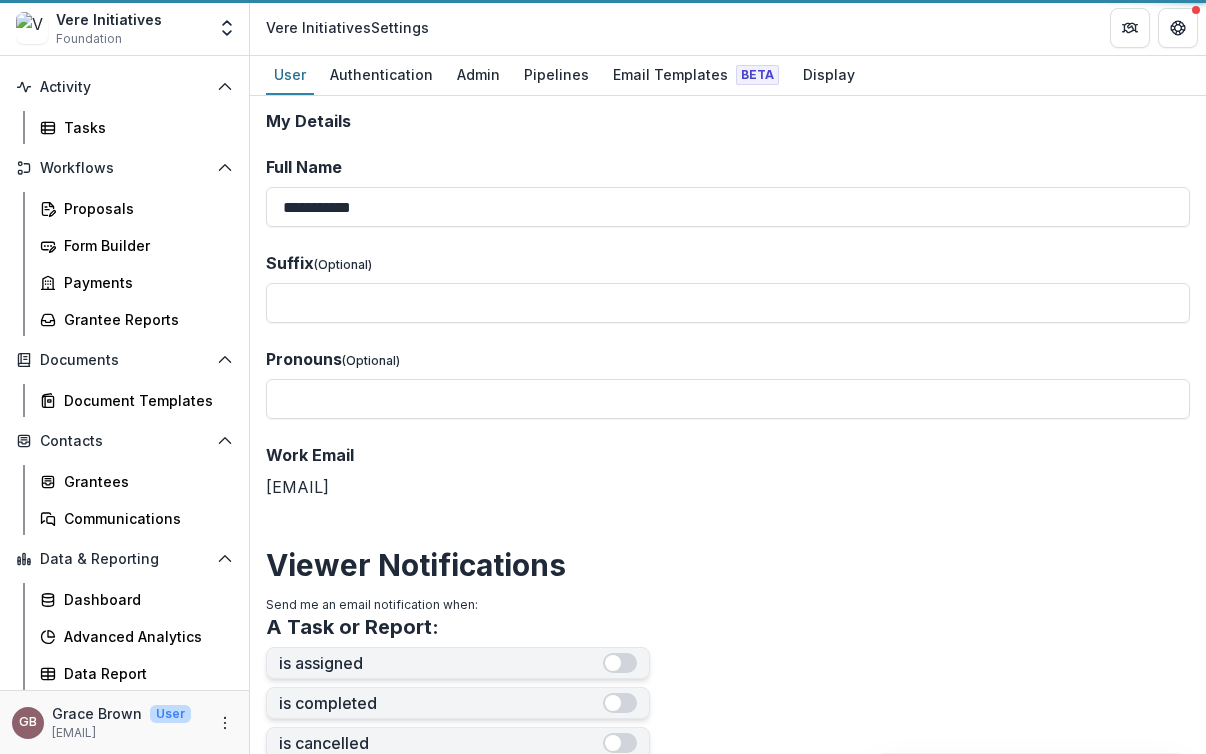 scroll, scrollTop: 0, scrollLeft: 0, axis: both 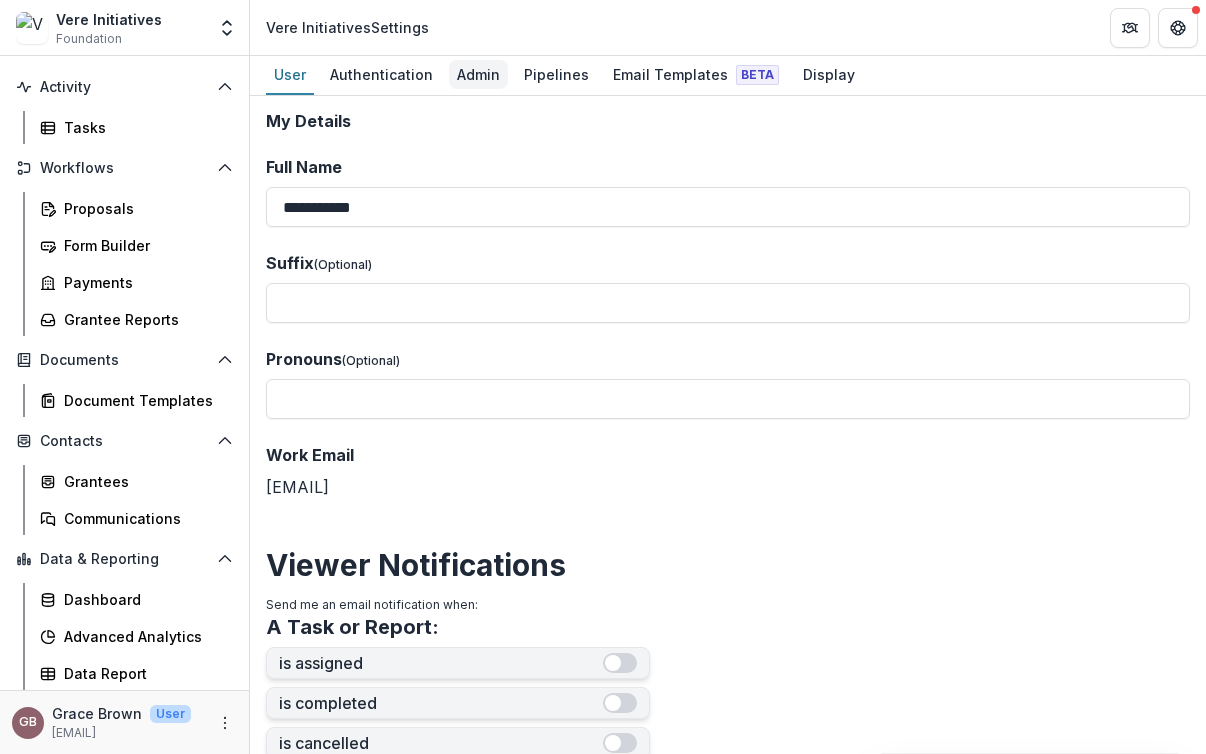 click on "Admin" at bounding box center (478, 74) 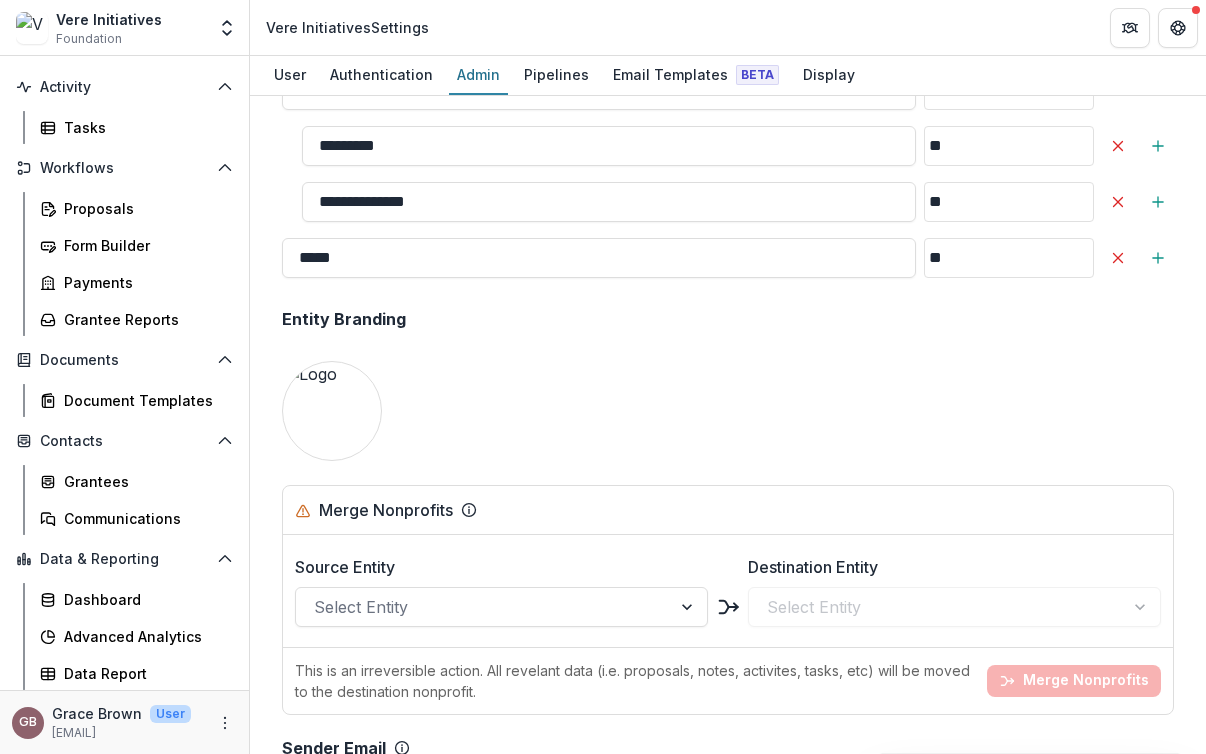 scroll, scrollTop: 2576, scrollLeft: 0, axis: vertical 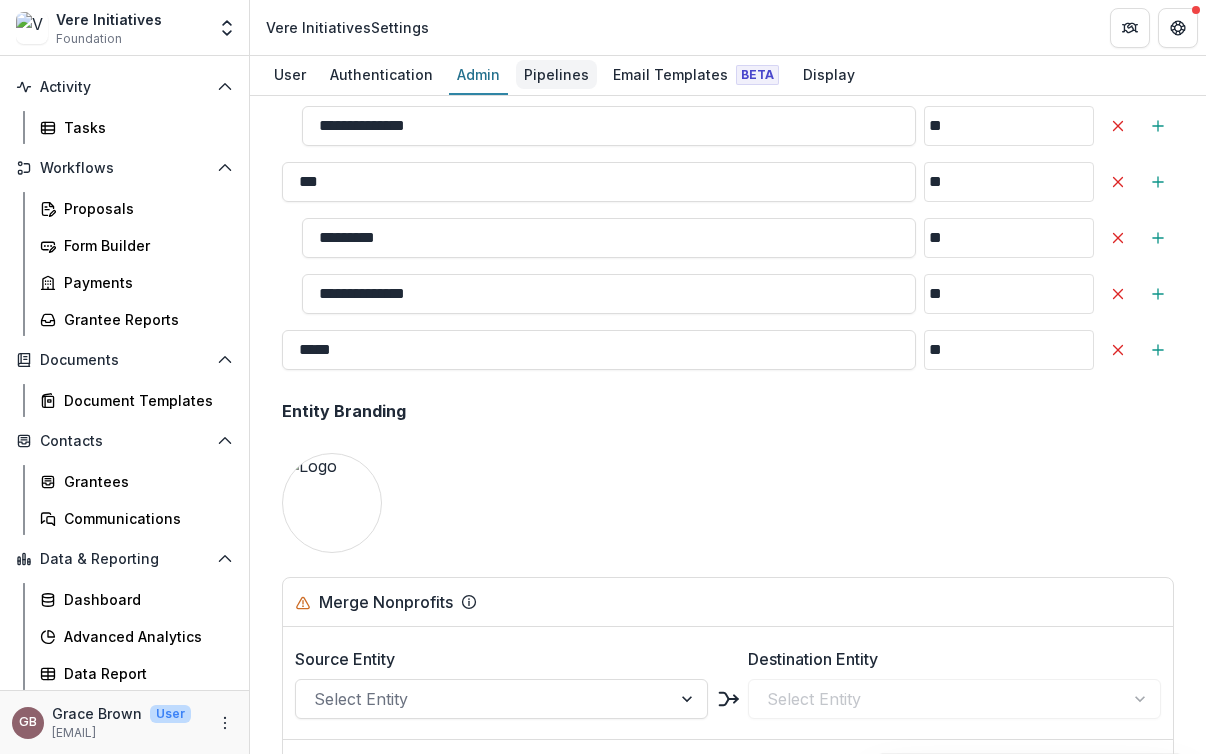 click on "Pipelines" at bounding box center (556, 74) 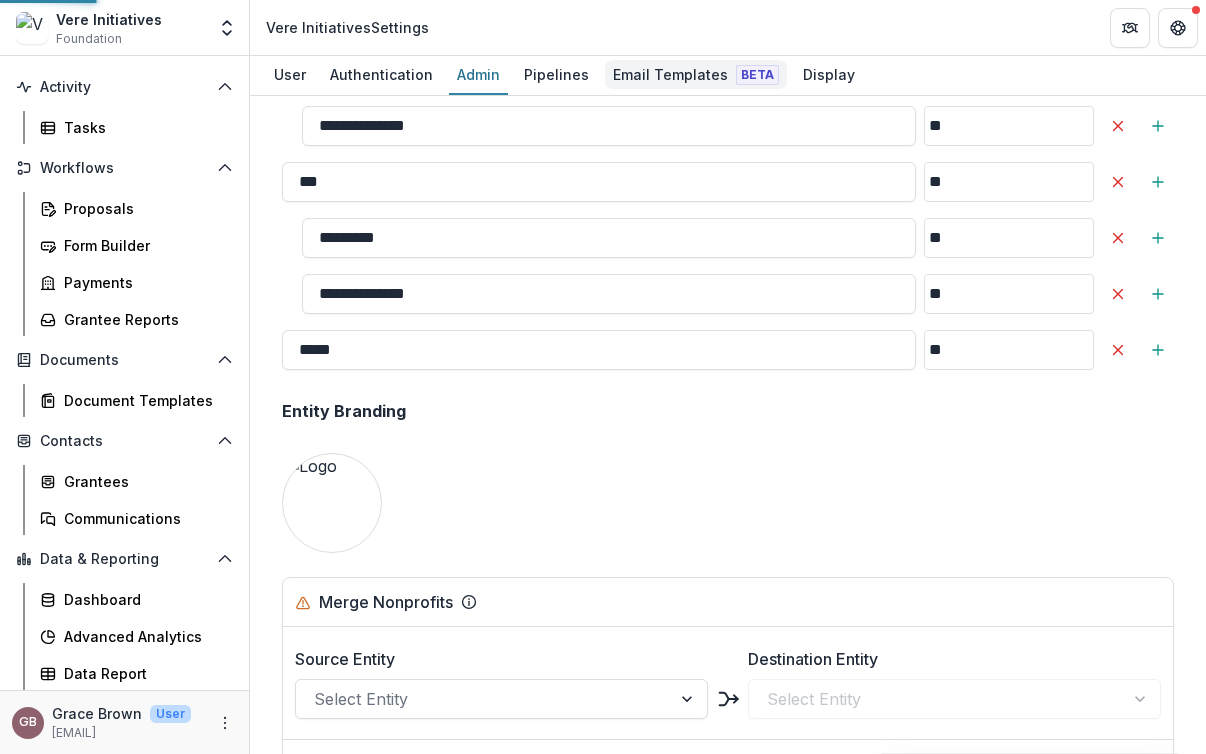 scroll, scrollTop: 449, scrollLeft: 0, axis: vertical 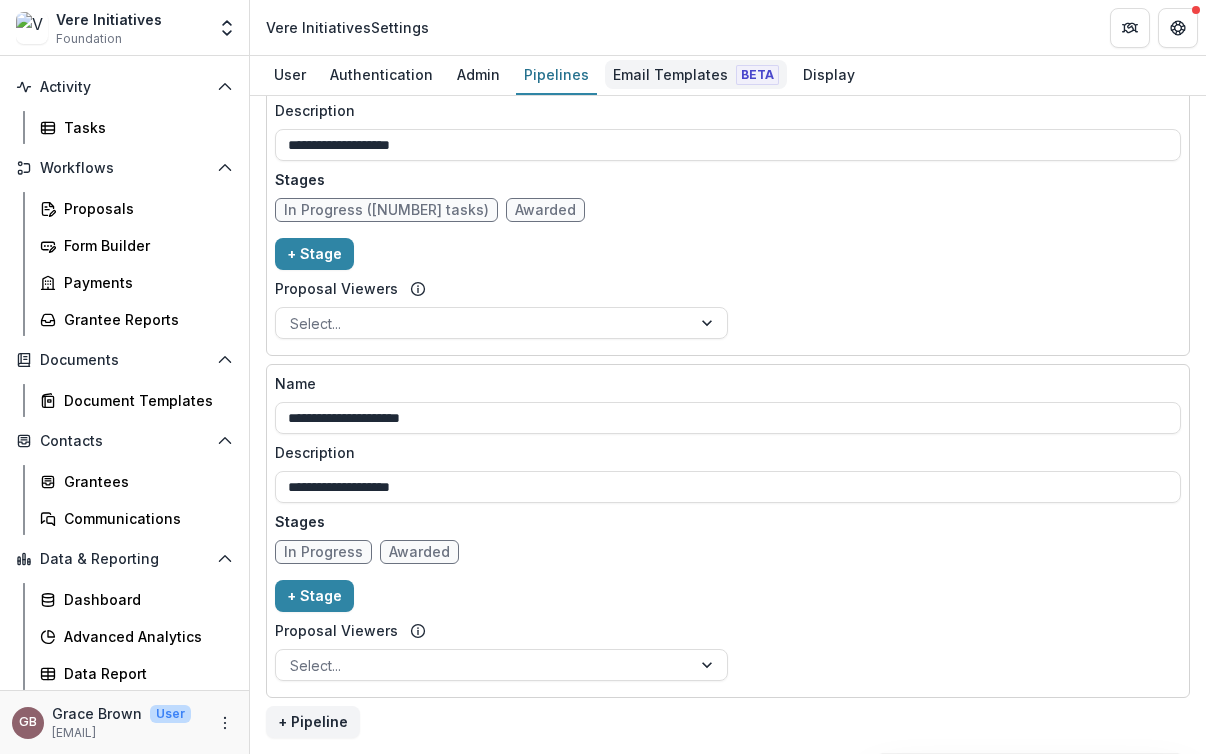 click on "Email Templates   Beta" at bounding box center [696, 74] 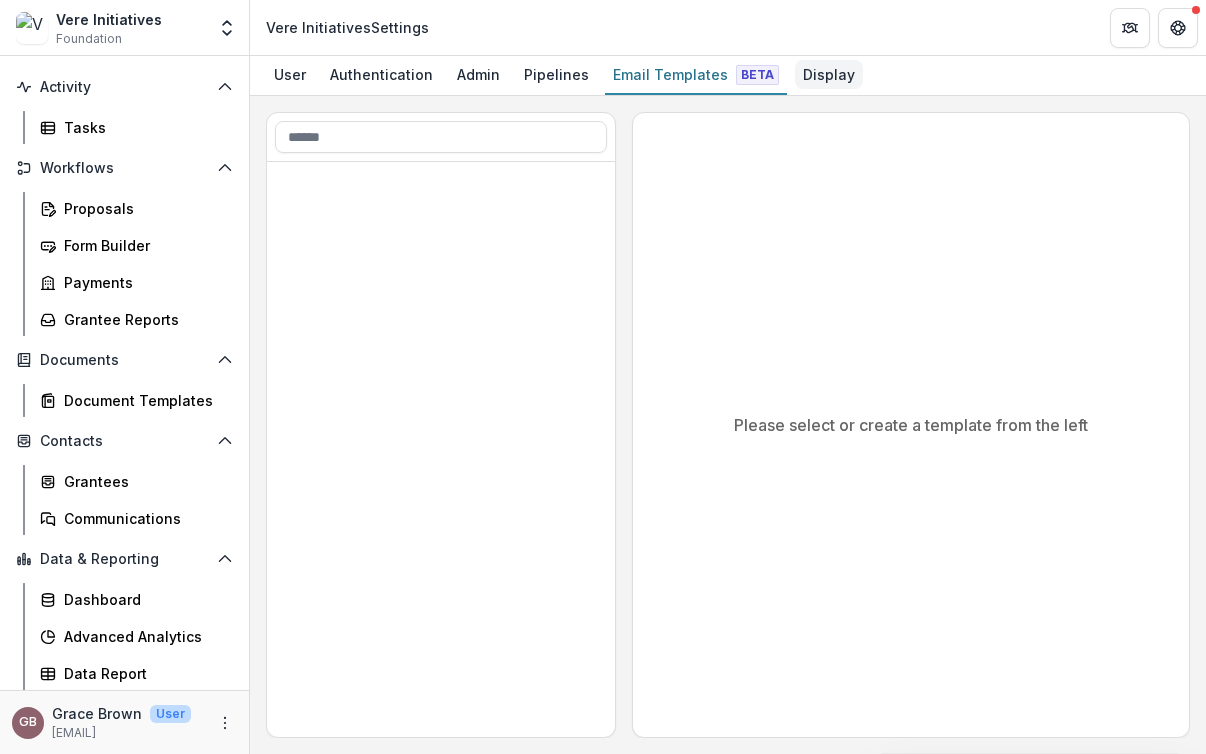 click on "Display" at bounding box center (829, 74) 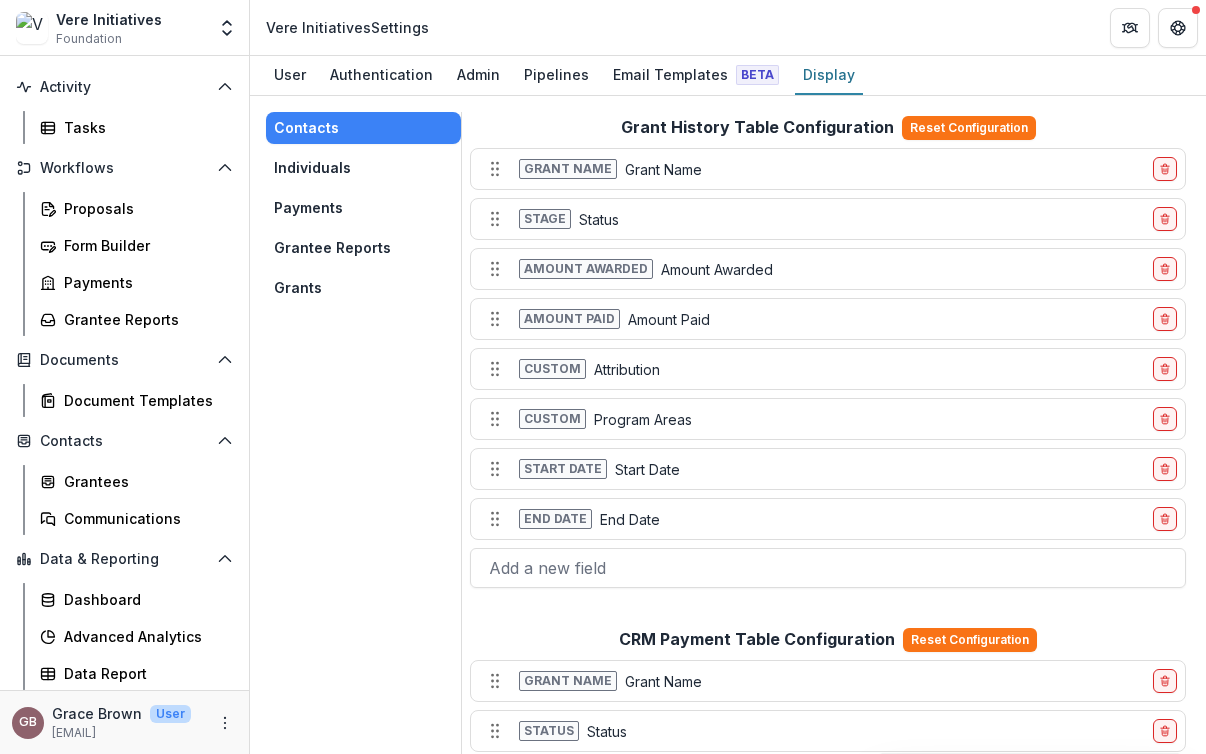 click on "Payments" at bounding box center [363, 208] 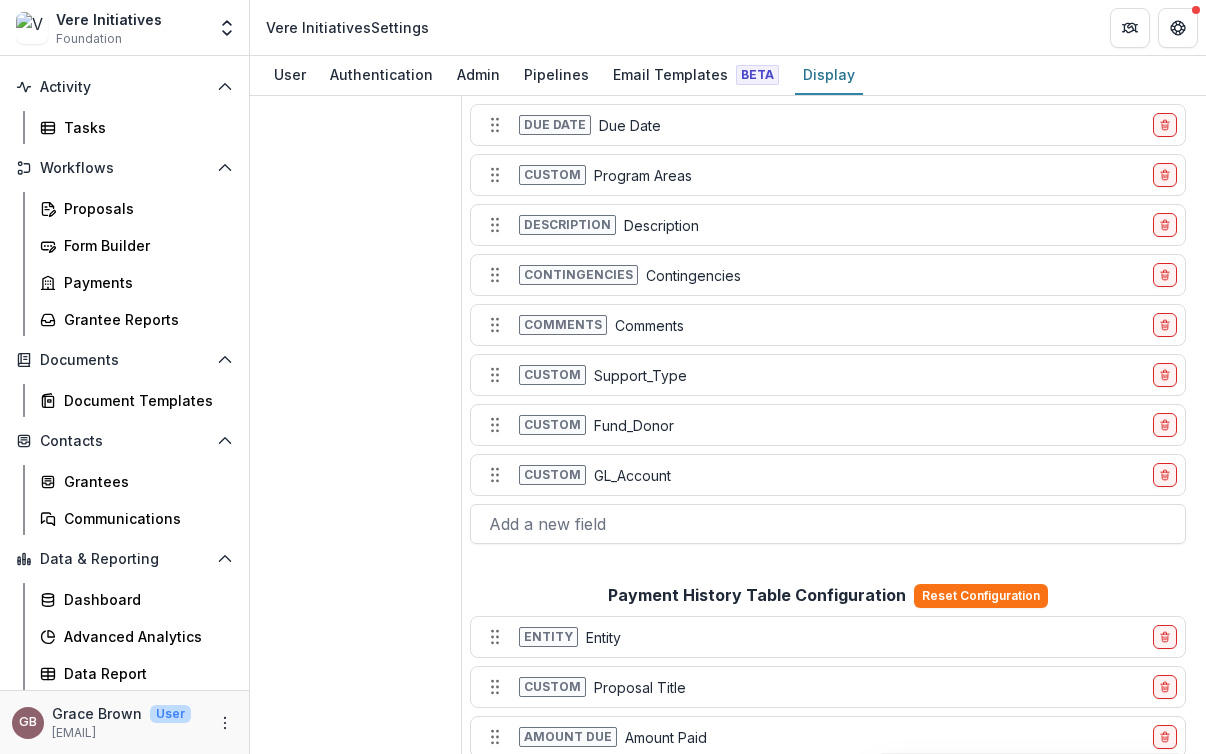 scroll, scrollTop: 756, scrollLeft: 0, axis: vertical 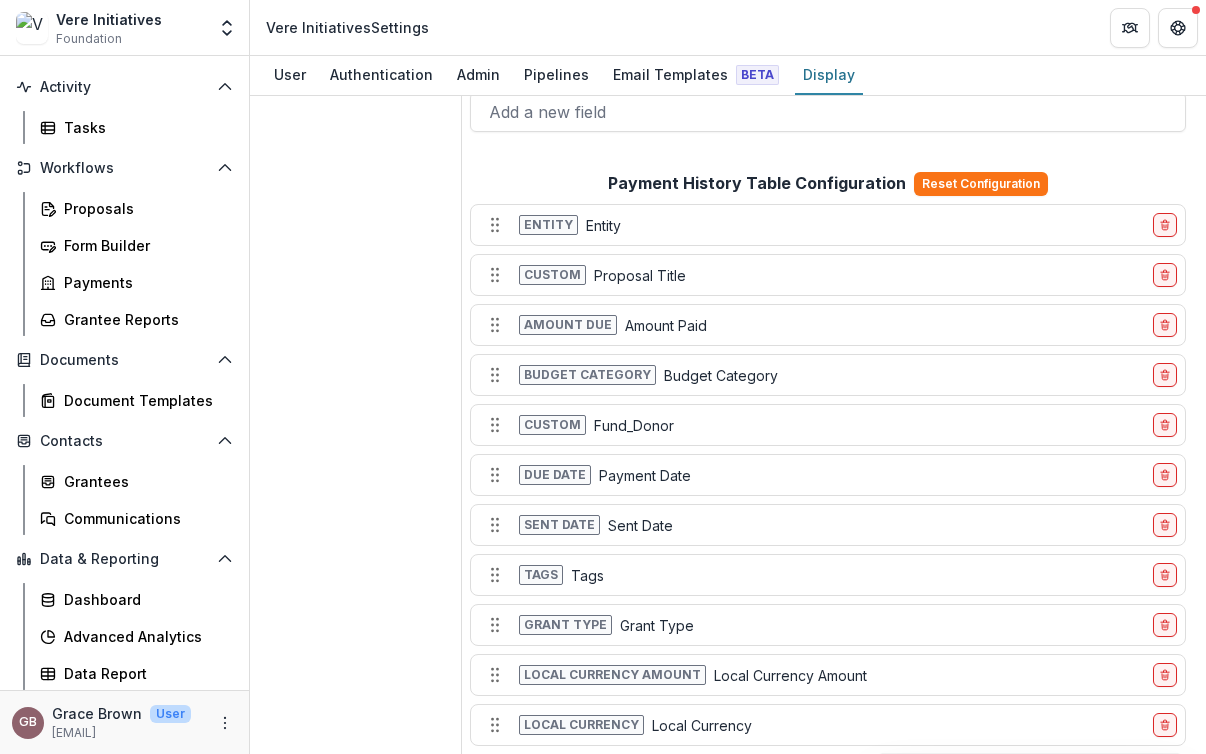 click on "Fund_Donor" at bounding box center [634, 425] 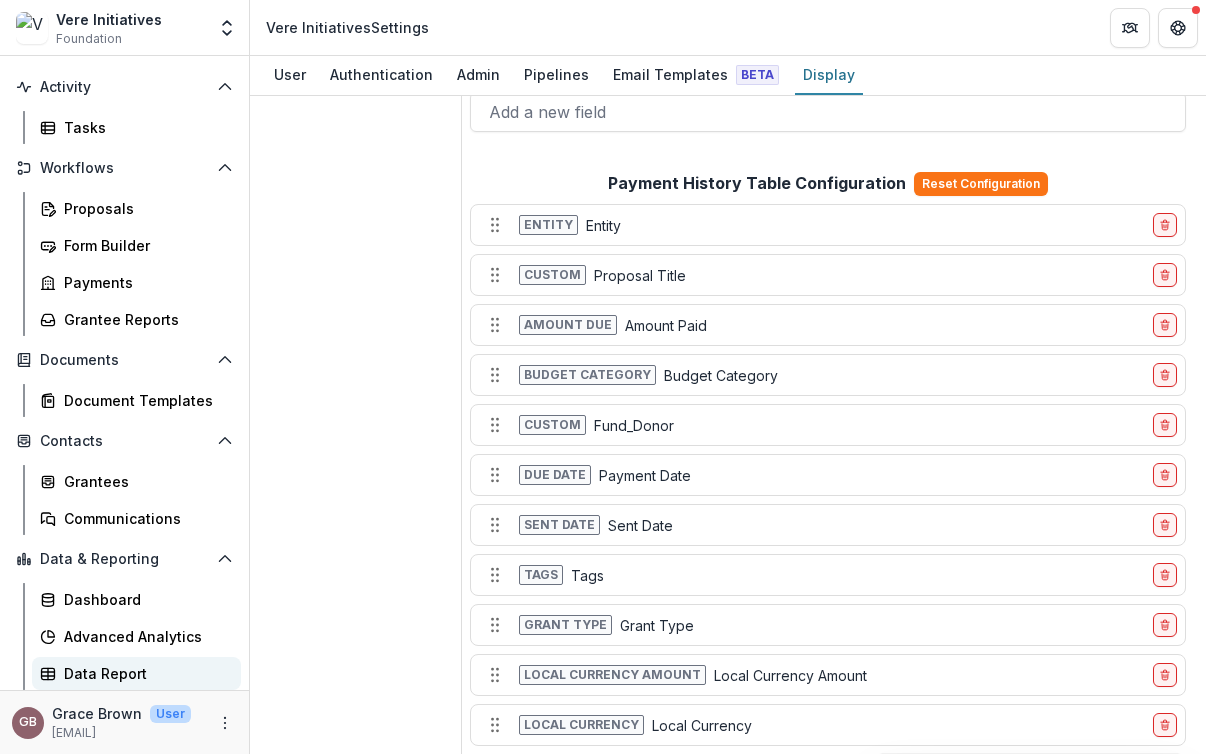 click on "Data Report" at bounding box center [136, 673] 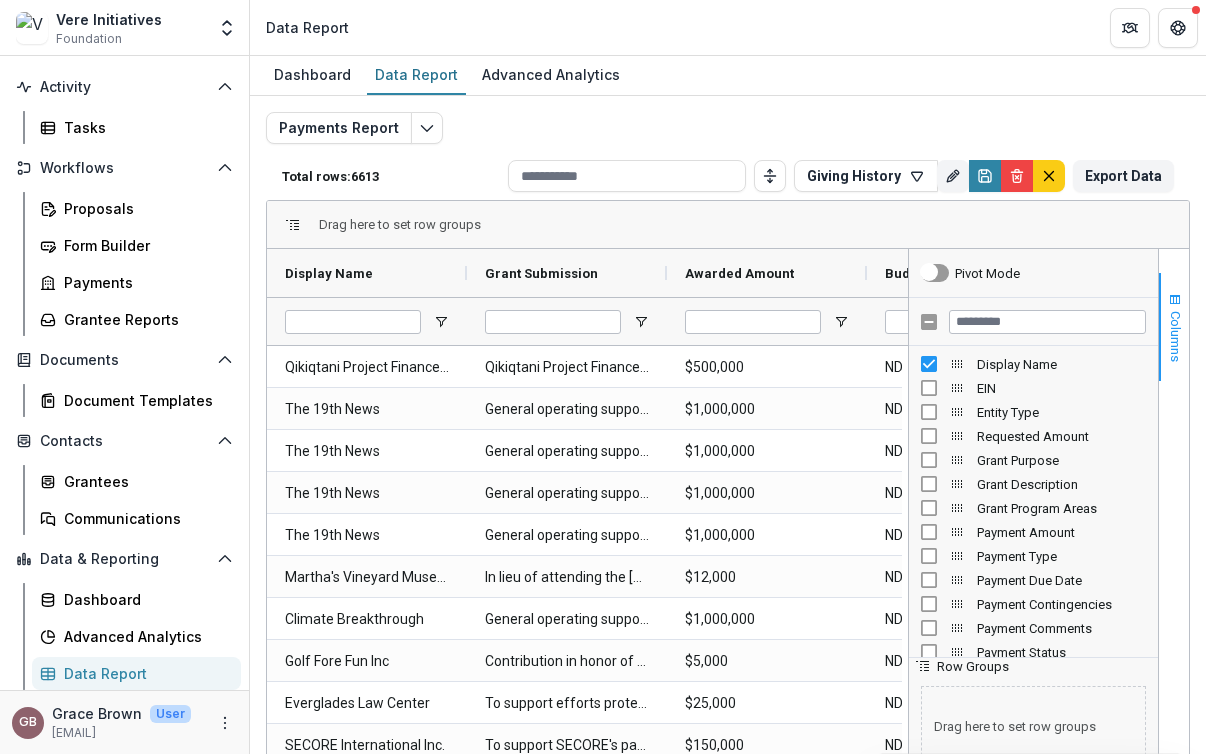 click on "Columns" at bounding box center [1174, 327] 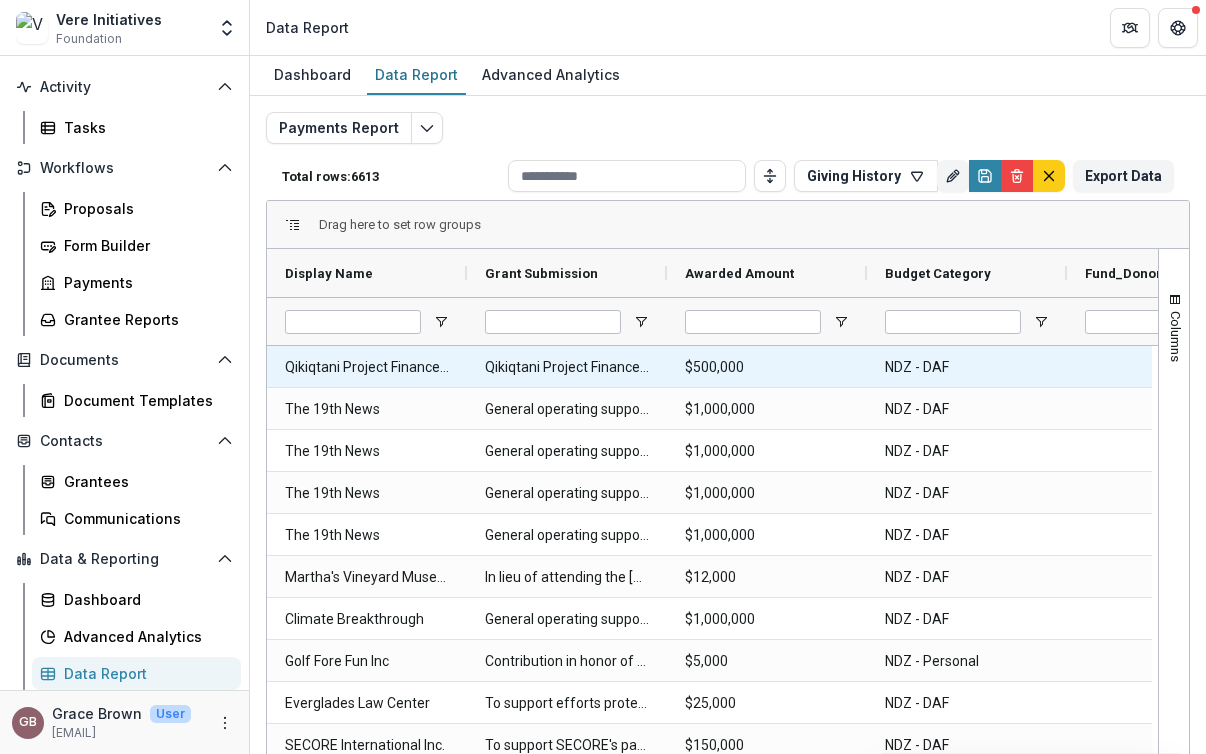 scroll, scrollTop: 1, scrollLeft: 0, axis: vertical 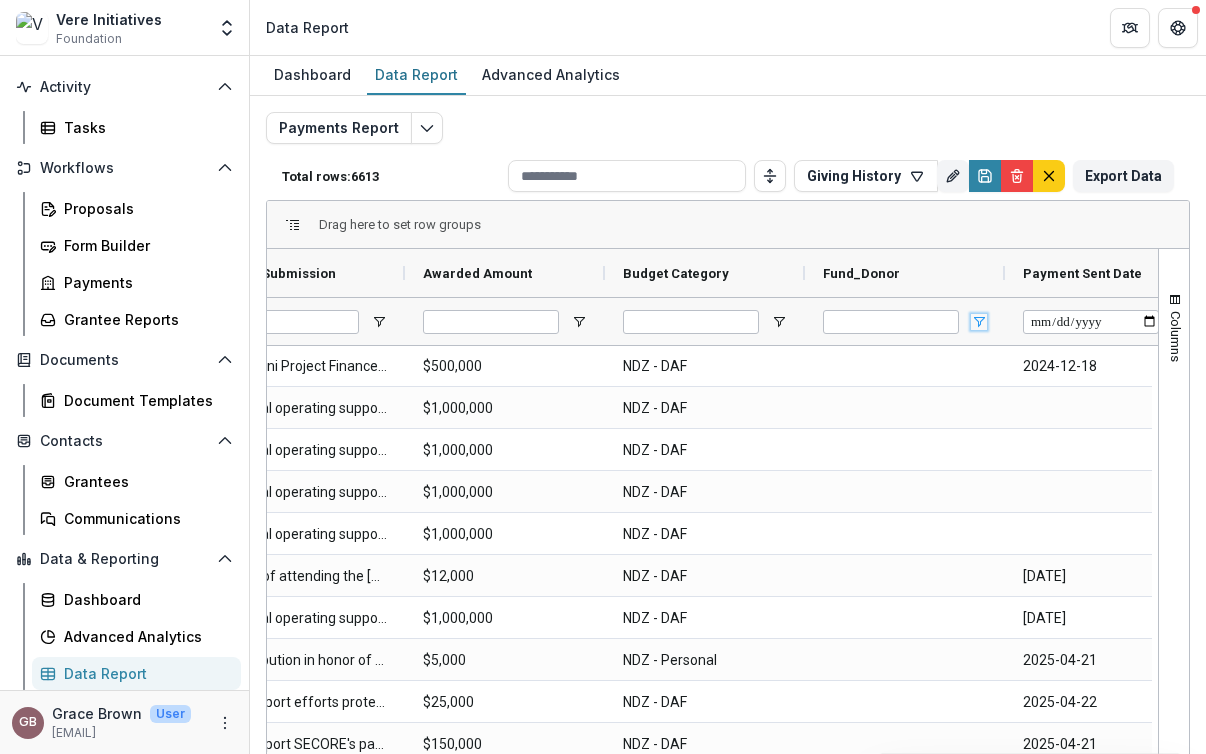 click at bounding box center (979, 322) 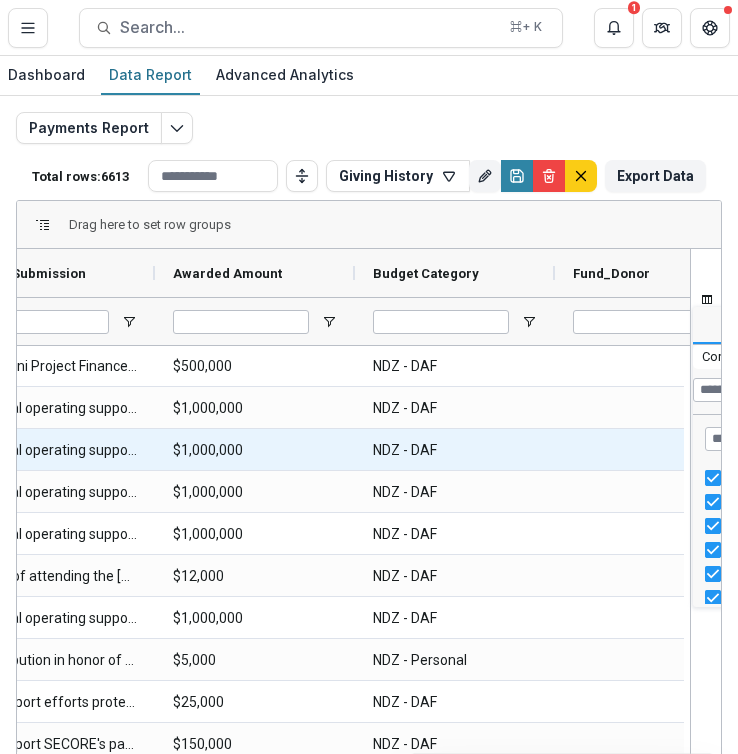 scroll, scrollTop: 0, scrollLeft: 539, axis: horizontal 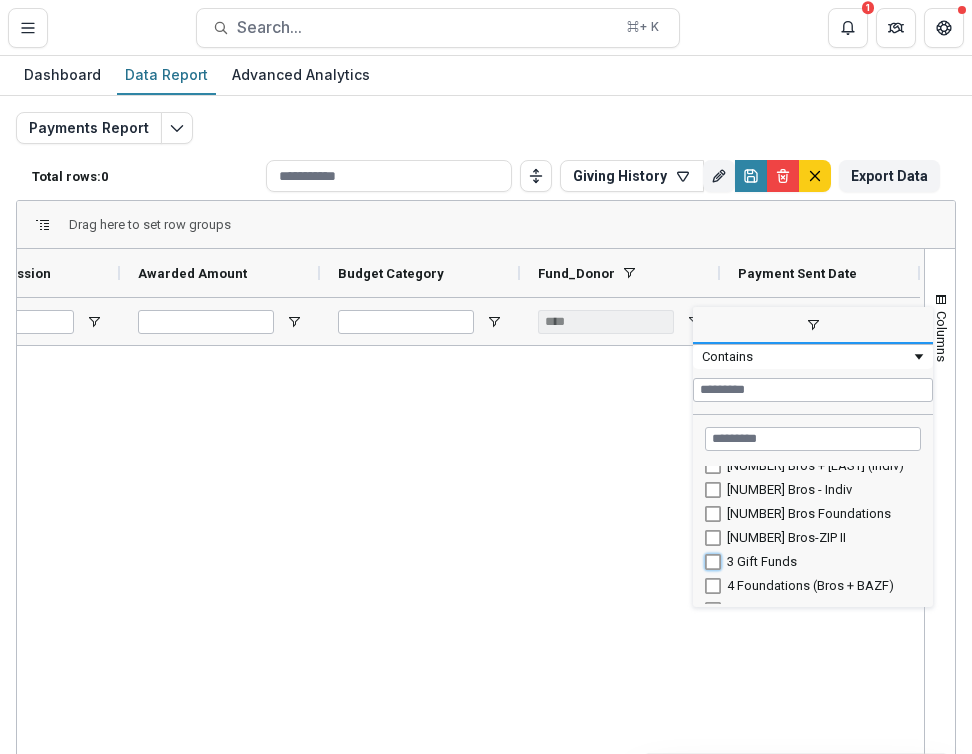 type on "**********" 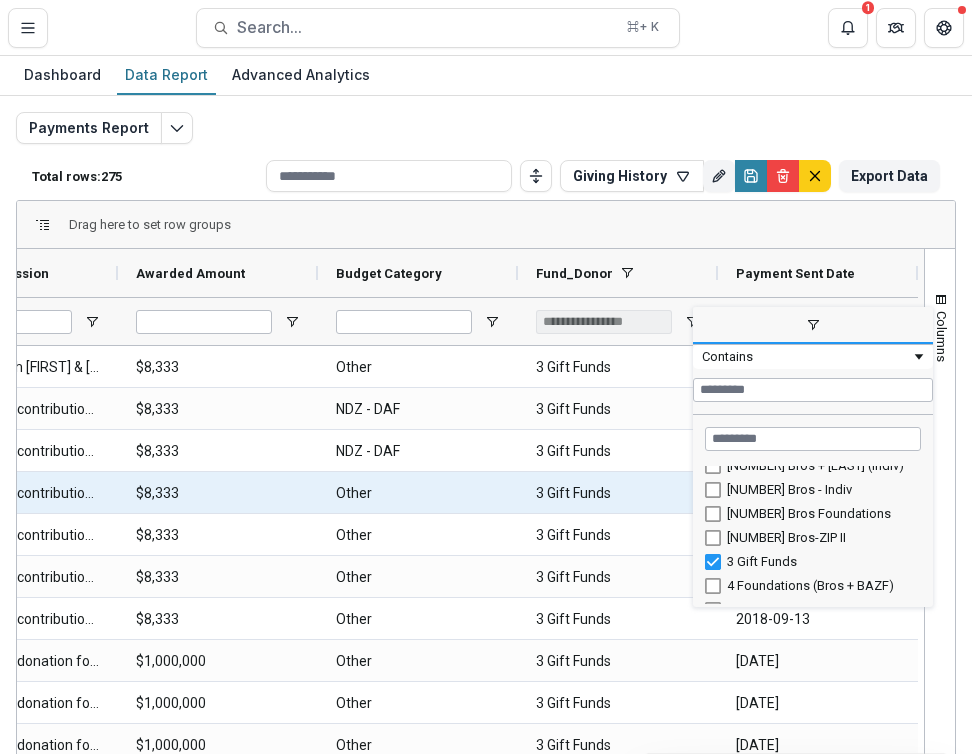 scroll, scrollTop: 0, scrollLeft: 0, axis: both 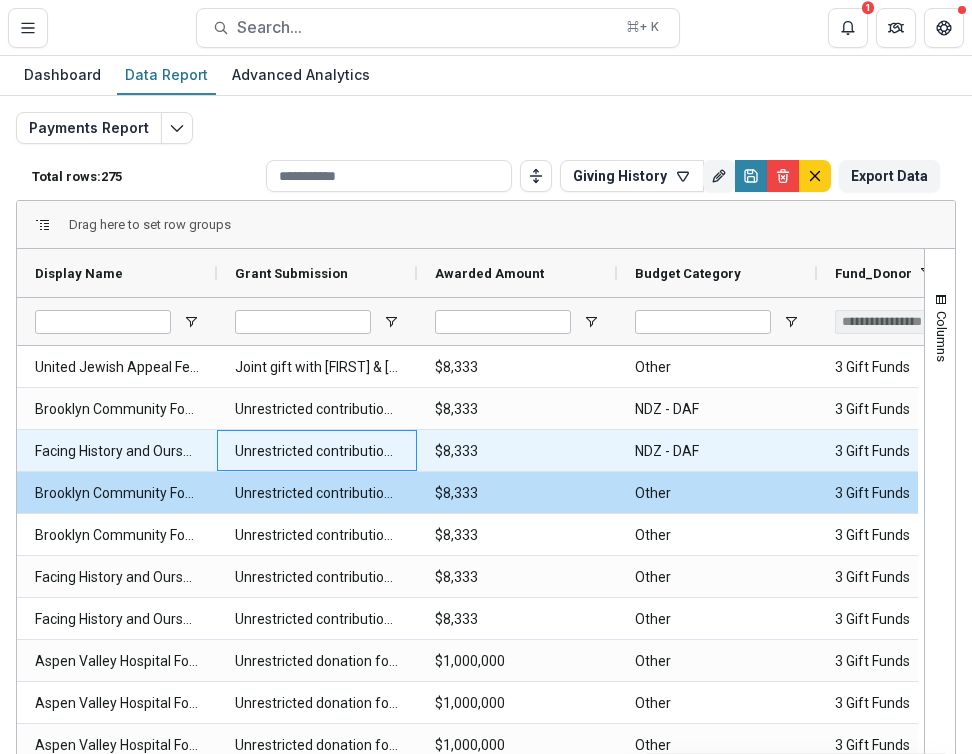 click on "Unrestricted contribution for where it will do the most good." at bounding box center (317, 451) 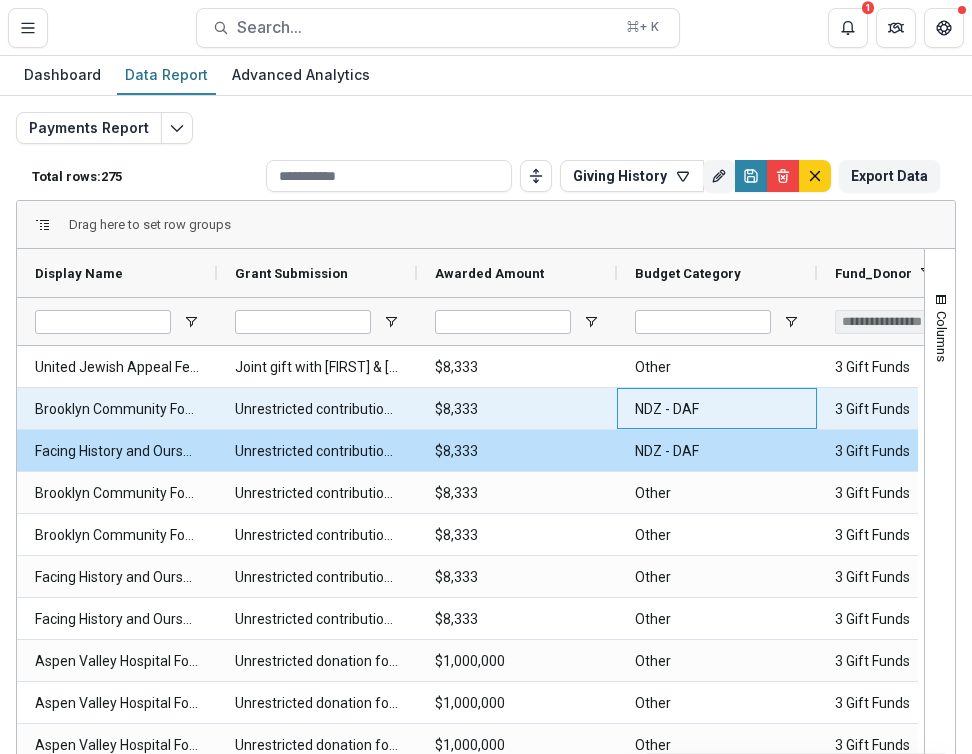 click on "NDZ - DAF" at bounding box center [717, 409] 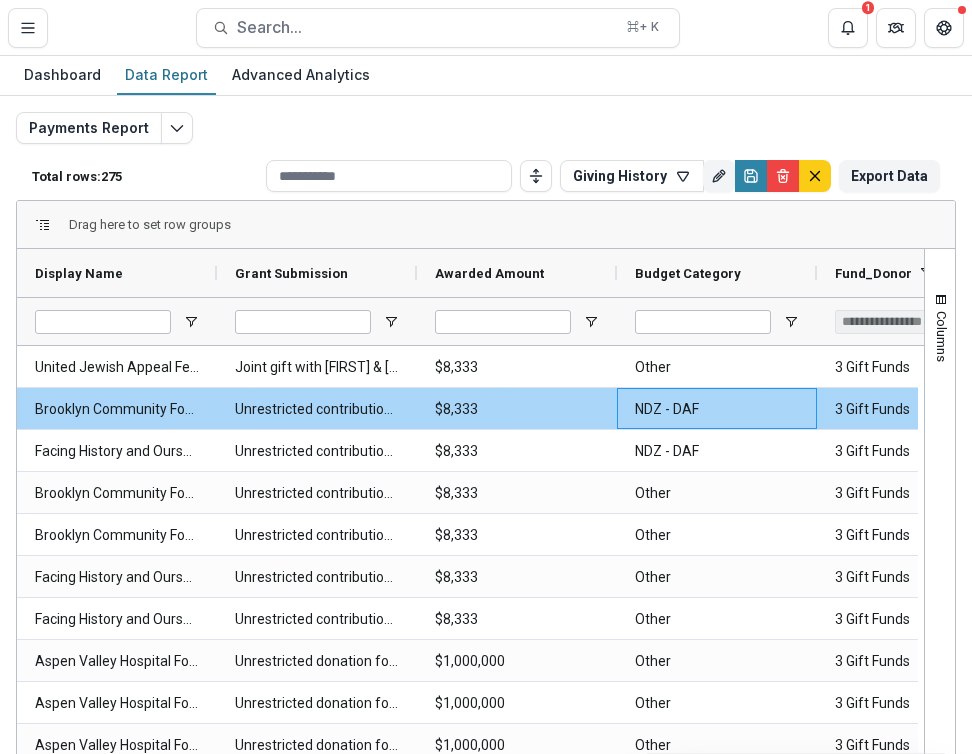 scroll, scrollTop: 0, scrollLeft: 129, axis: horizontal 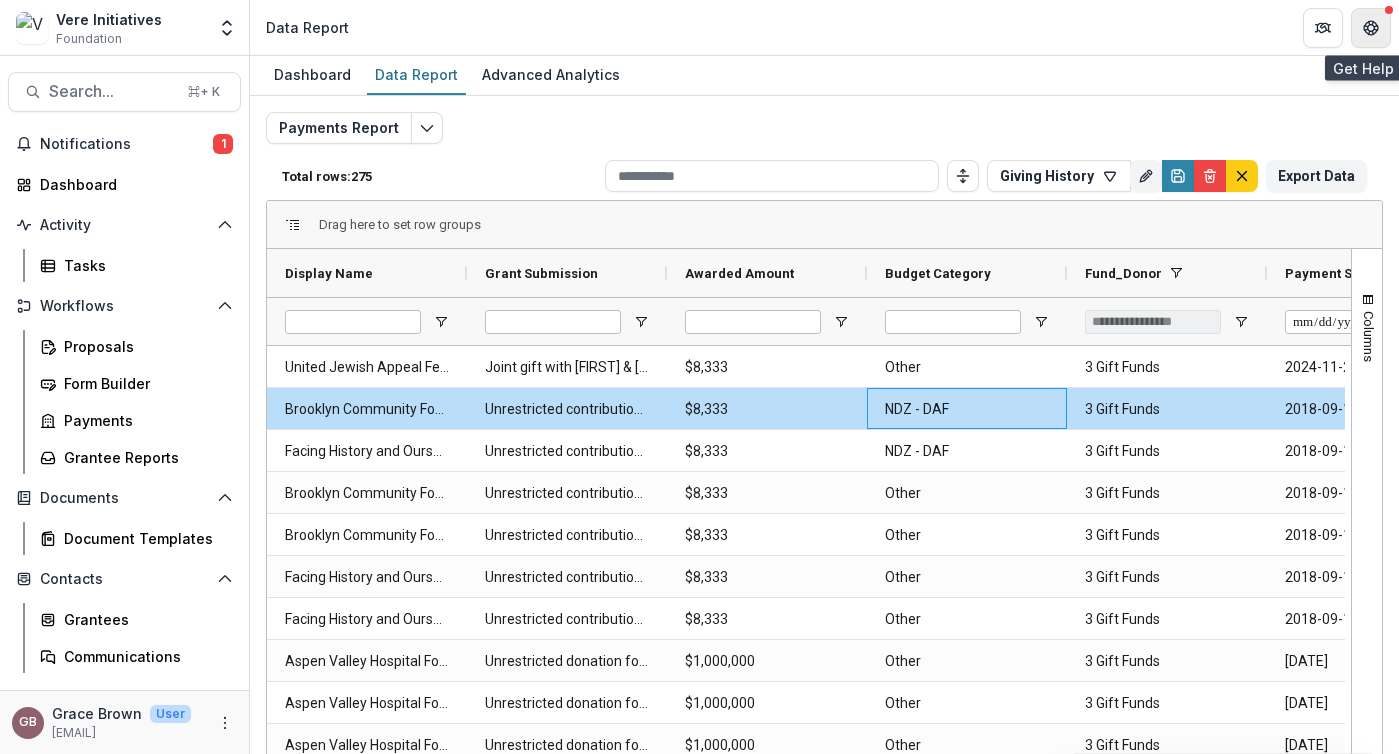 click 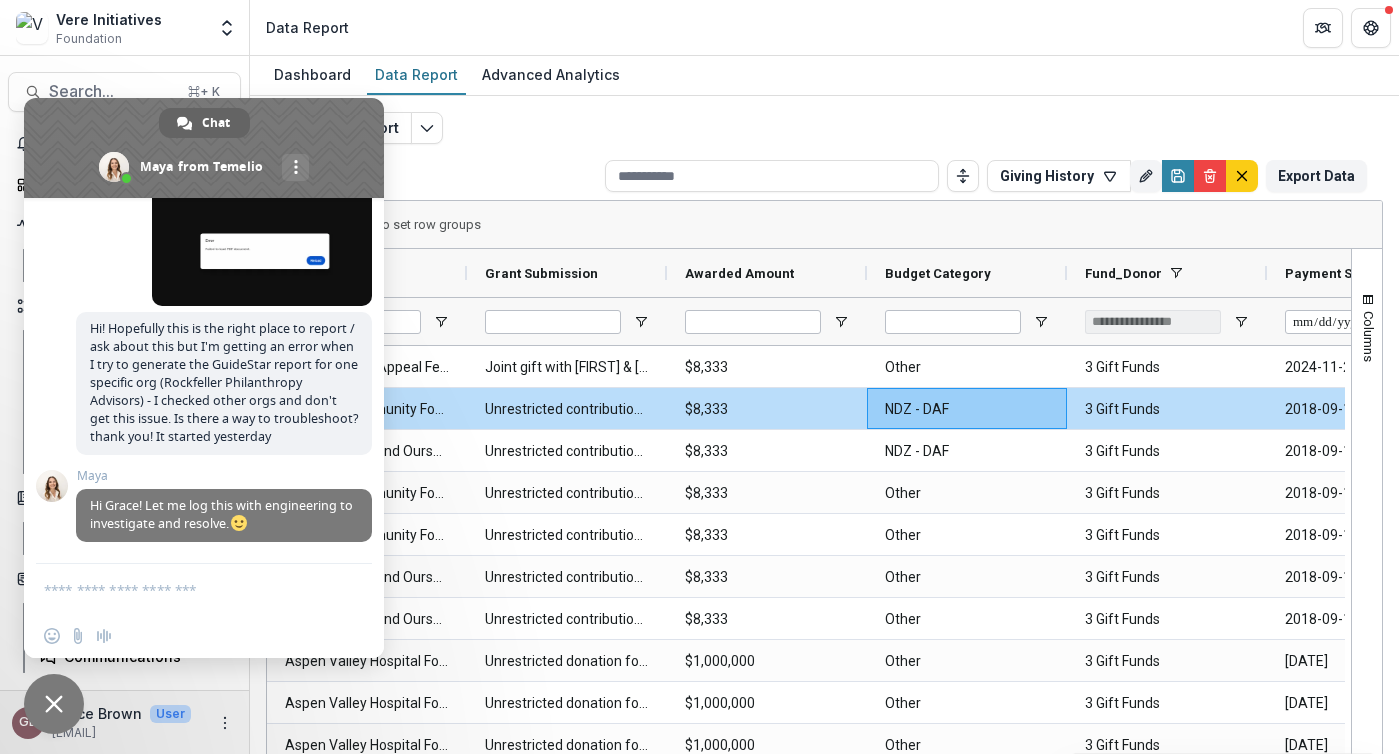 click at bounding box center [184, 589] 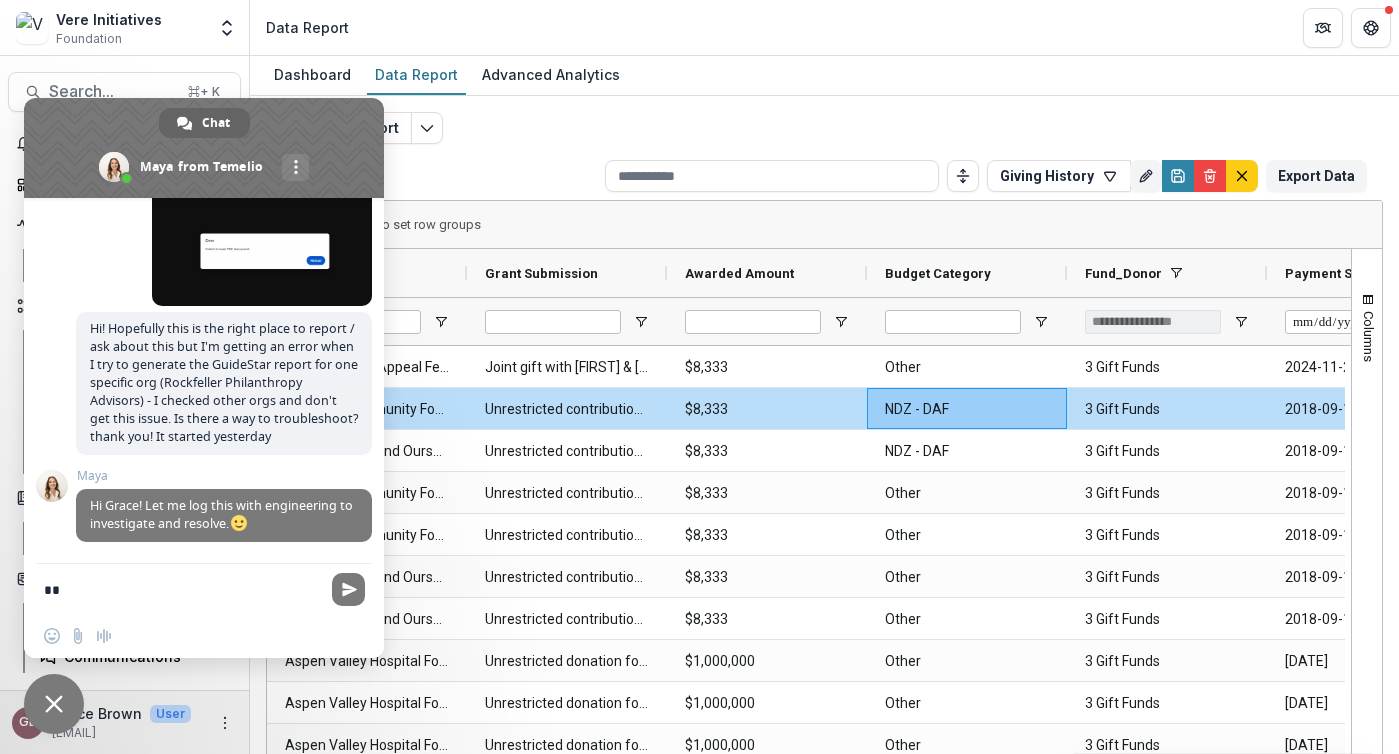 type on "*" 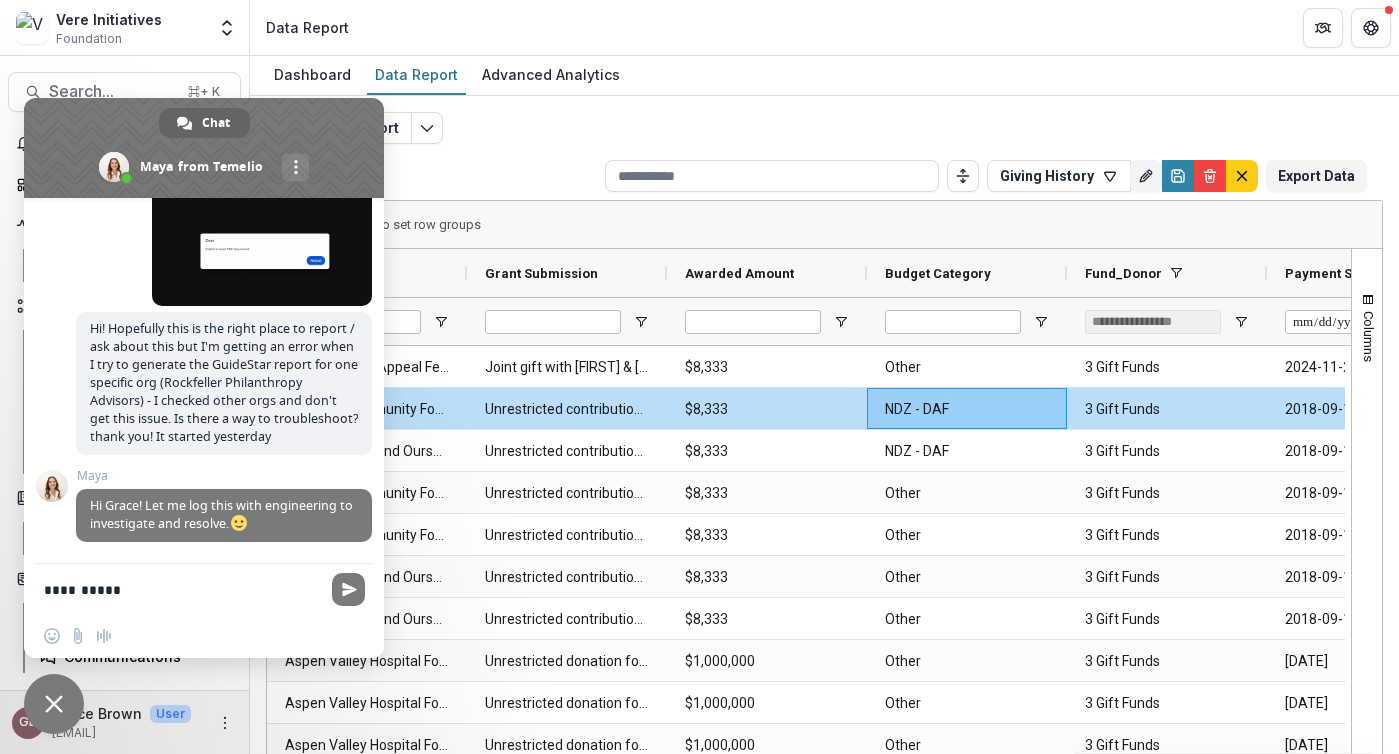 type on "**********" 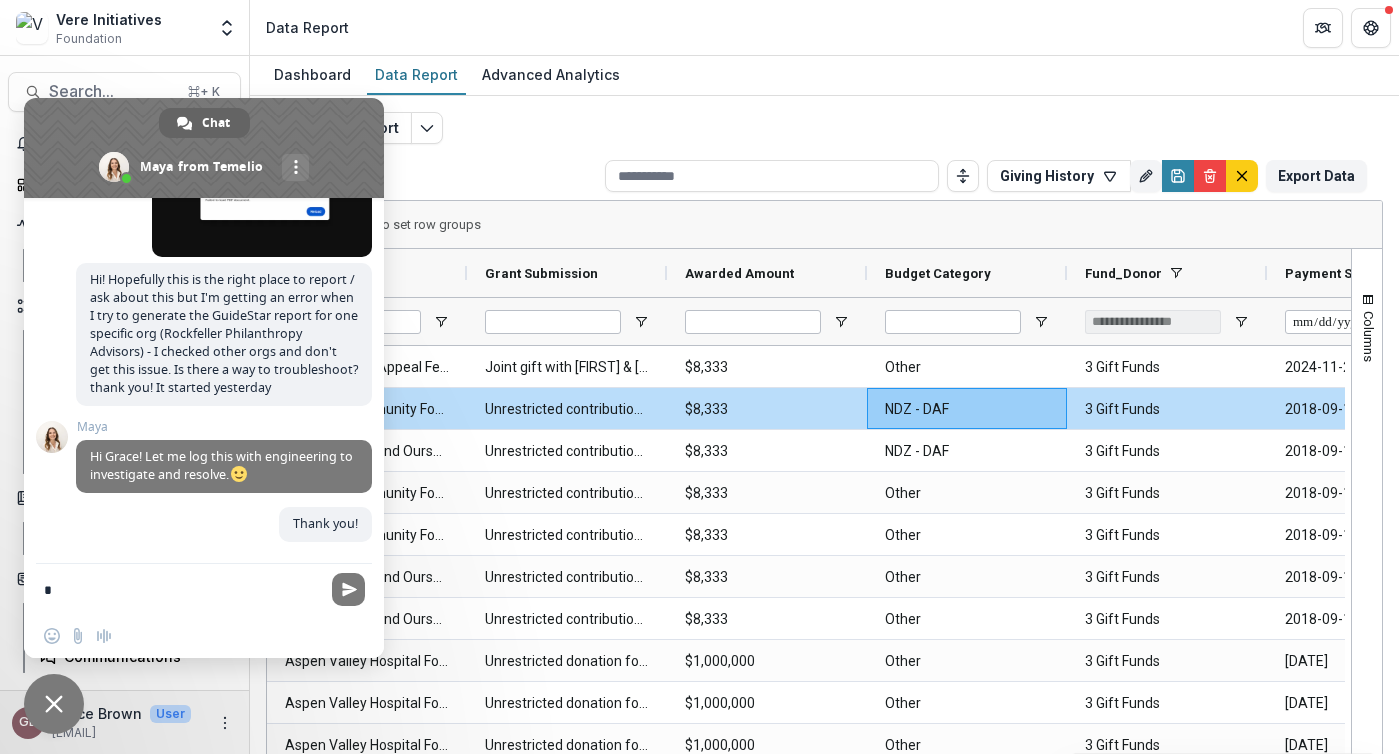 type on "**" 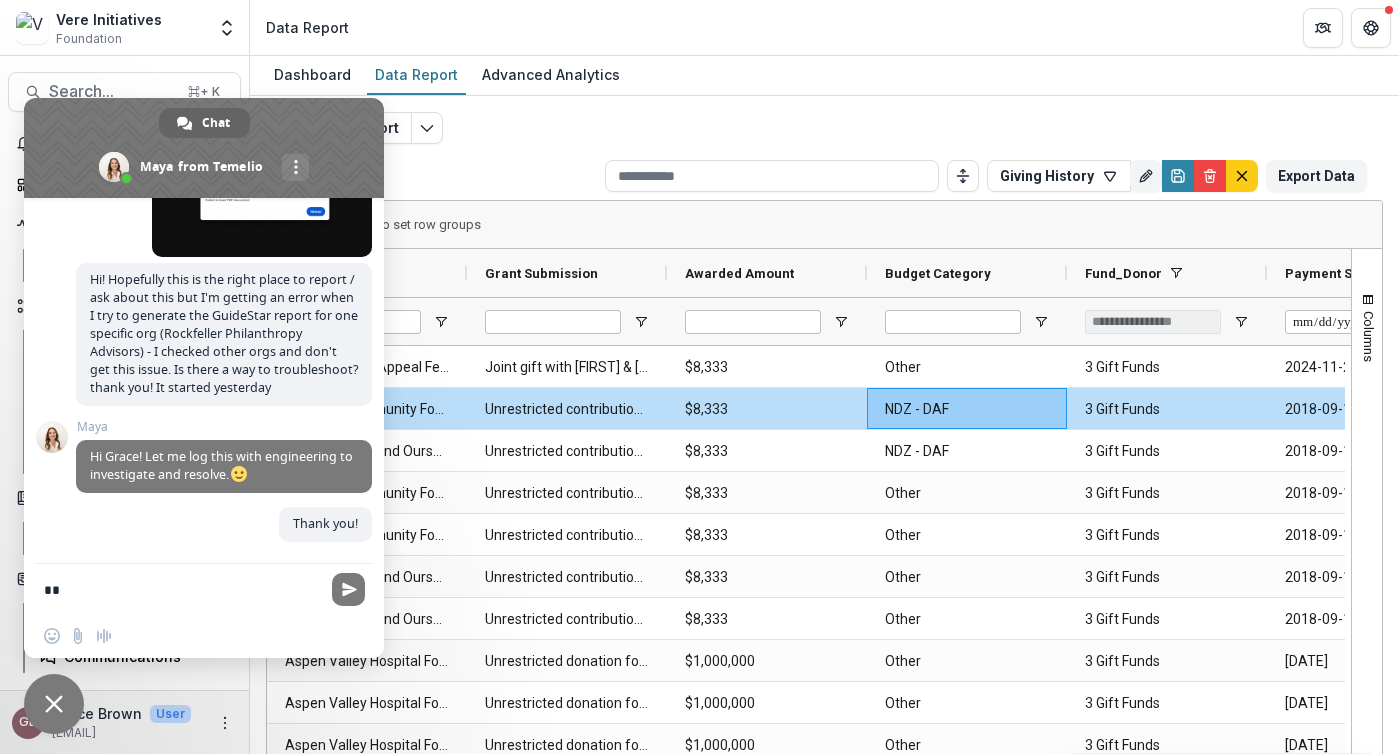 type 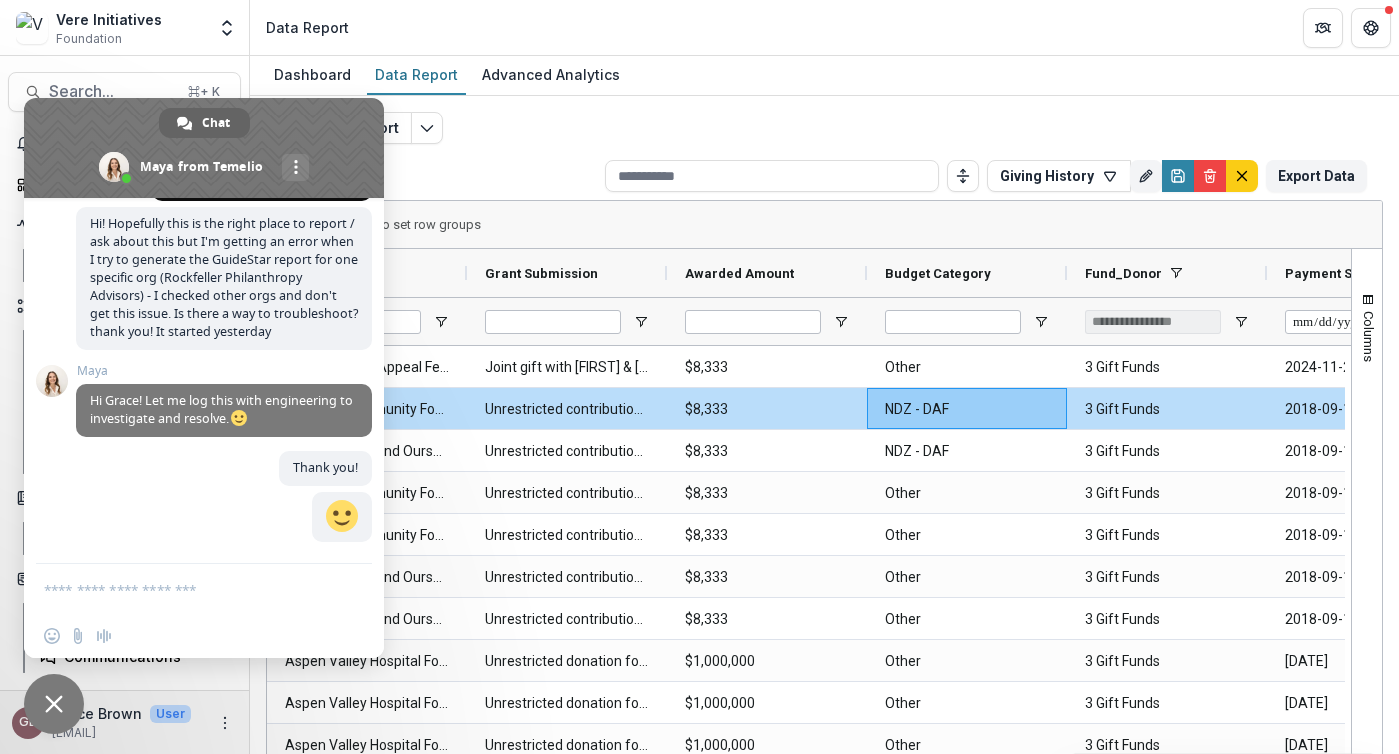 click on "Payments Report Total rows:  275 Giving History Personal Filters Team Filters Temelio Filters No  personal  filters found. Add Personal Filter Giving History  (Payments Report) MV Giving - Current FY  (Payments Report) Upcoming Payments - Test  (Payments Report) Filter 0  (Proposals Report (All Data)) Add Team Filter Grant Log Form (Manual)  ( Proposals Report (All Data) ) Application - Narrative  ( Proposals Report (All Data) ) DAF Form - placeholder  ( Proposals Report (All Data) ) Internal Review & Grant Recommendation  ( Proposals Report (All Data) ) Payment Processing - c3 + c4/personal  ( Proposals Report (All Data) ) Payment Process - c3  ( Proposals Report (All Data) ) Payment Processing - c4 or personal  ( Proposals Report (All Data) ) Temelio Historical Form  ( Proposals Report (All Data) ) Gift Log Form (Manual)  ( Proposals Report (All Data) ) Vere Initiatives - Documents & Narrative Upload  ( Proposals Report (All Data) ) Application - Document Collection  ( Proposals Report (All Data) )  ( )  (" at bounding box center [824, 482] 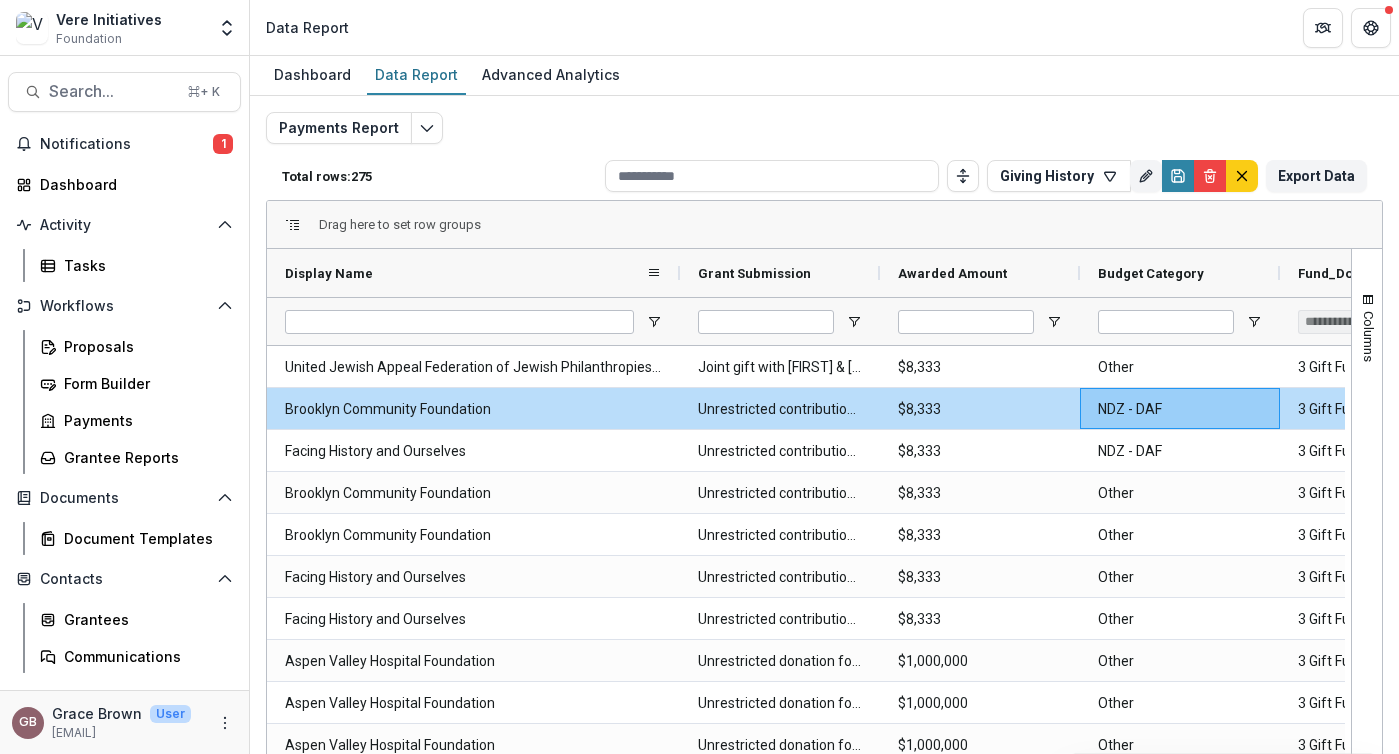 drag, startPoint x: 468, startPoint y: 277, endPoint x: 680, endPoint y: 279, distance: 212.00943 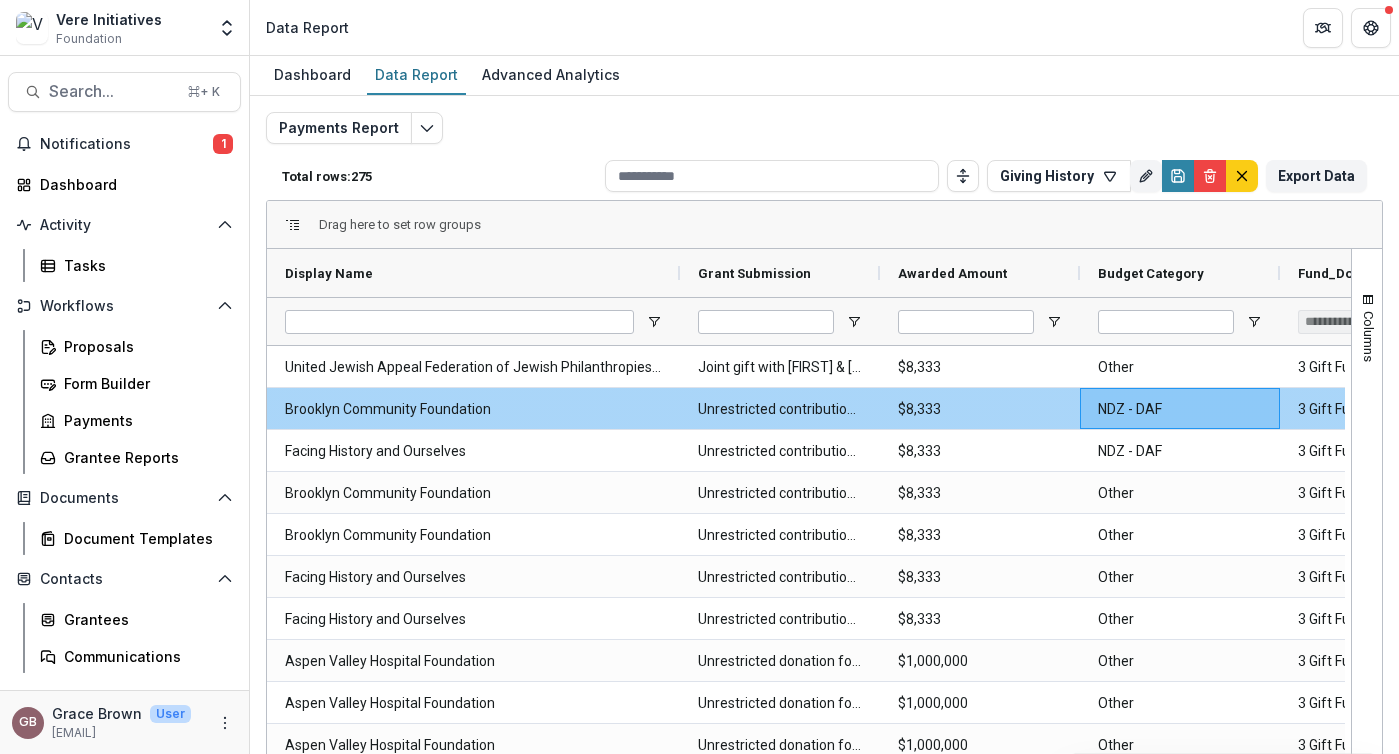 scroll, scrollTop: 0, scrollLeft: 141, axis: horizontal 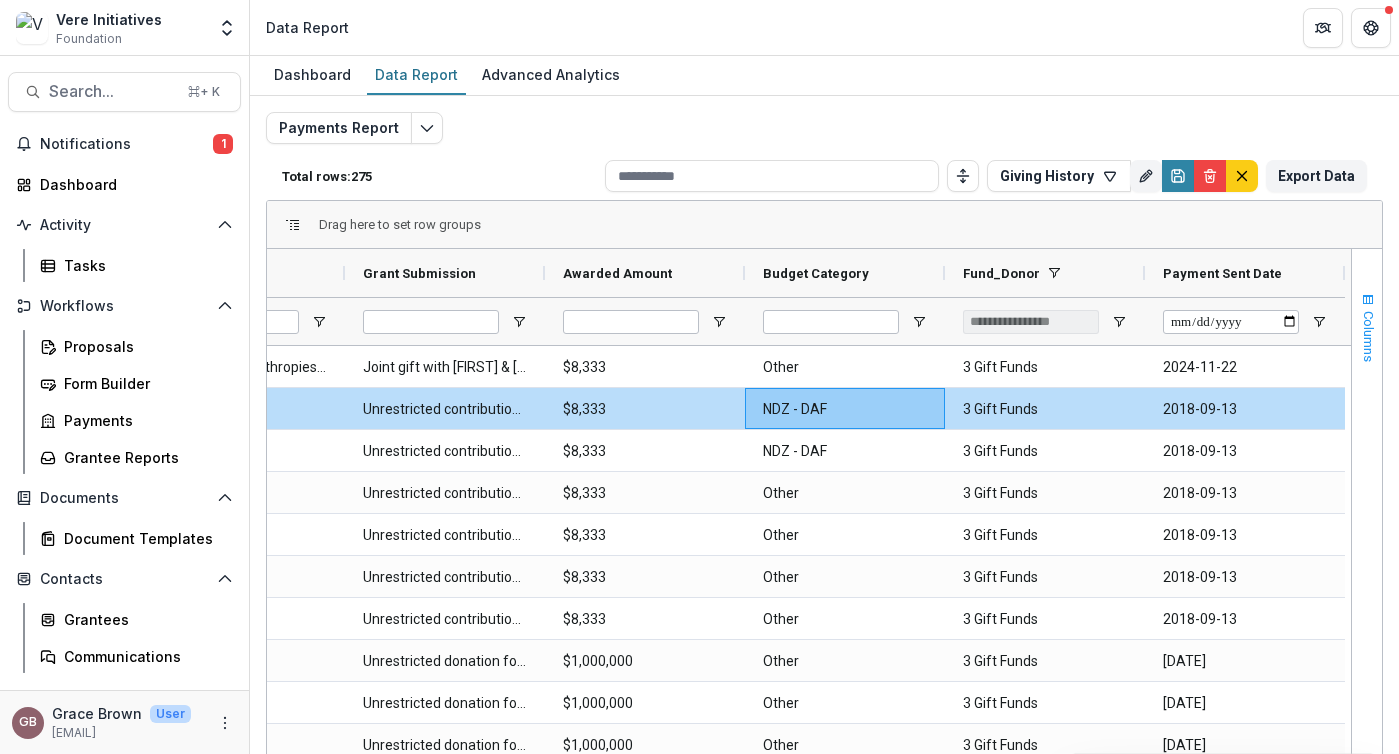 click on "Columns" at bounding box center [1367, 327] 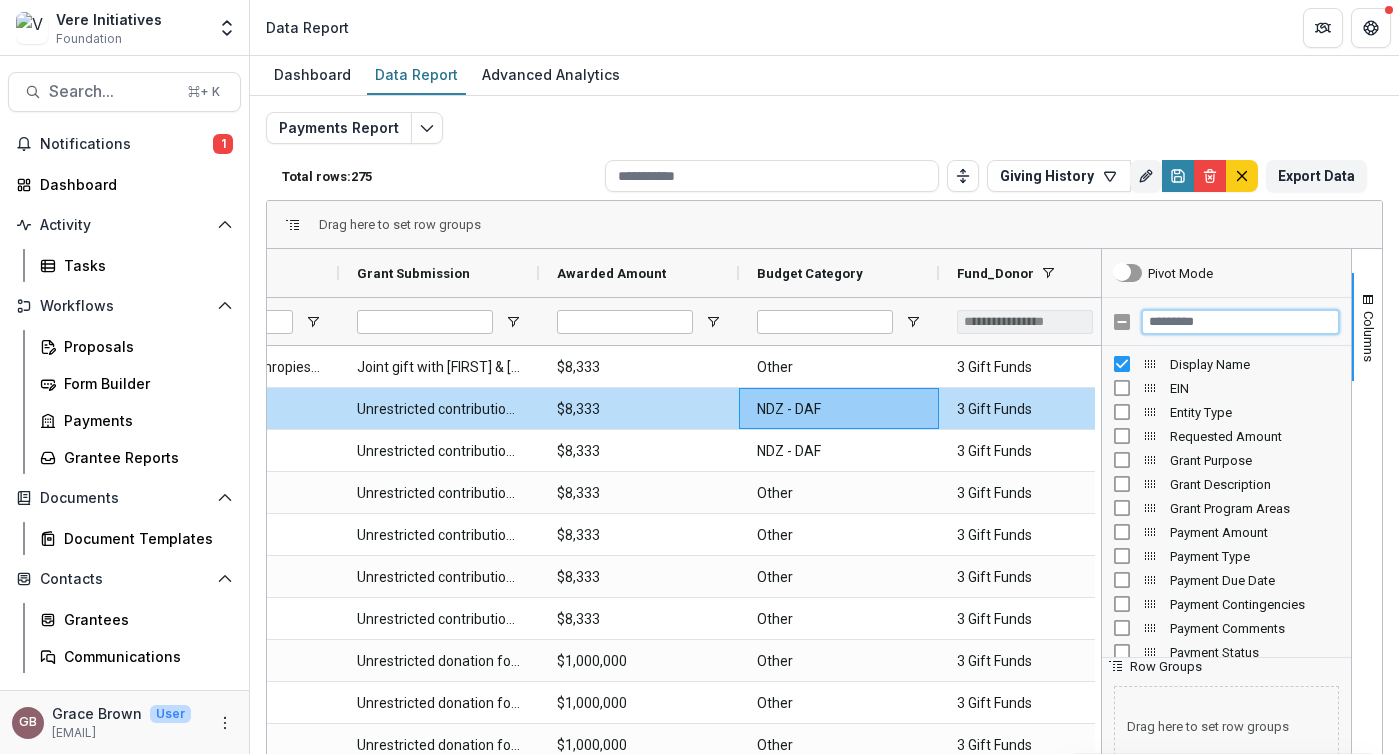 click at bounding box center (1240, 322) 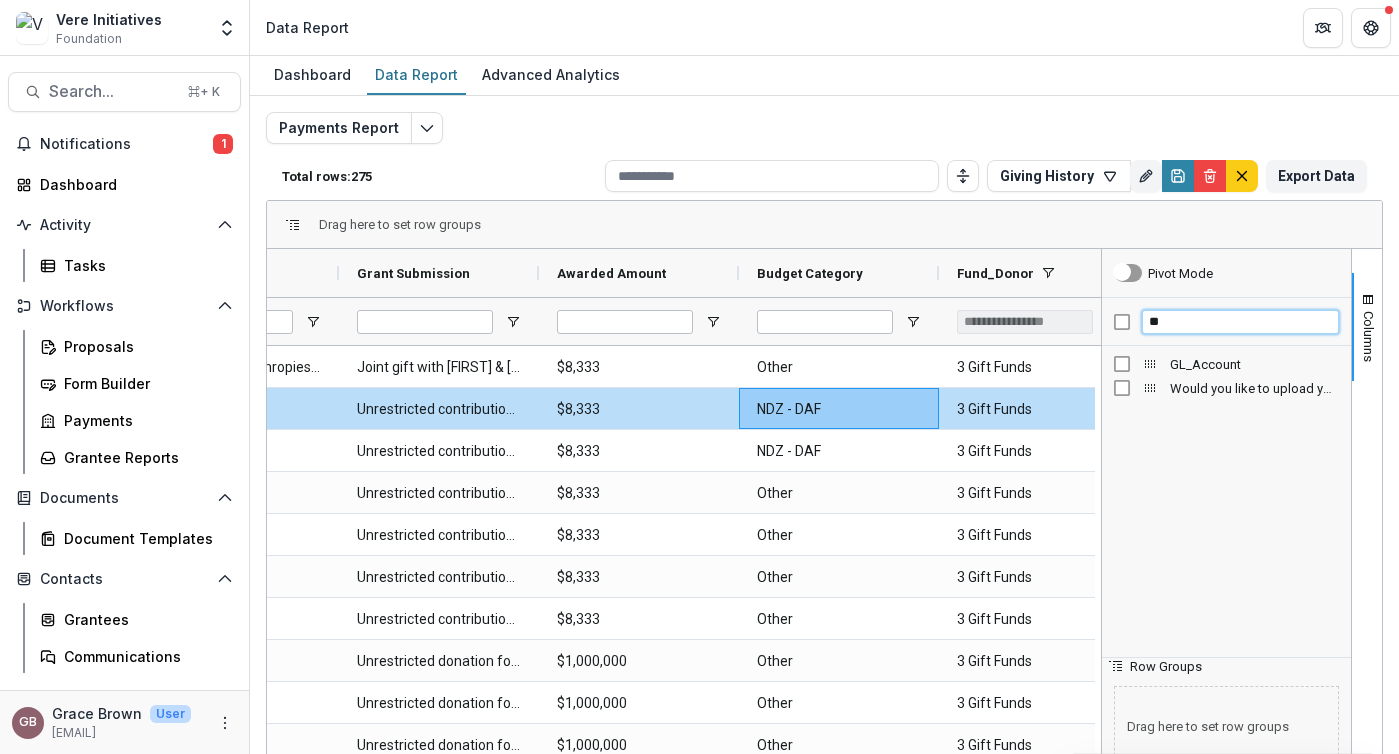 type on "**" 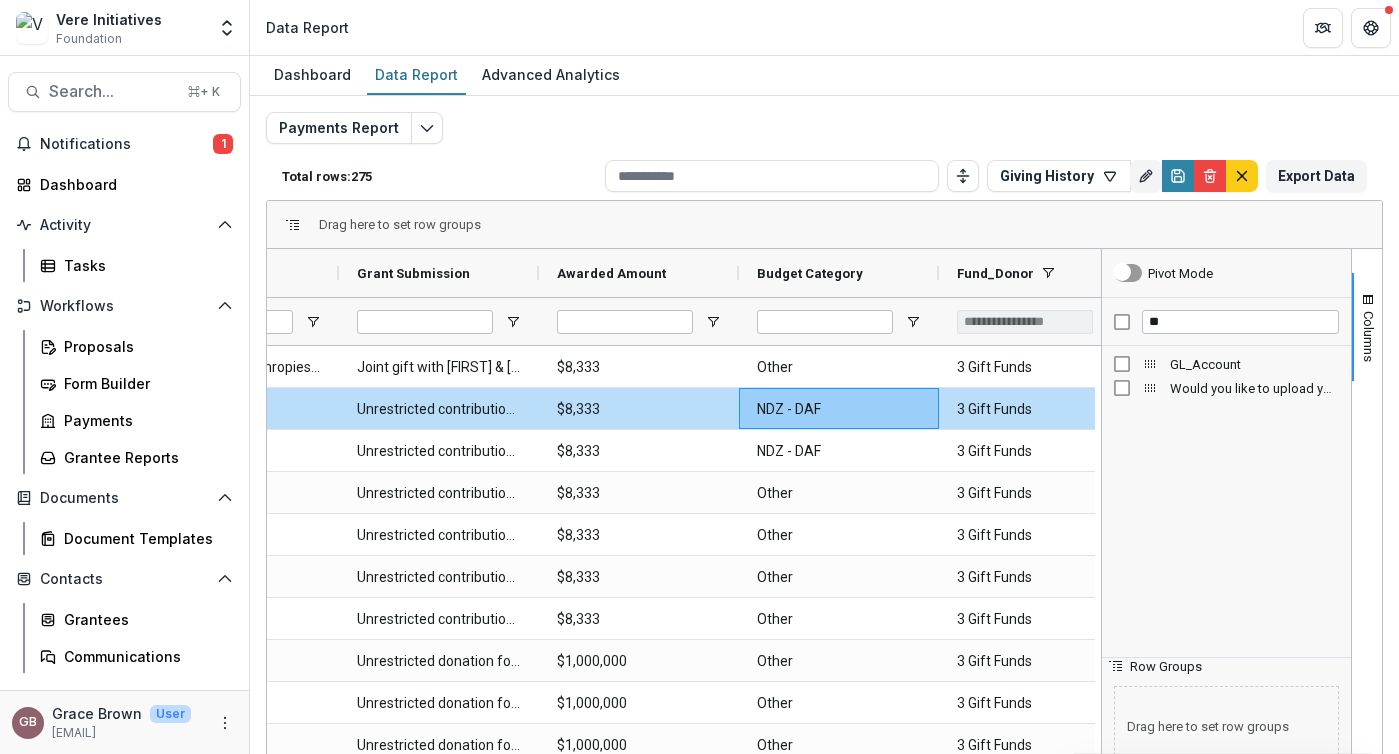 click on "GL_Account" at bounding box center [1254, 364] 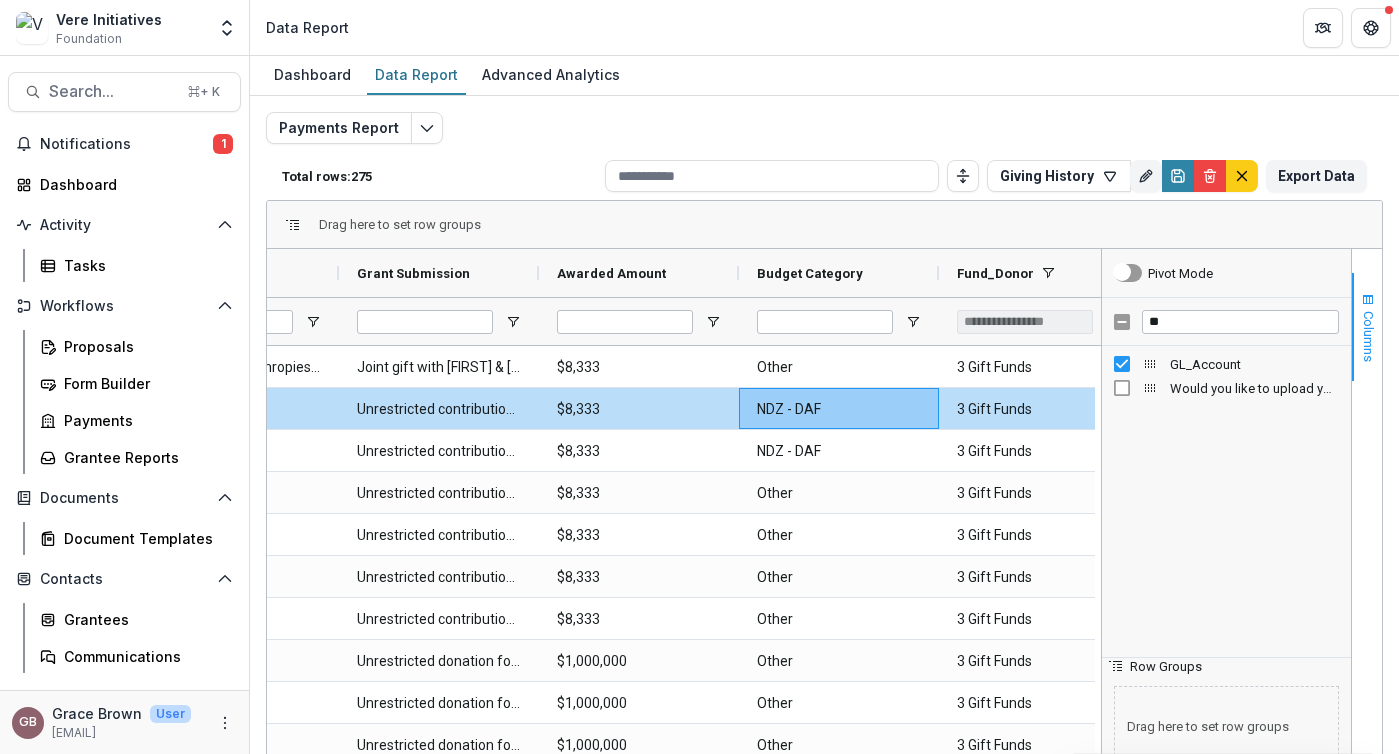 click at bounding box center (1368, 300) 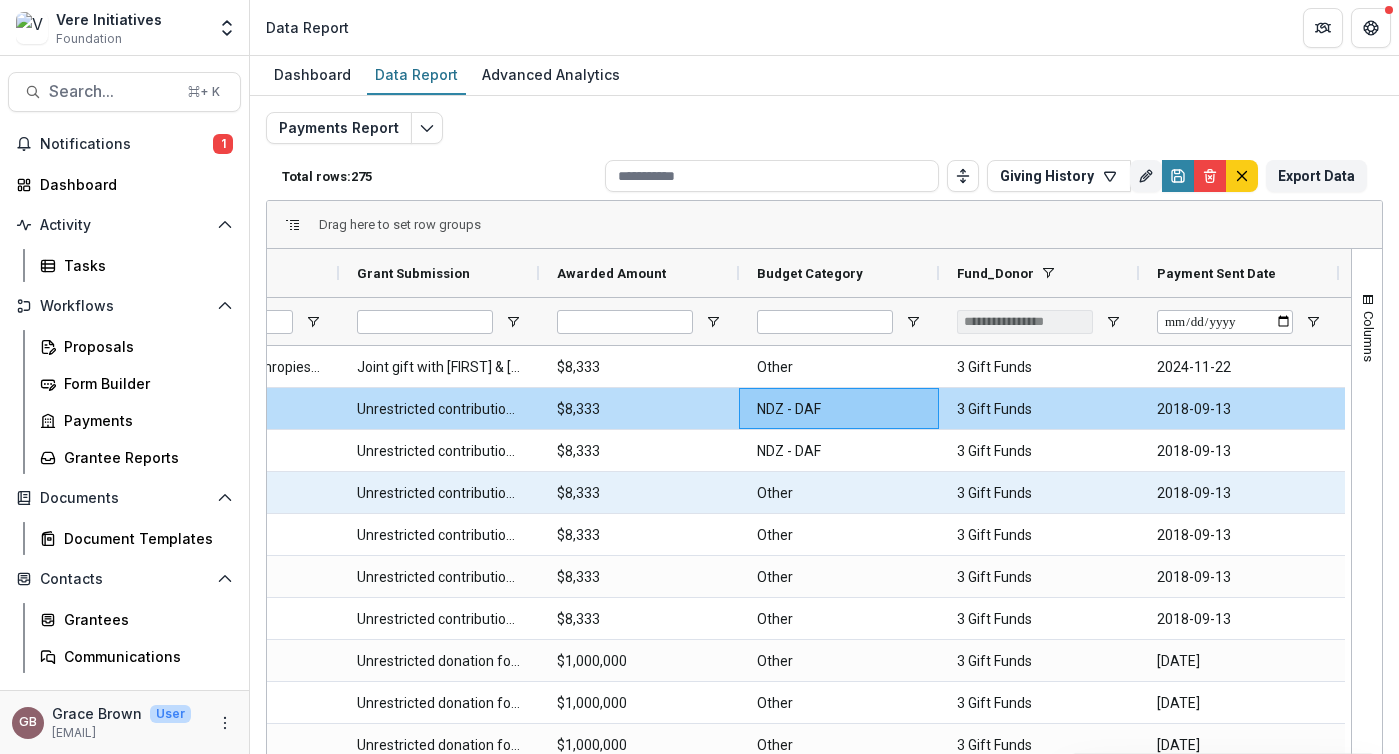 scroll, scrollTop: 0, scrollLeft: 459, axis: horizontal 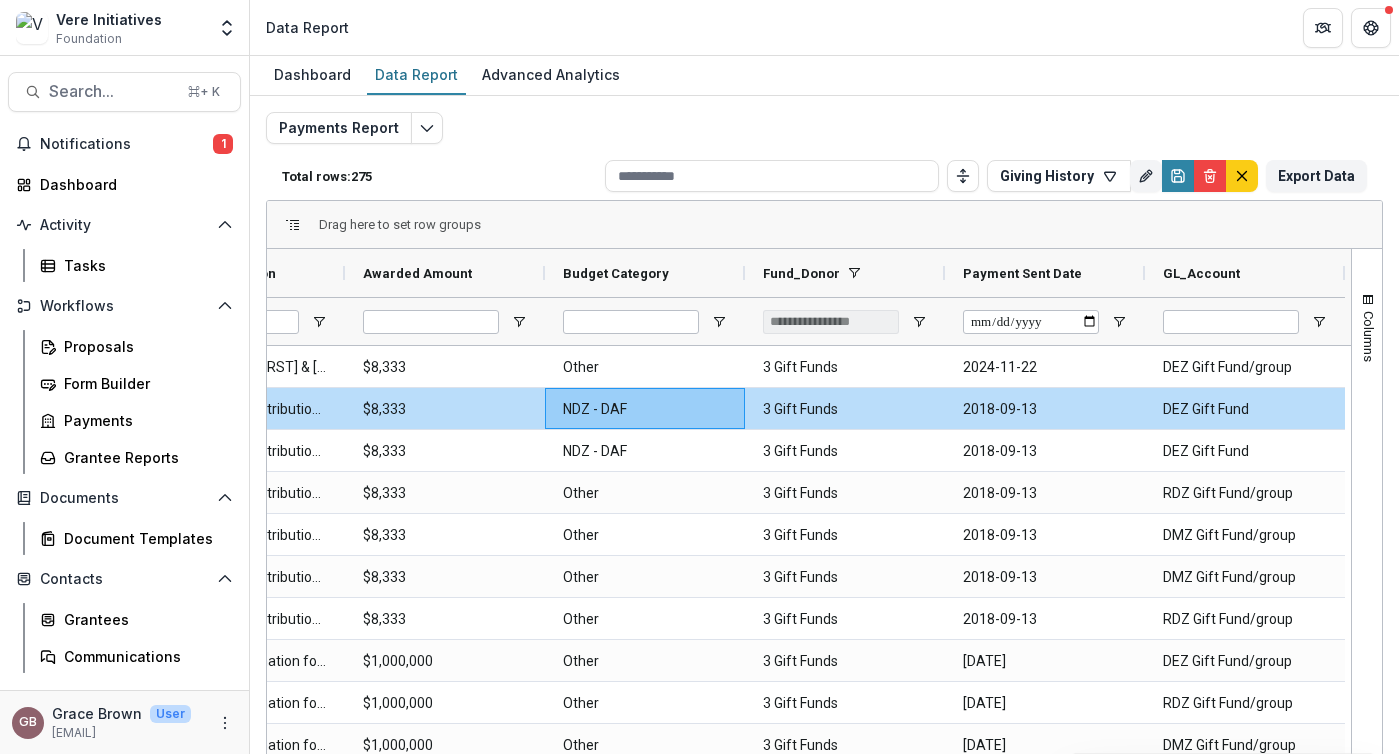 click at bounding box center (1231, 321) 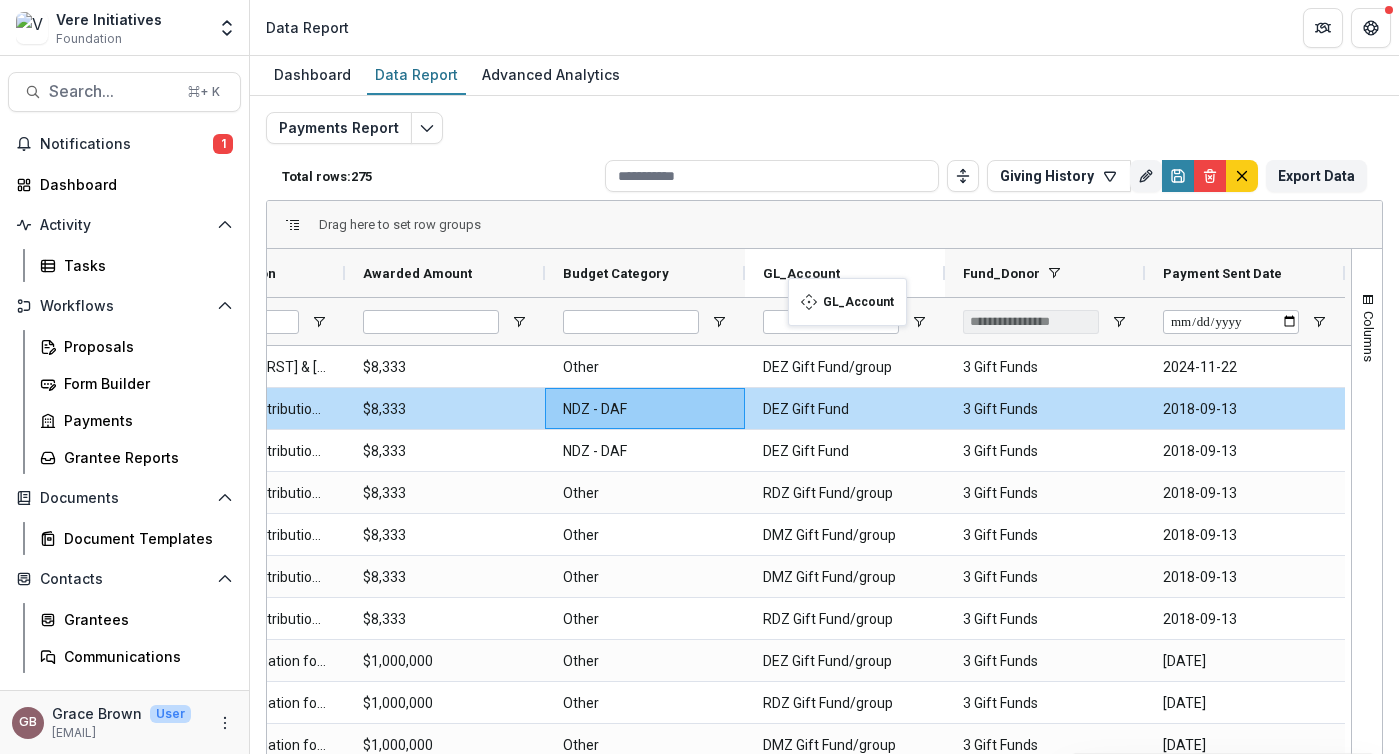 drag, startPoint x: 1238, startPoint y: 274, endPoint x: 799, endPoint y: 290, distance: 439.29147 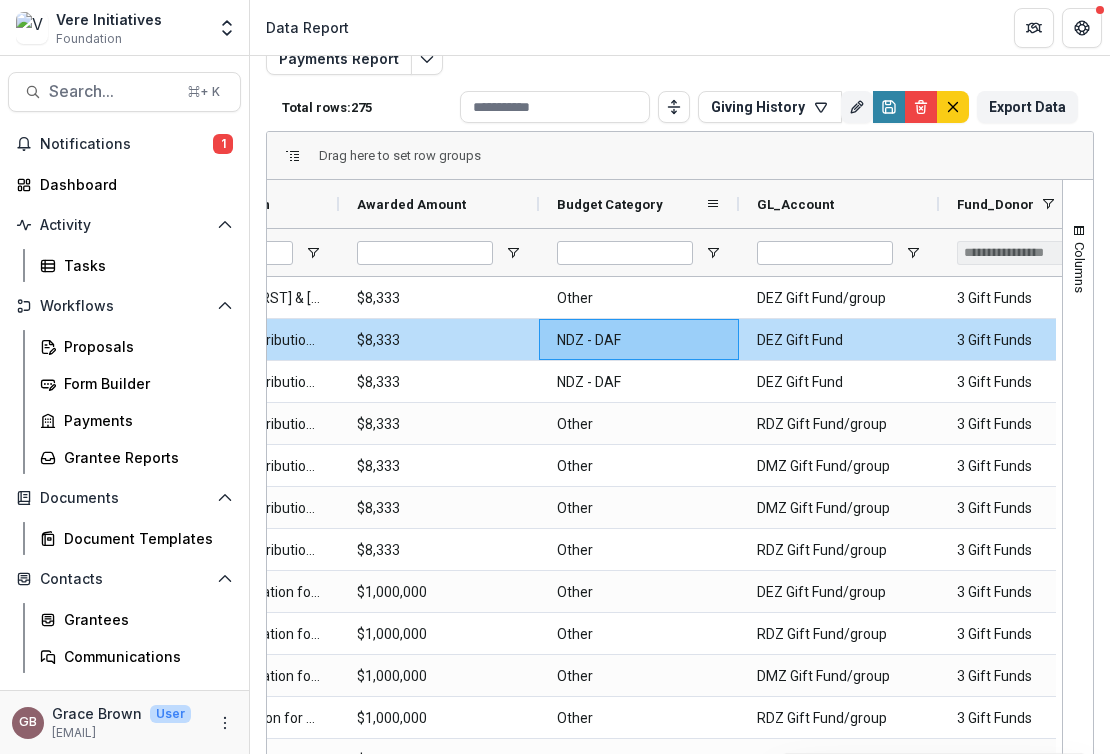 scroll, scrollTop: 71, scrollLeft: 0, axis: vertical 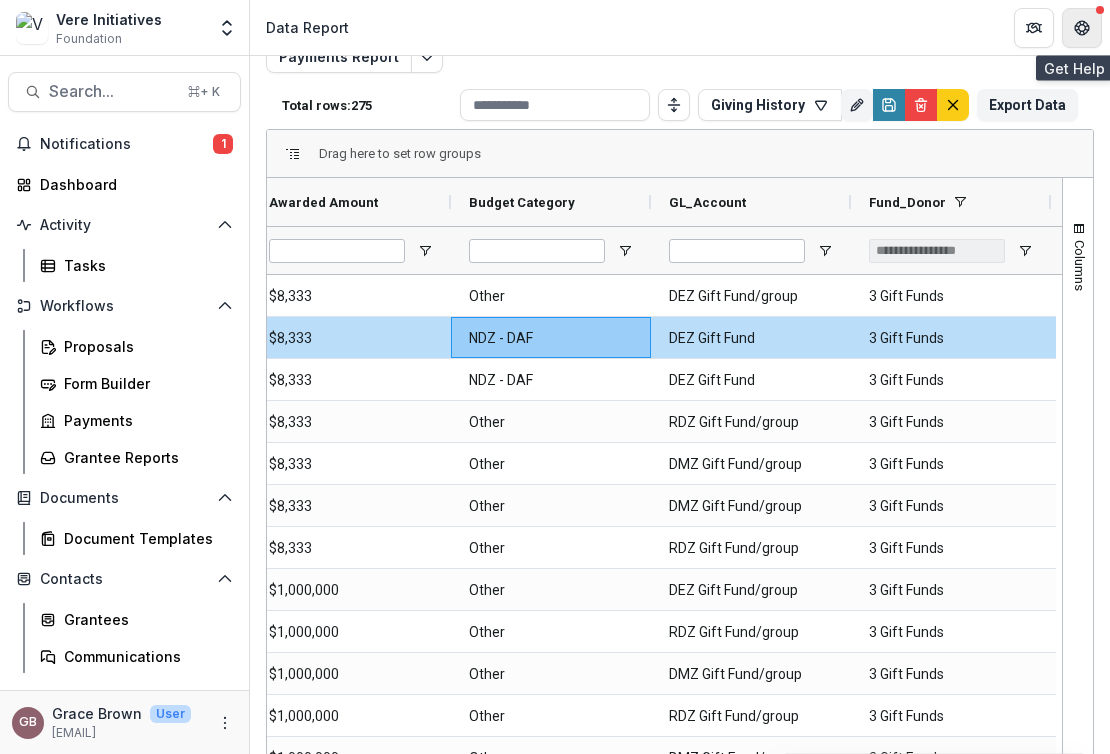 click 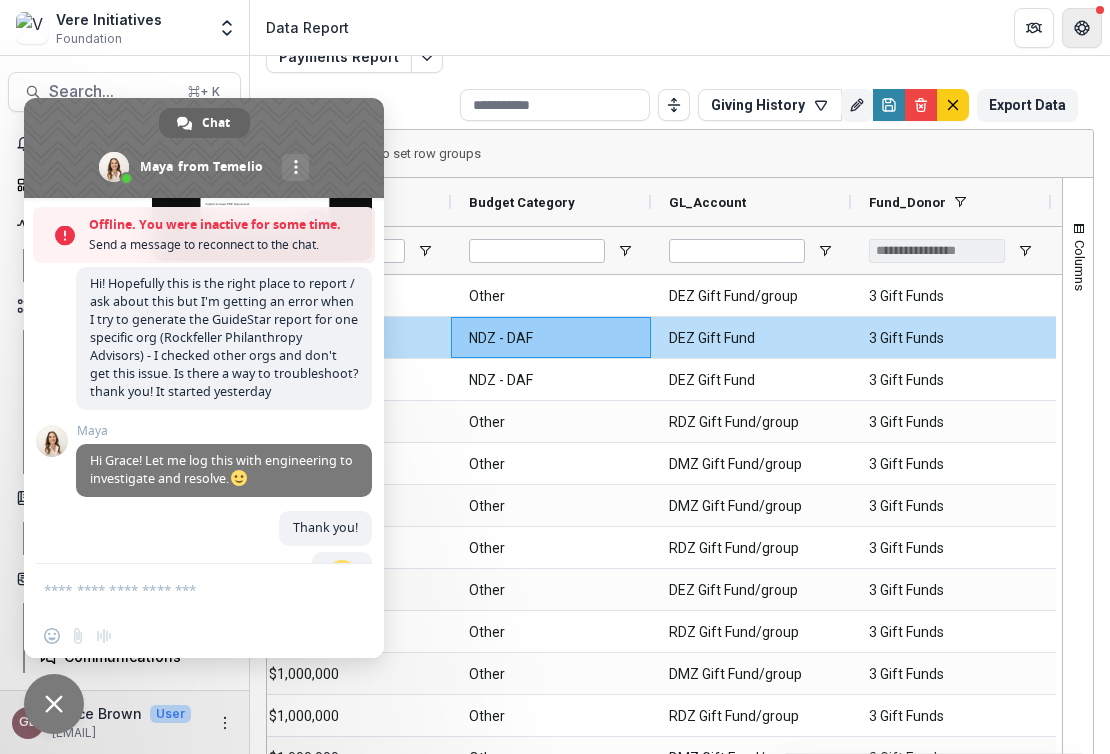 scroll, scrollTop: 327, scrollLeft: 0, axis: vertical 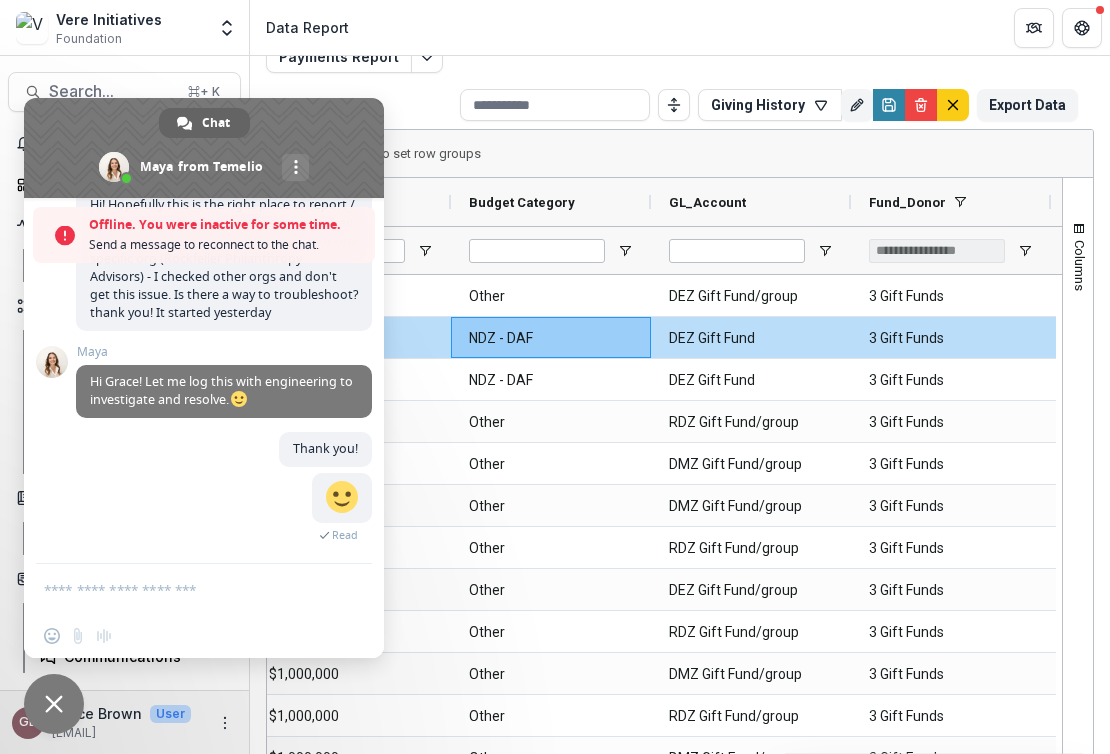 click at bounding box center [184, 589] 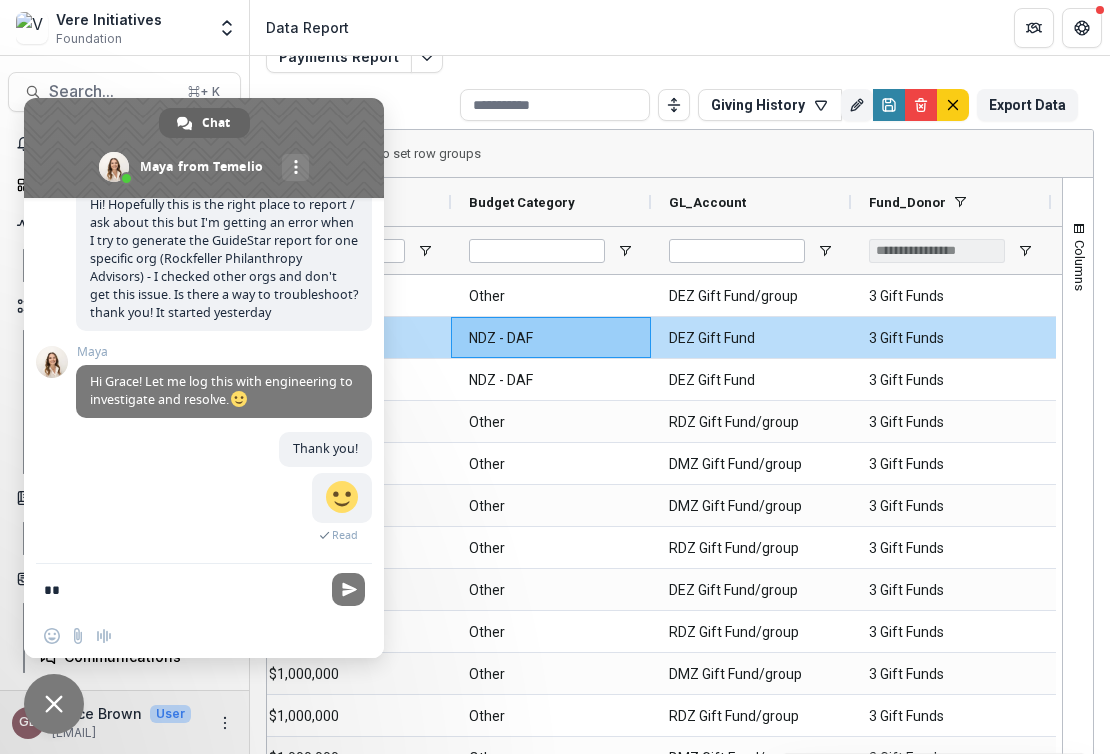 type on "*" 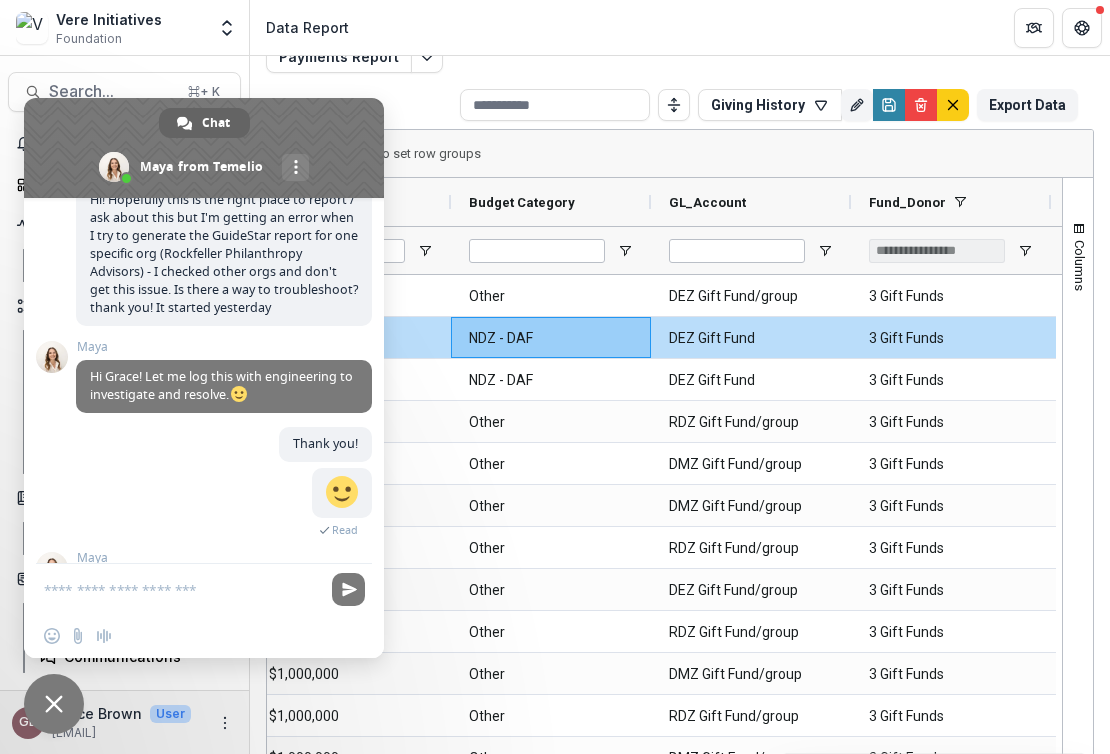 scroll, scrollTop: 387, scrollLeft: 0, axis: vertical 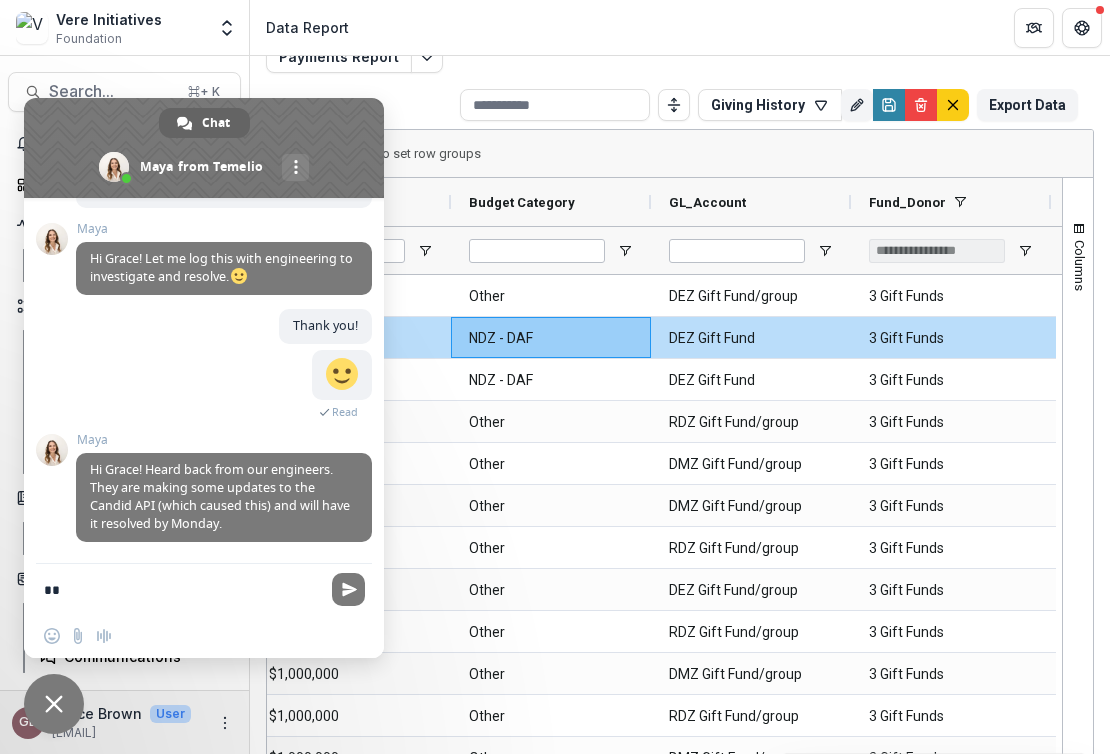 type on "*" 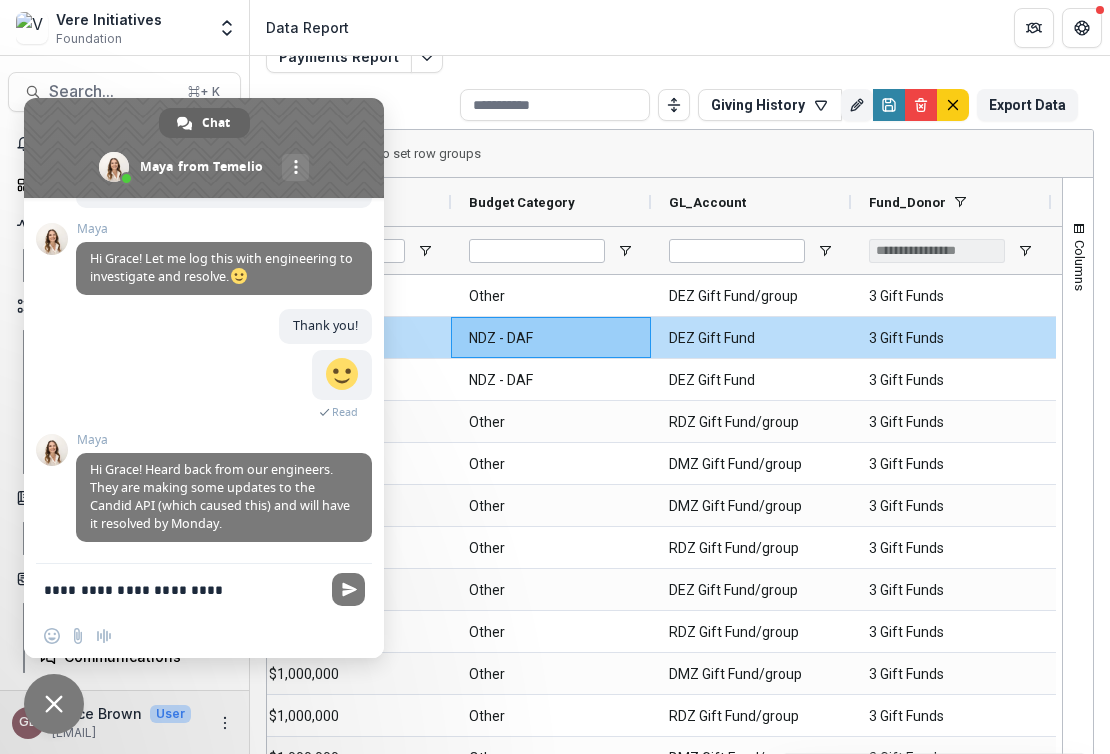 type on "**********" 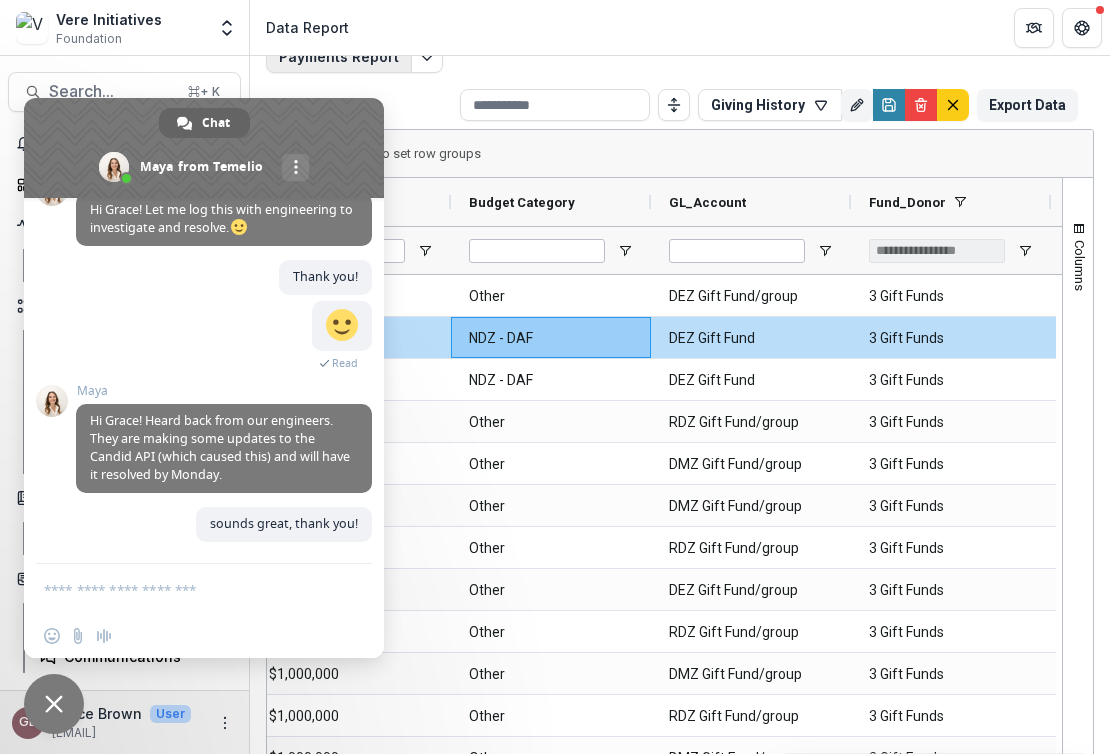 scroll, scrollTop: 437, scrollLeft: 0, axis: vertical 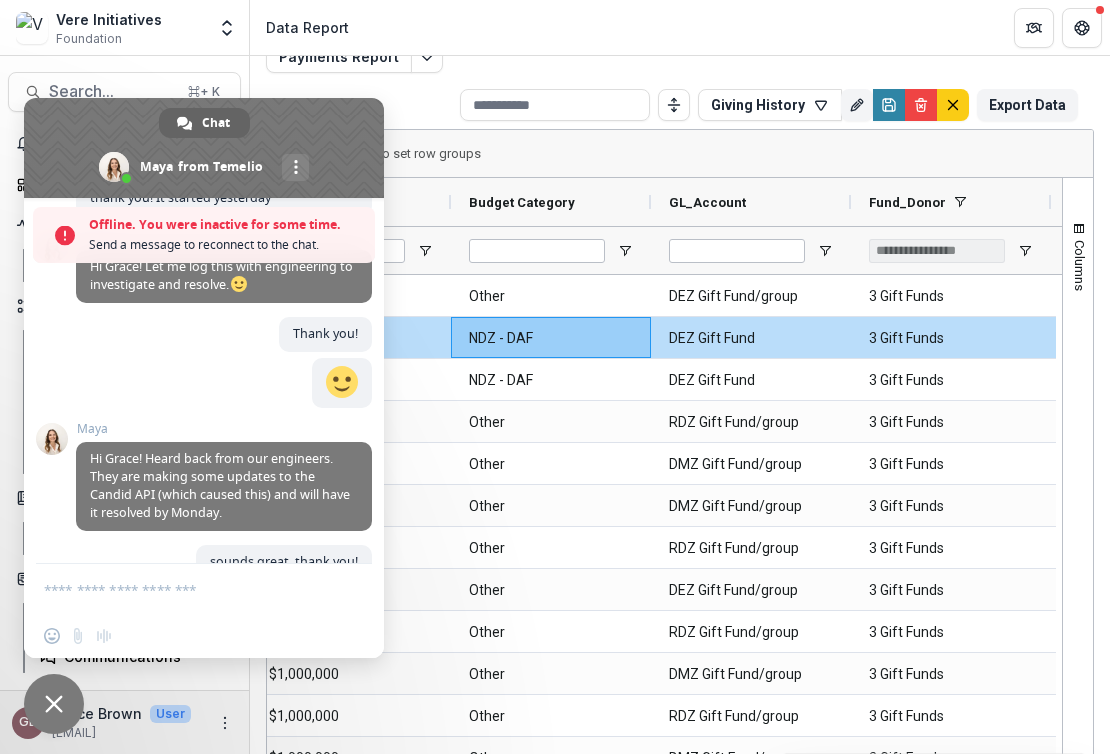 click at bounding box center [54, 704] 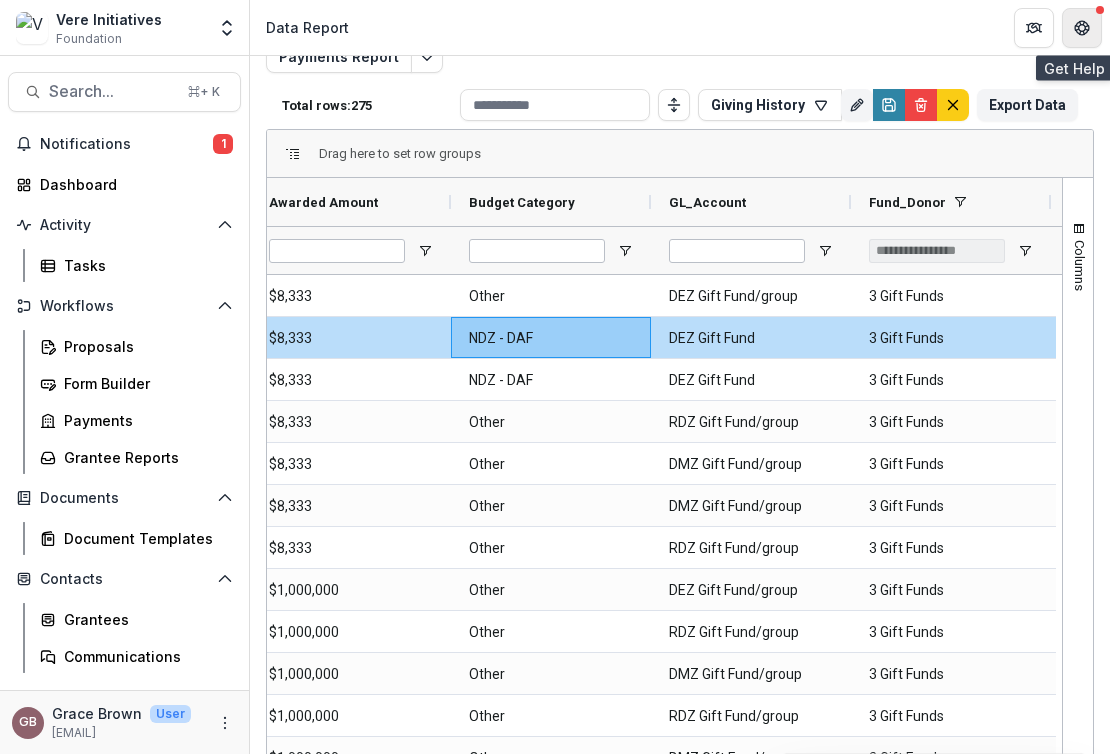 click at bounding box center (1082, 28) 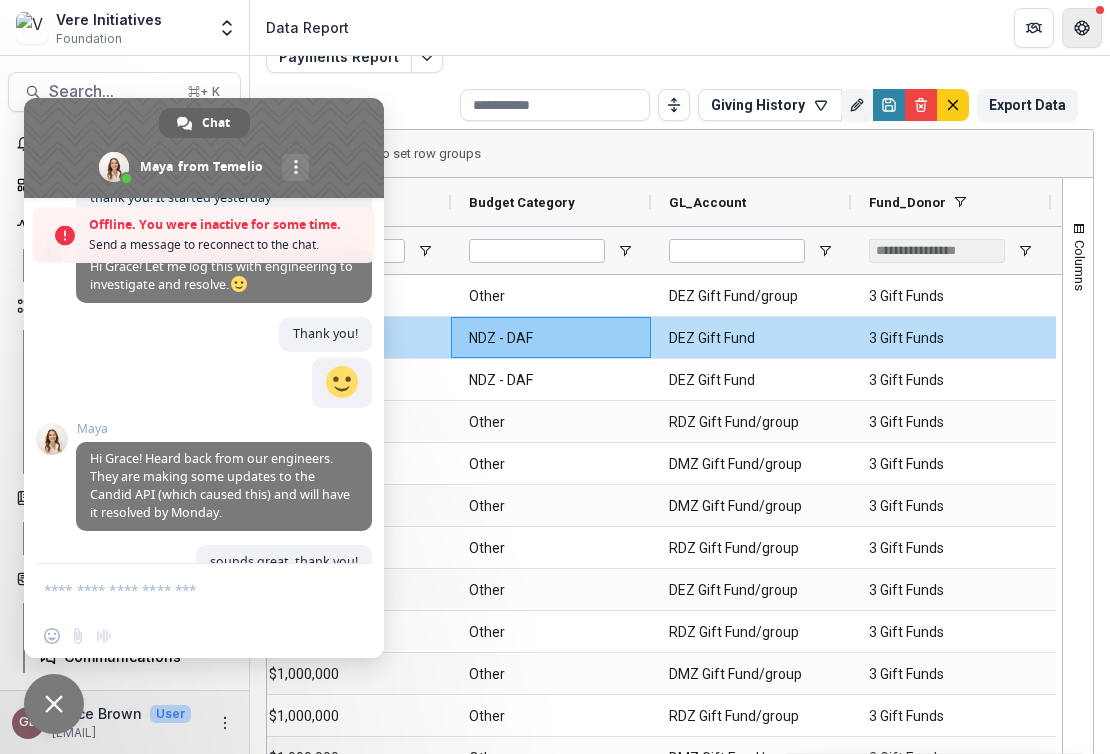 scroll, scrollTop: 502, scrollLeft: 0, axis: vertical 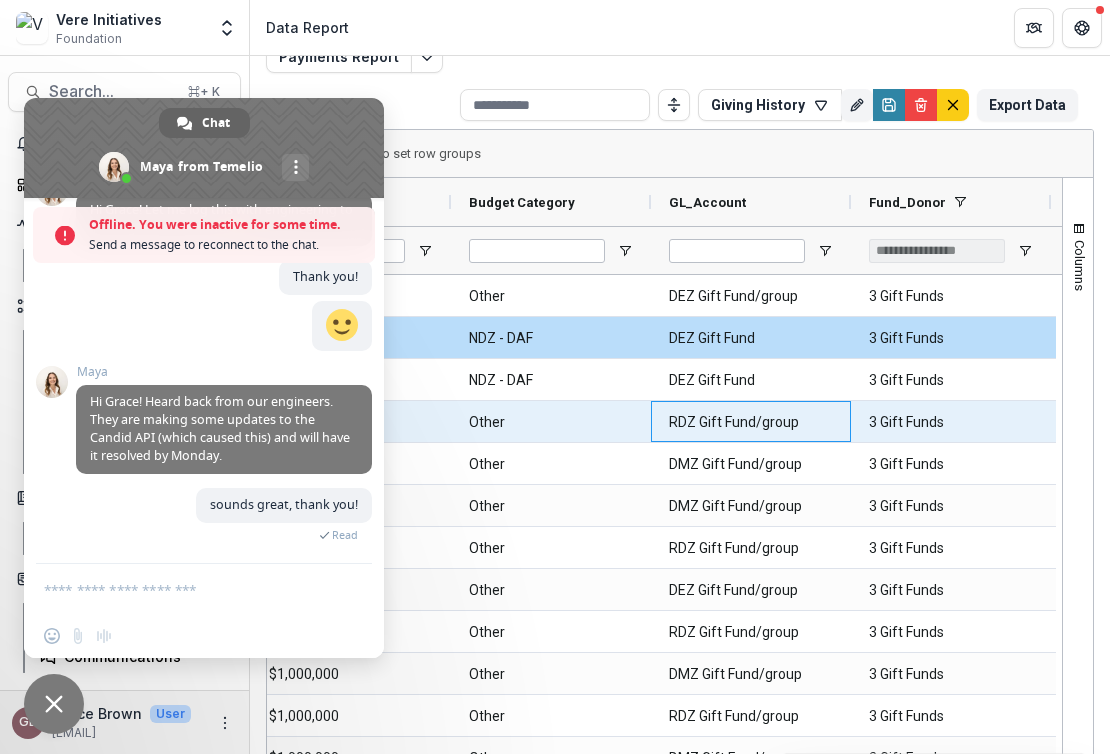click on "RDZ Gift Fund/group" at bounding box center (751, 422) 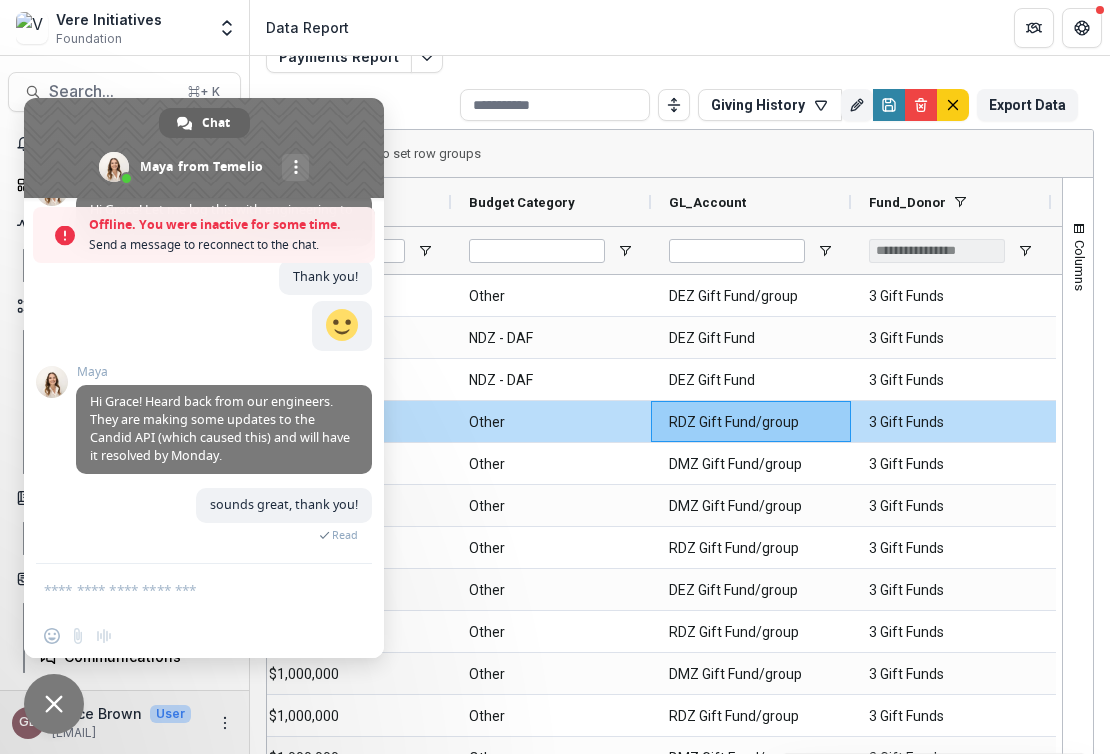 click on "Data Report" at bounding box center [680, 27] 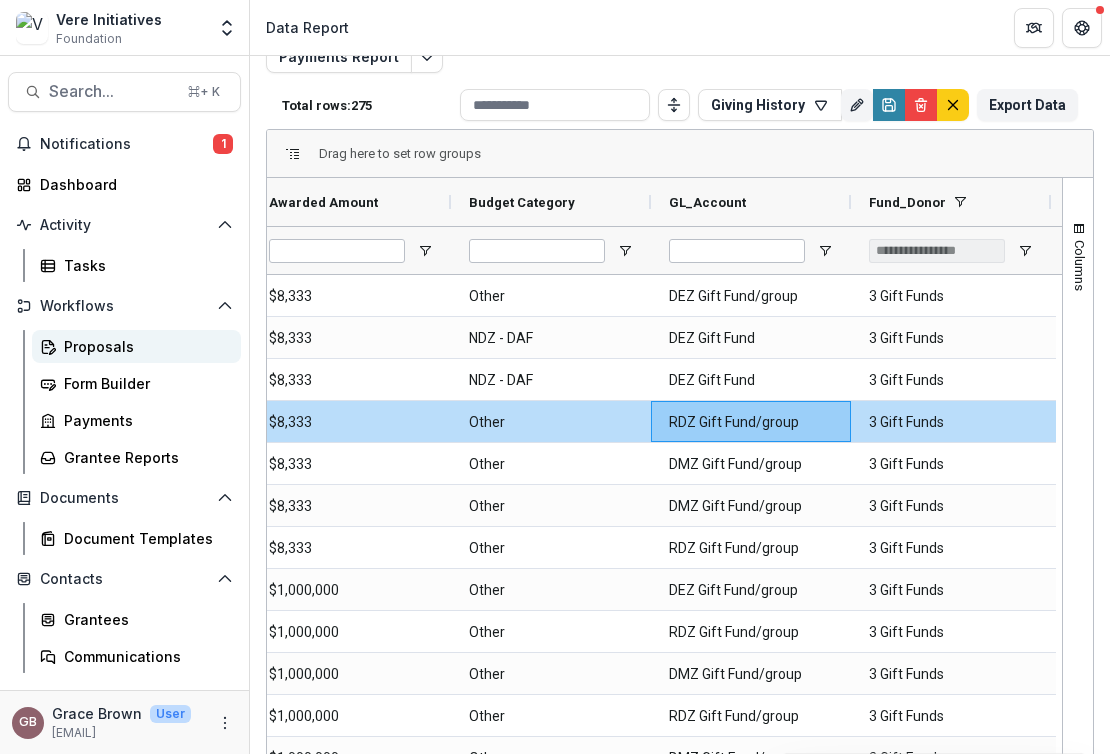 click on "Proposals" at bounding box center (144, 346) 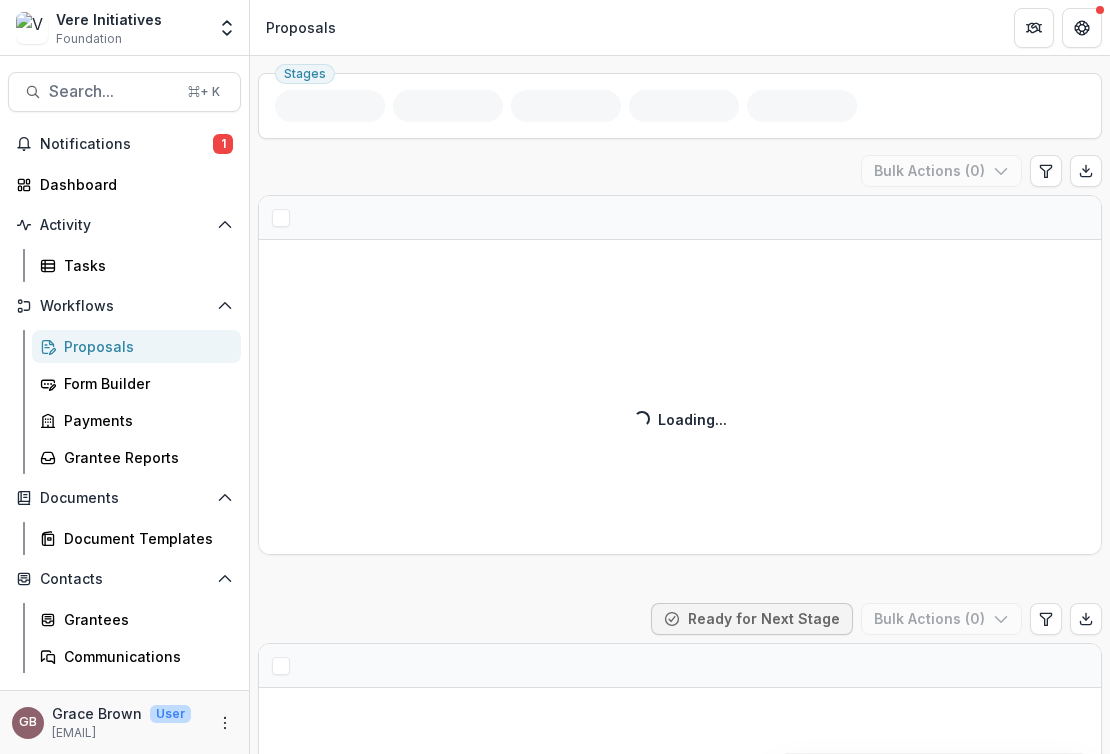 scroll, scrollTop: 24, scrollLeft: 0, axis: vertical 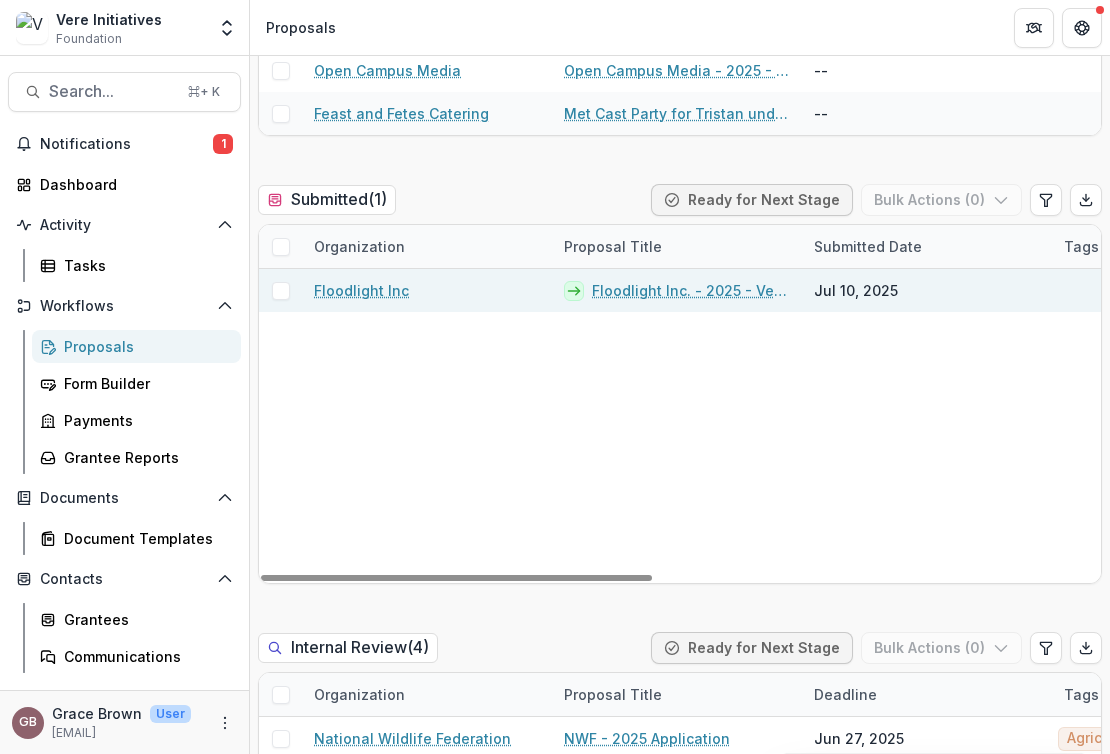 click on "Floodlight Inc. - 2025 - Vere Initiatives - Documents & Narrative Upload" at bounding box center (691, 290) 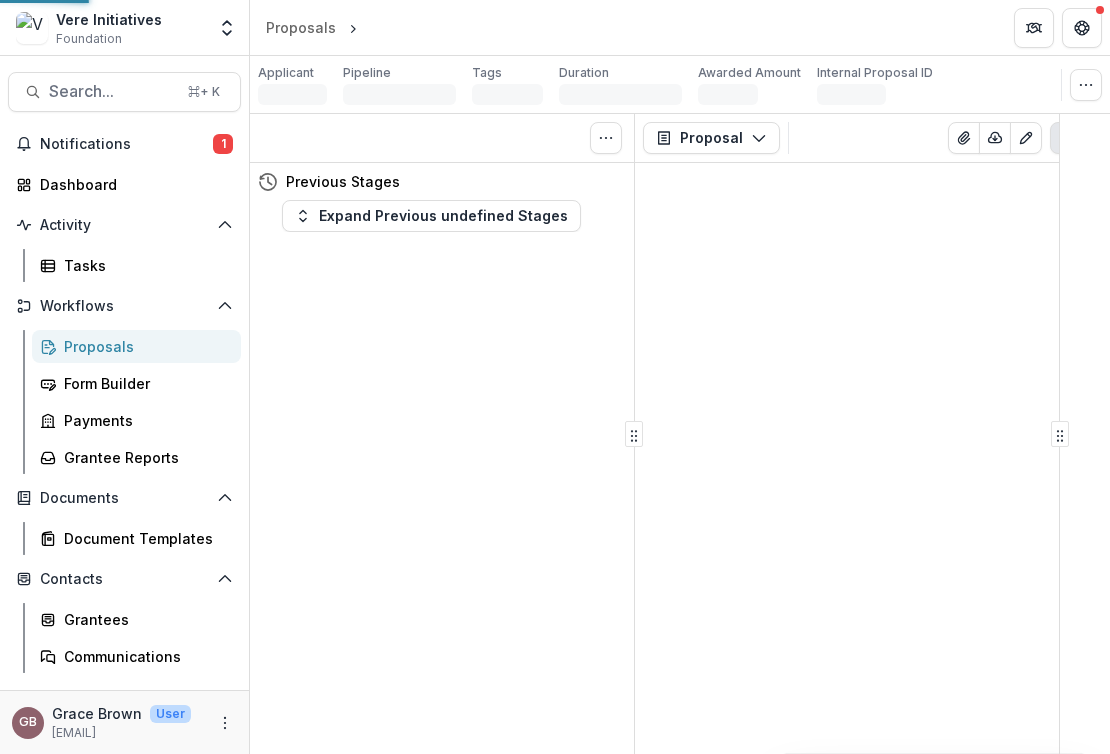 scroll, scrollTop: 0, scrollLeft: 0, axis: both 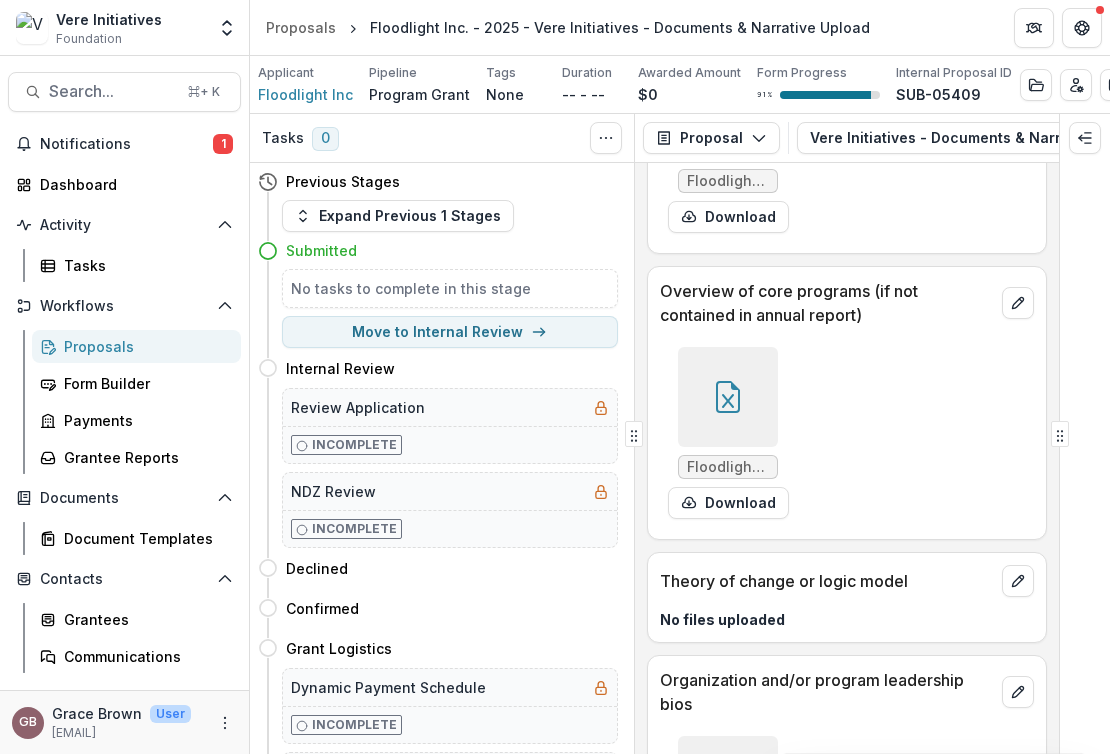 click 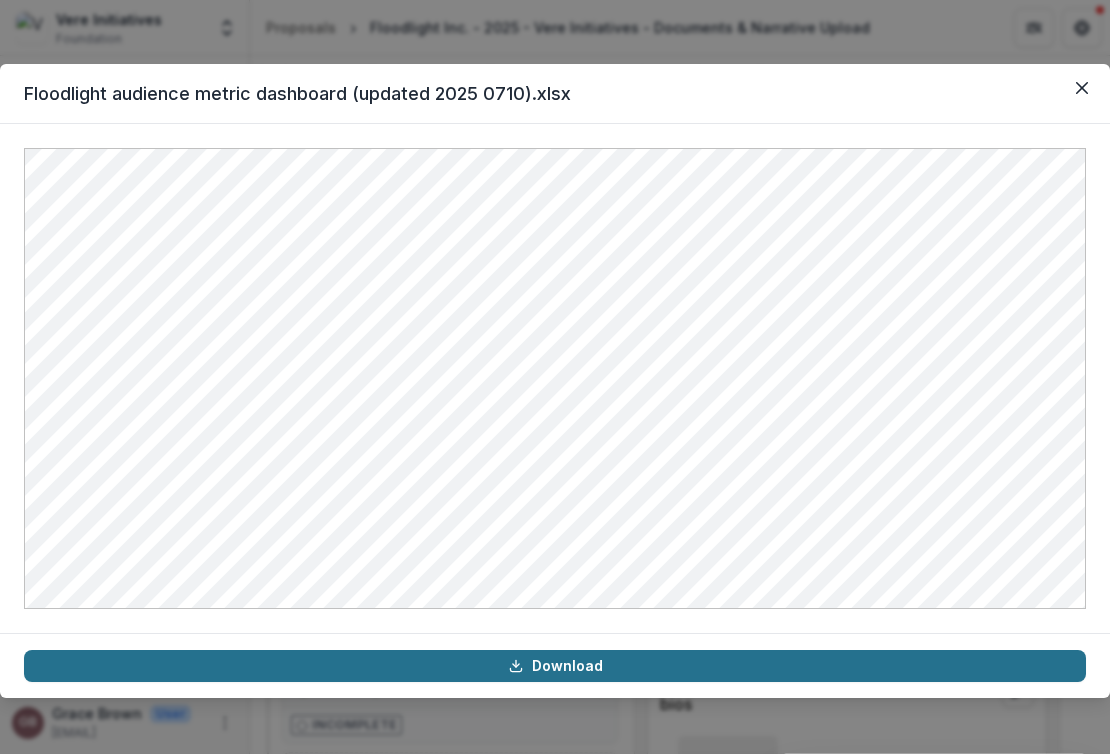 click on "Download" at bounding box center [555, 666] 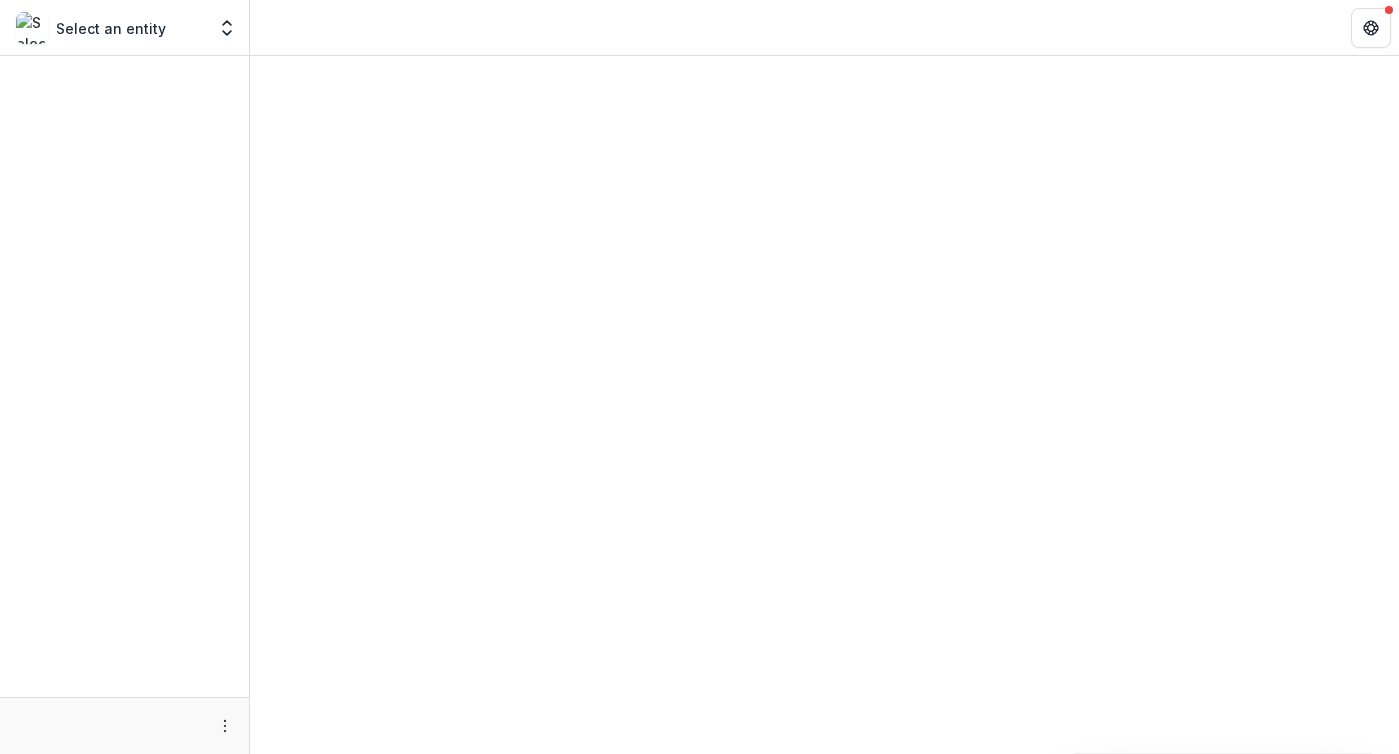 scroll, scrollTop: 0, scrollLeft: 0, axis: both 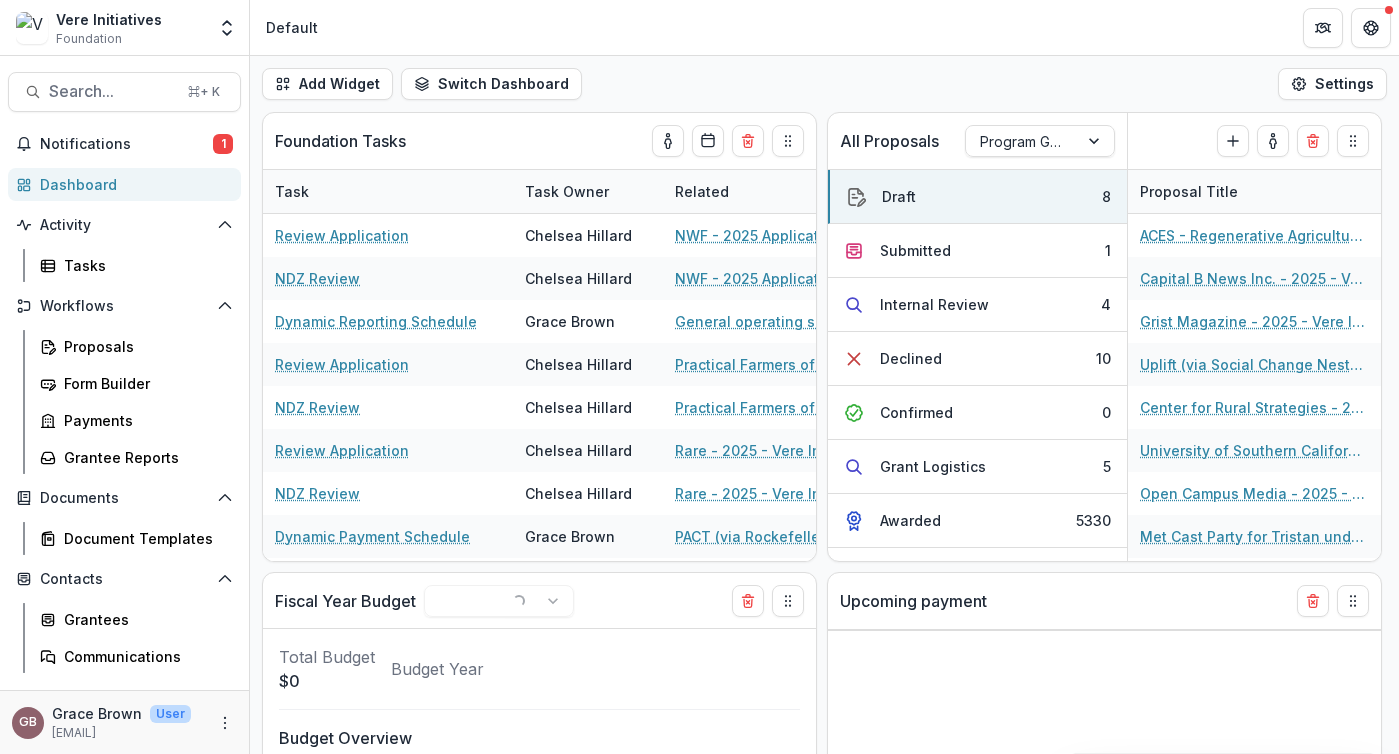 select on "******" 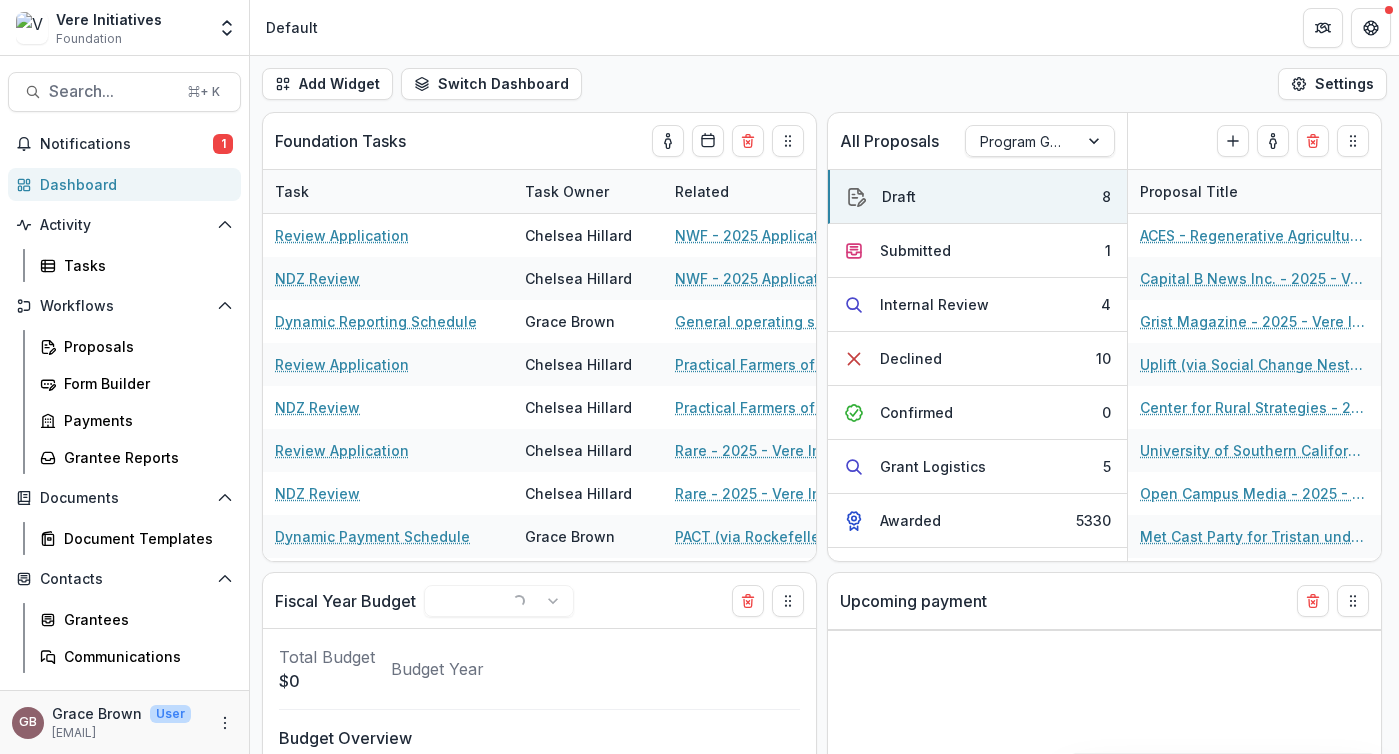 select on "******" 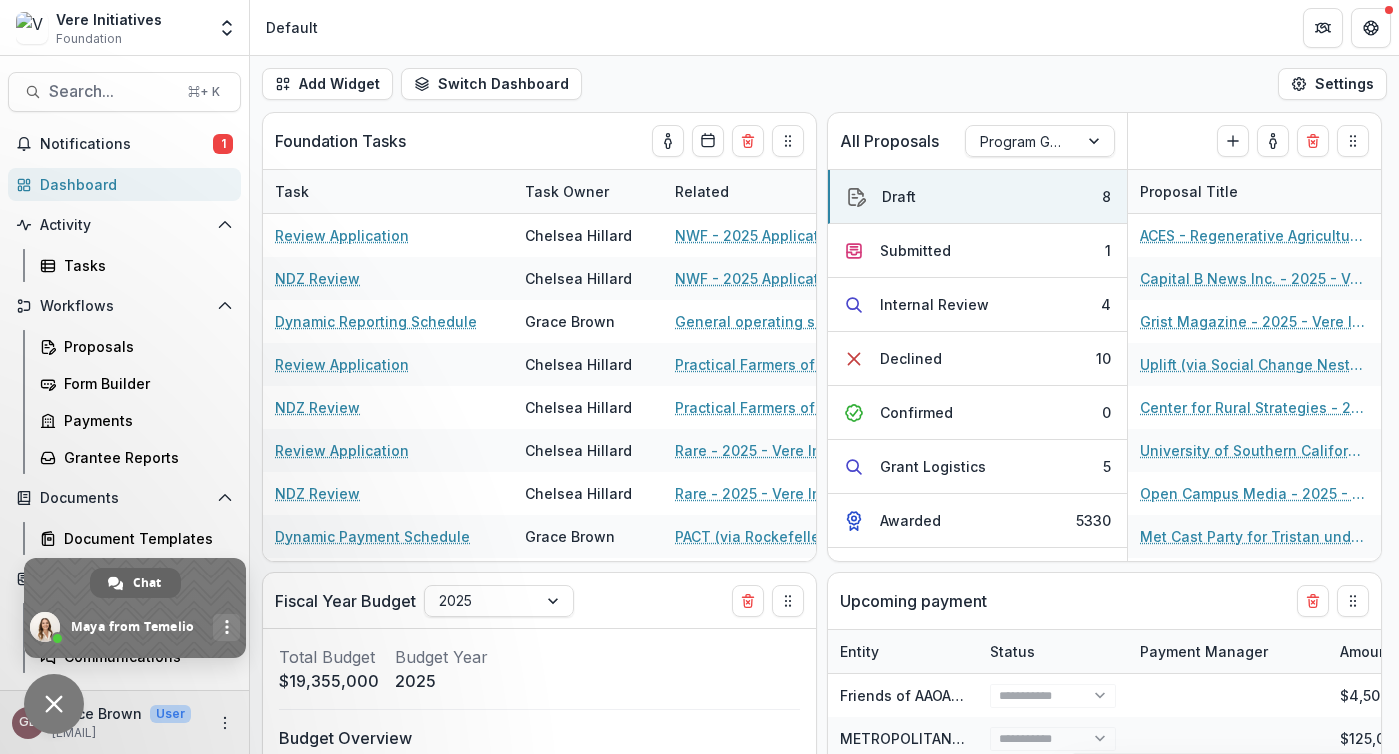 type on "**********" 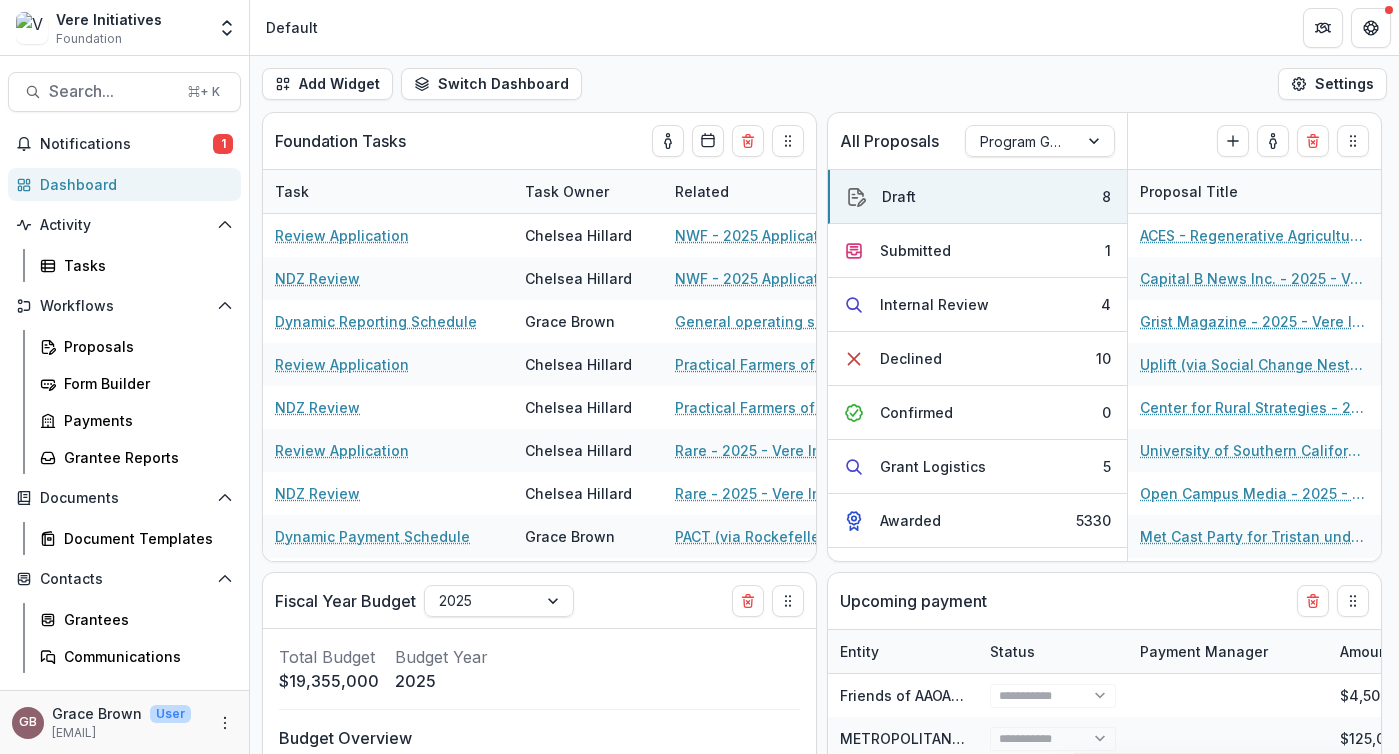 scroll, scrollTop: 0, scrollLeft: 0, axis: both 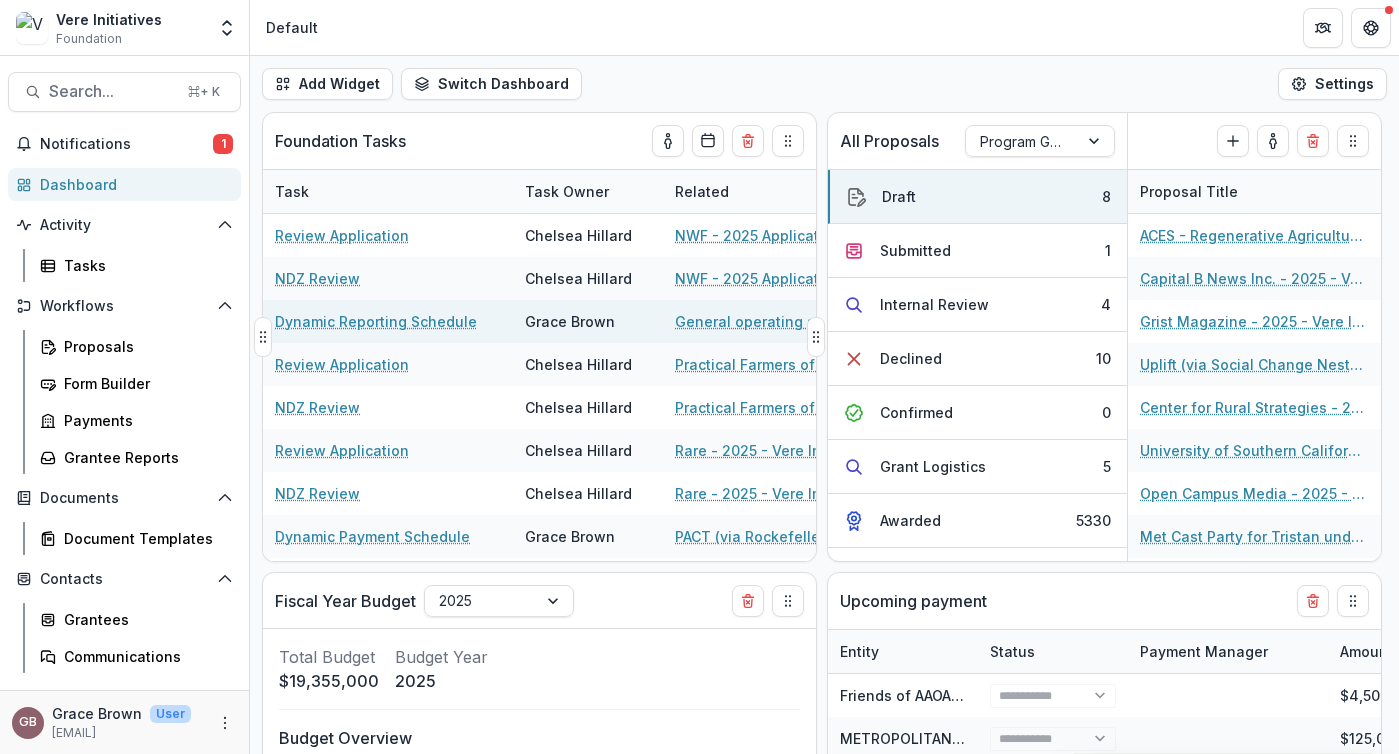select on "******" 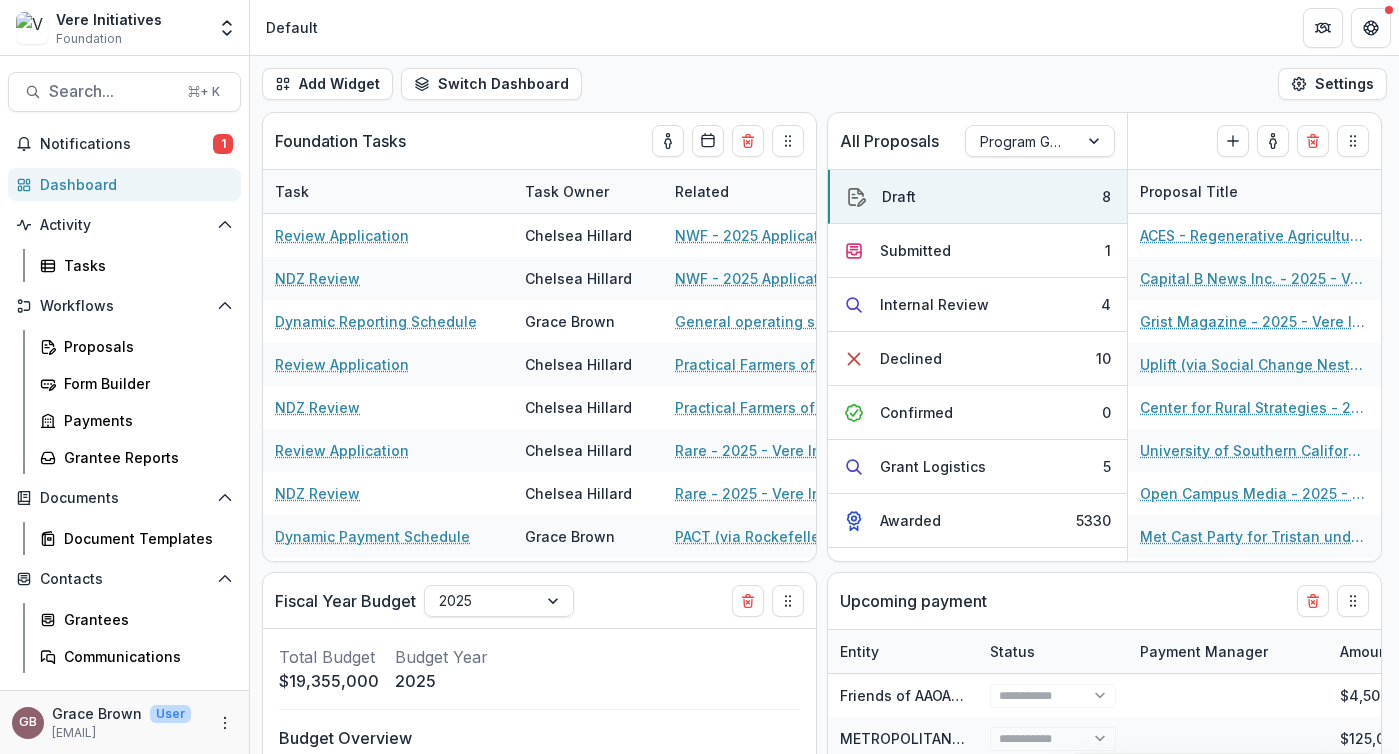 select on "******" 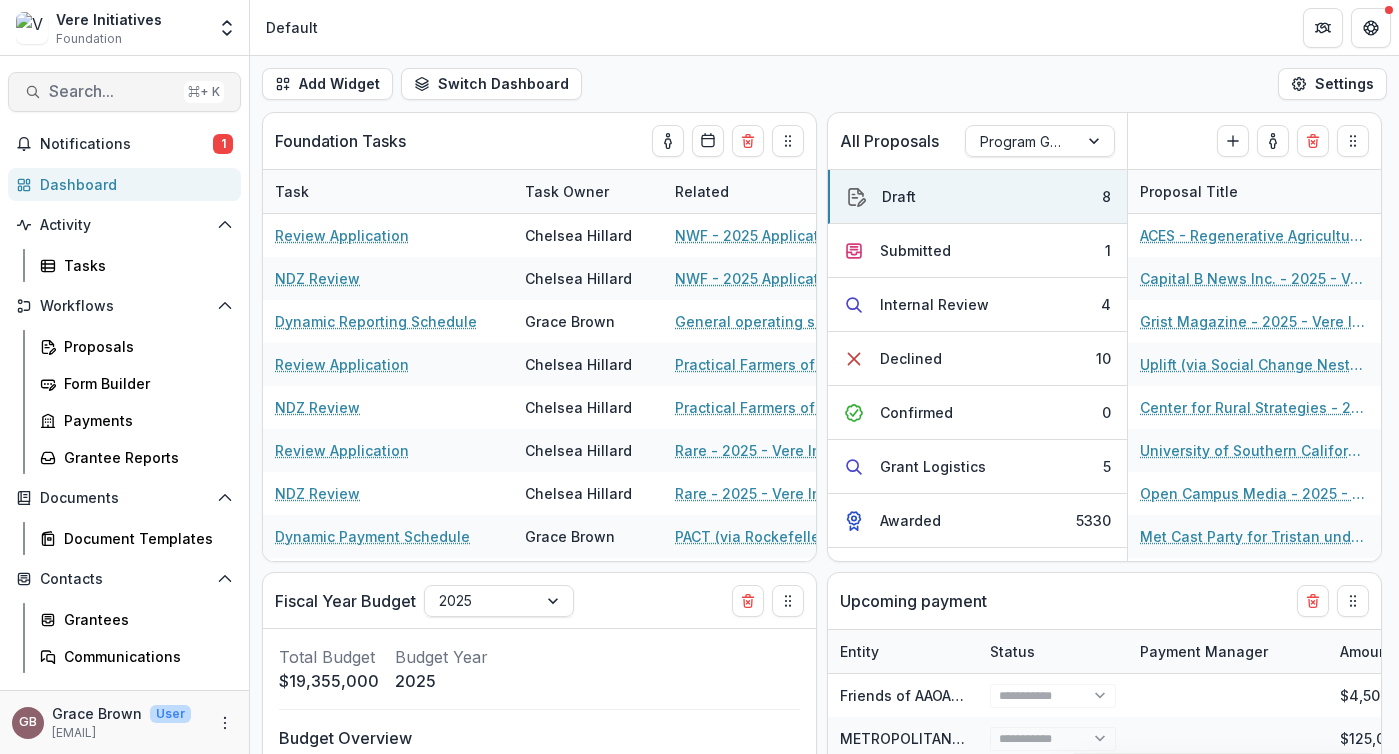 click on "Search... ⌘  + K" at bounding box center (124, 92) 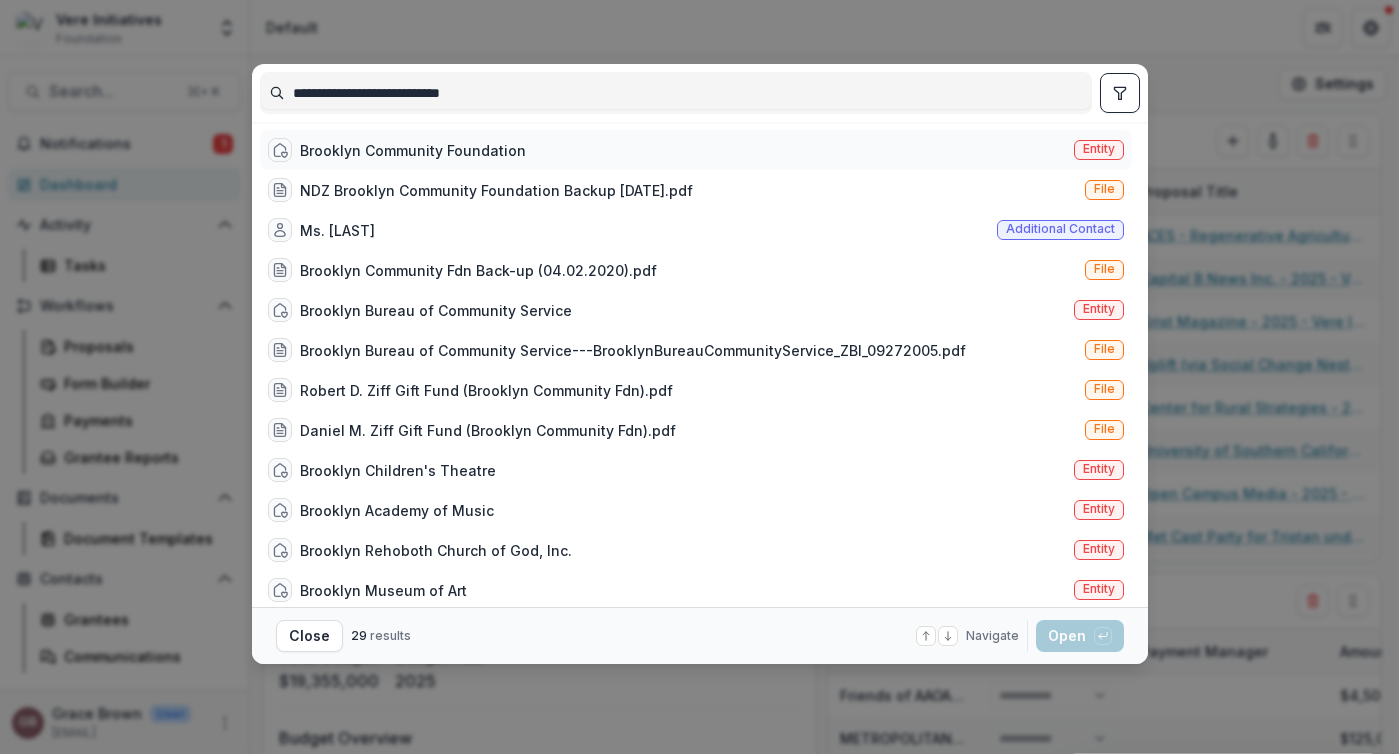 type on "**********" 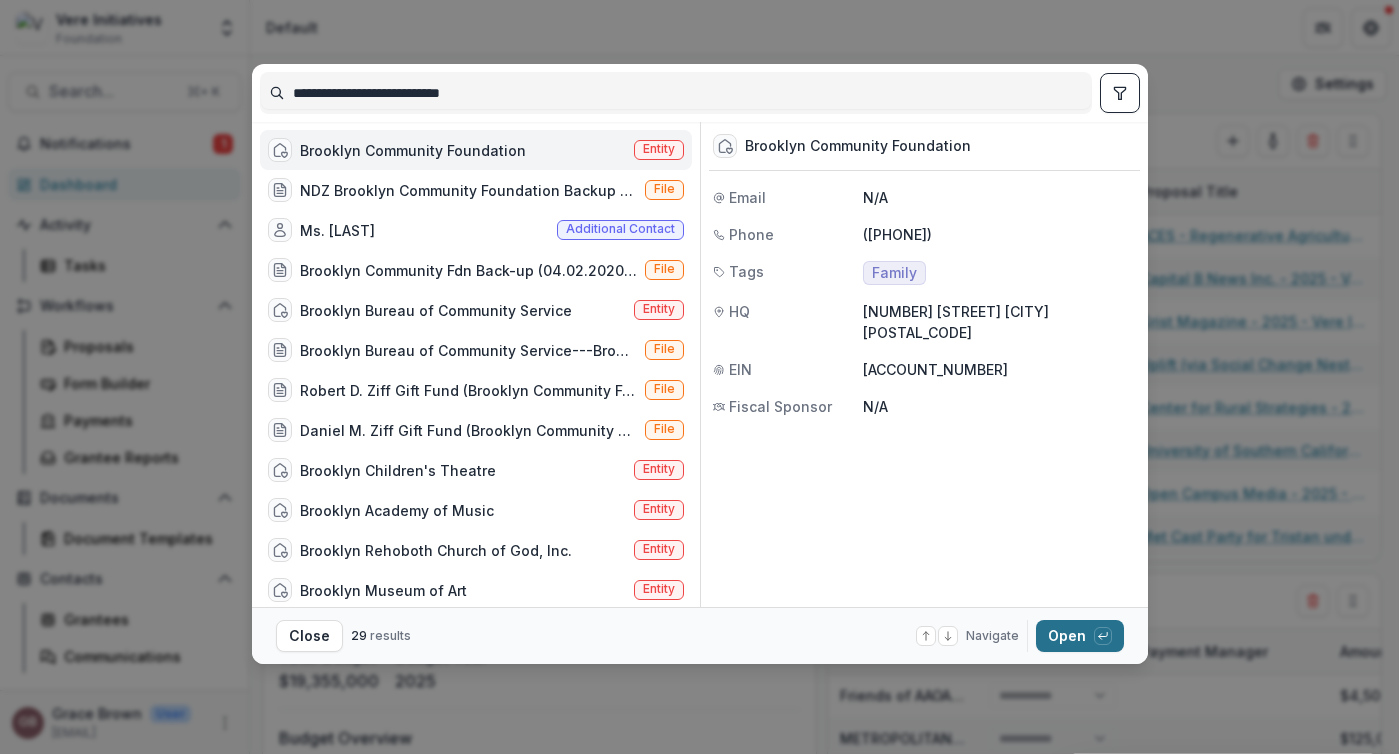 click on "Open with enter key" at bounding box center [1080, 636] 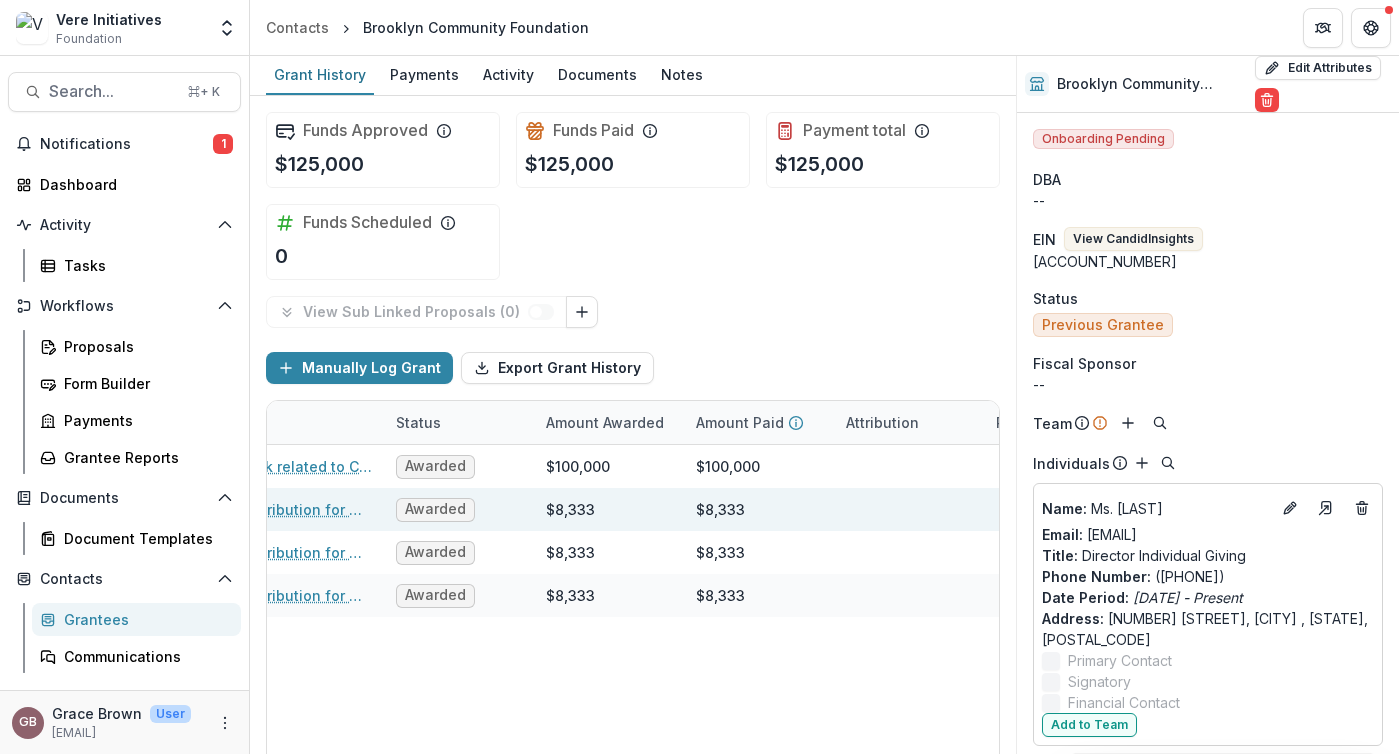 scroll, scrollTop: 0, scrollLeft: 0, axis: both 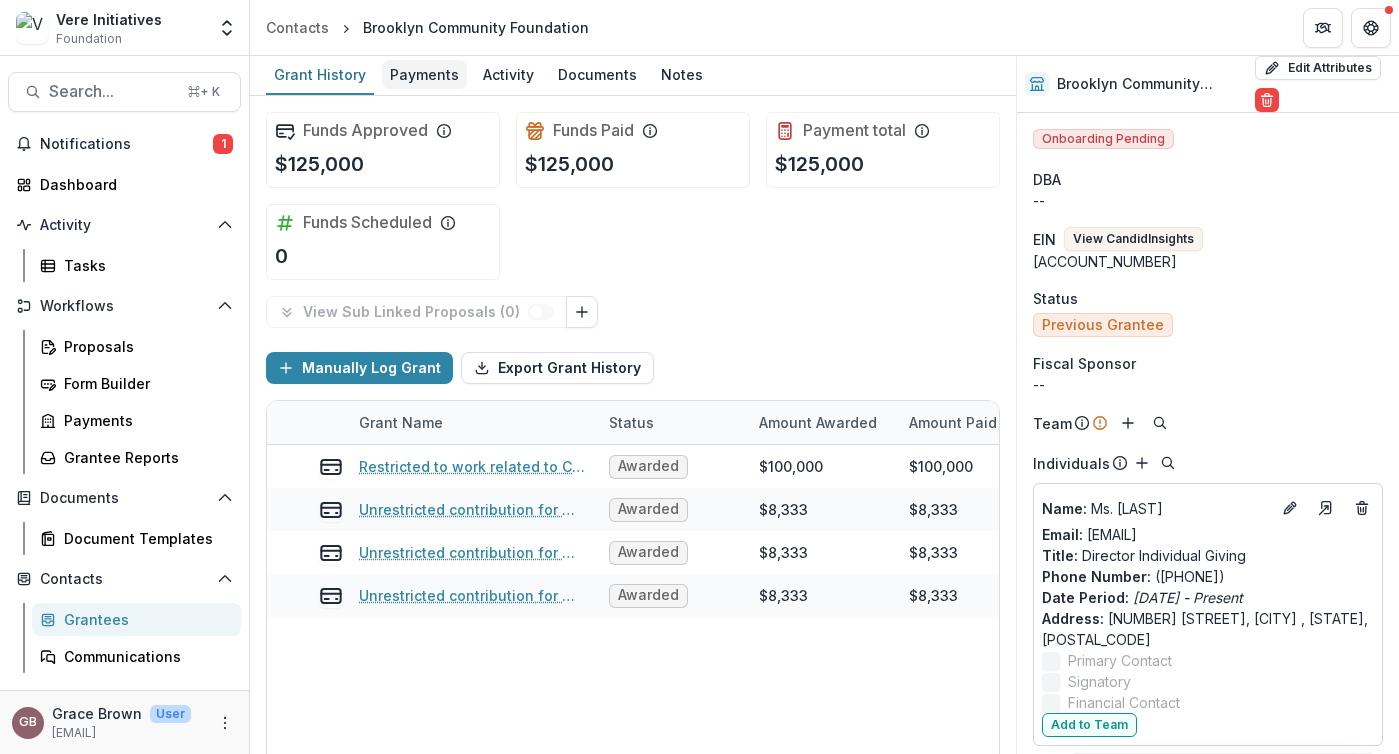 click on "Payments" at bounding box center (424, 74) 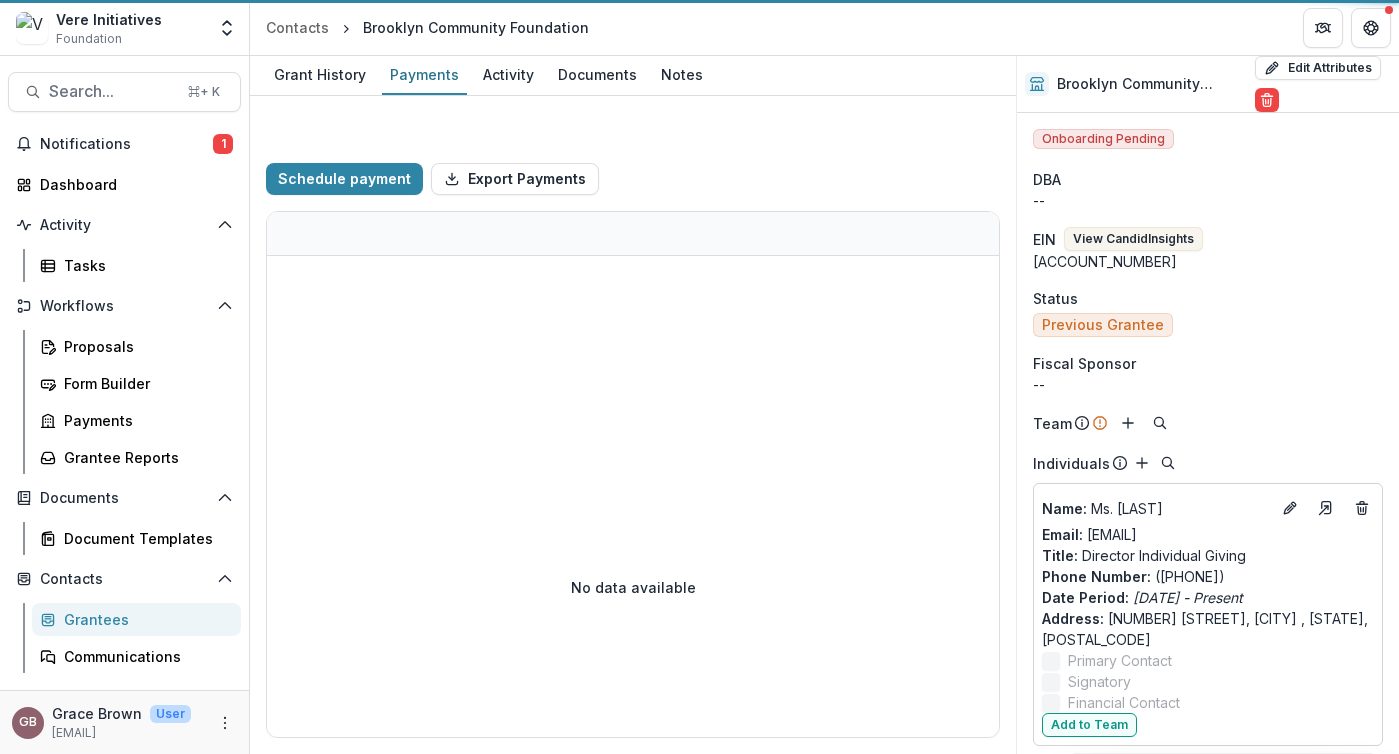 select on "****" 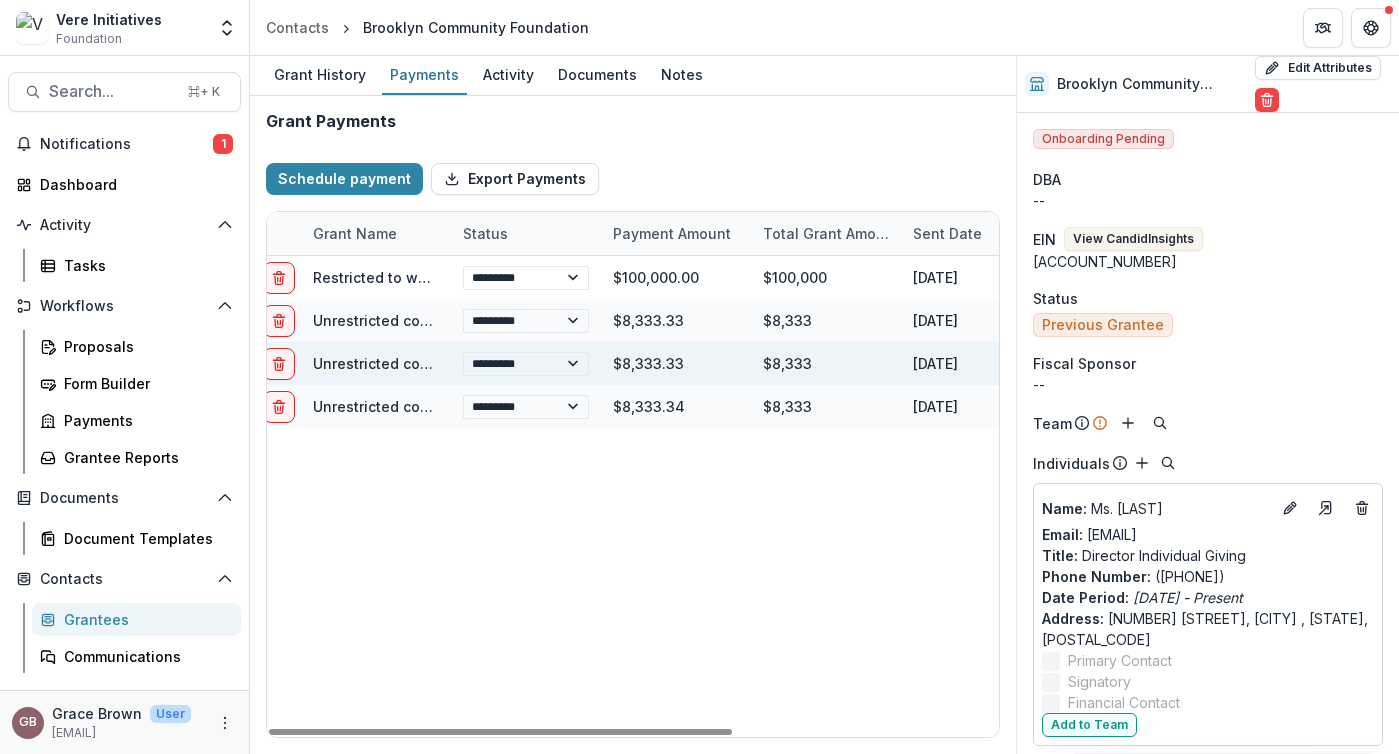 scroll, scrollTop: 0, scrollLeft: 69, axis: horizontal 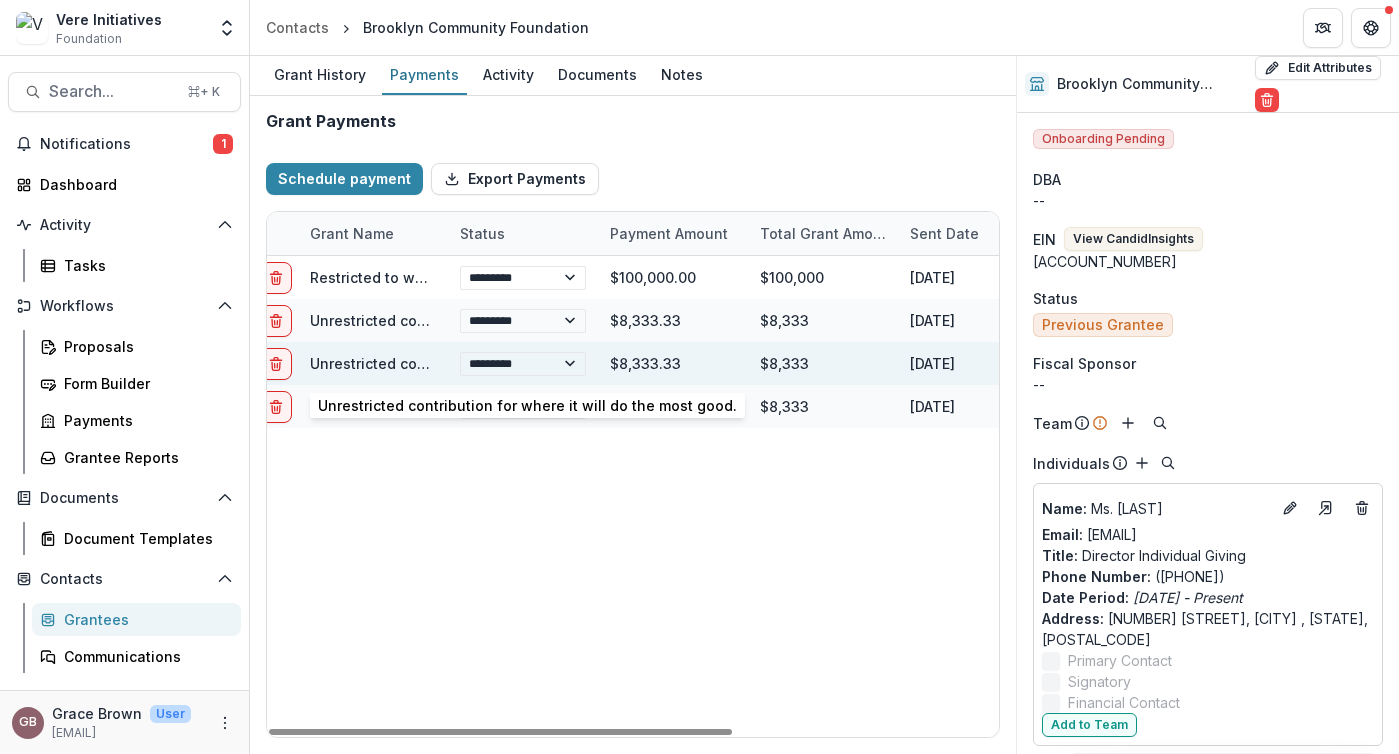 click on "Unrestricted contribution for where it will do the most good." at bounding box center [519, 363] 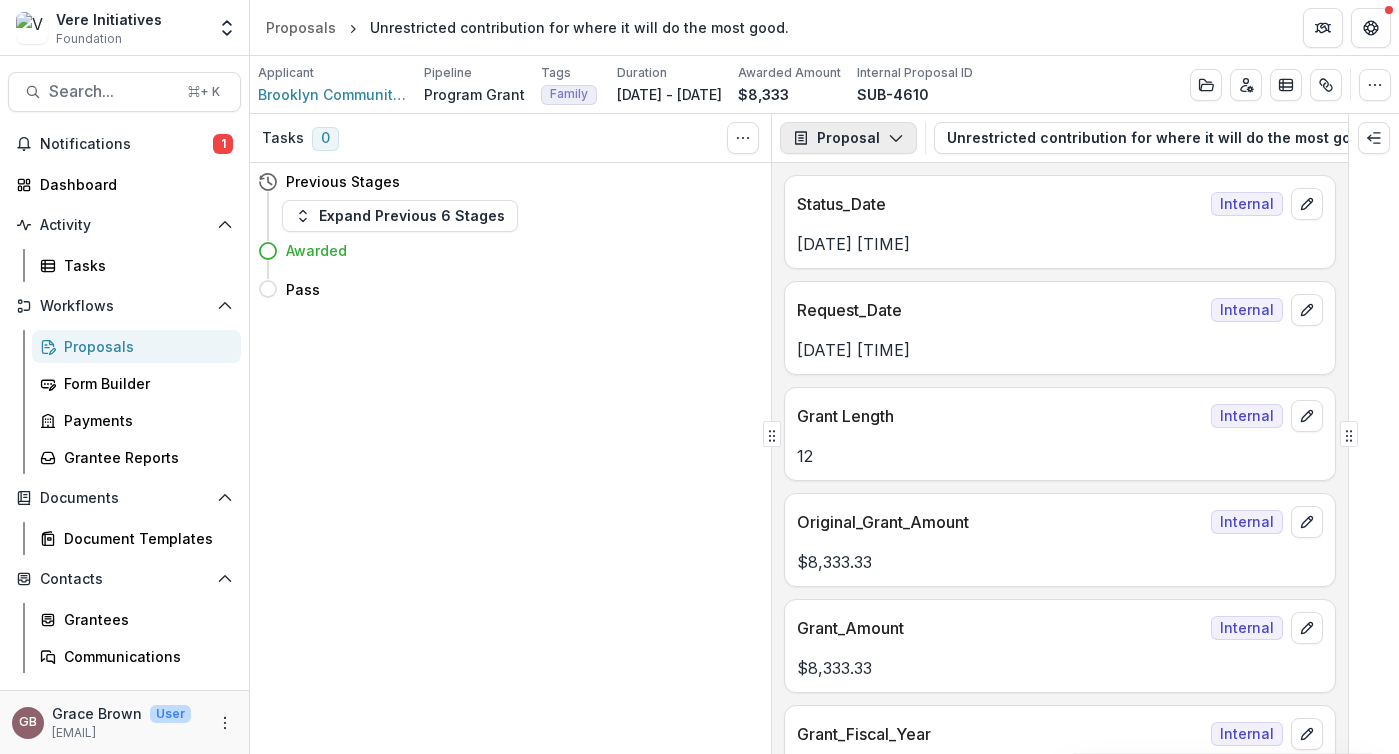 click 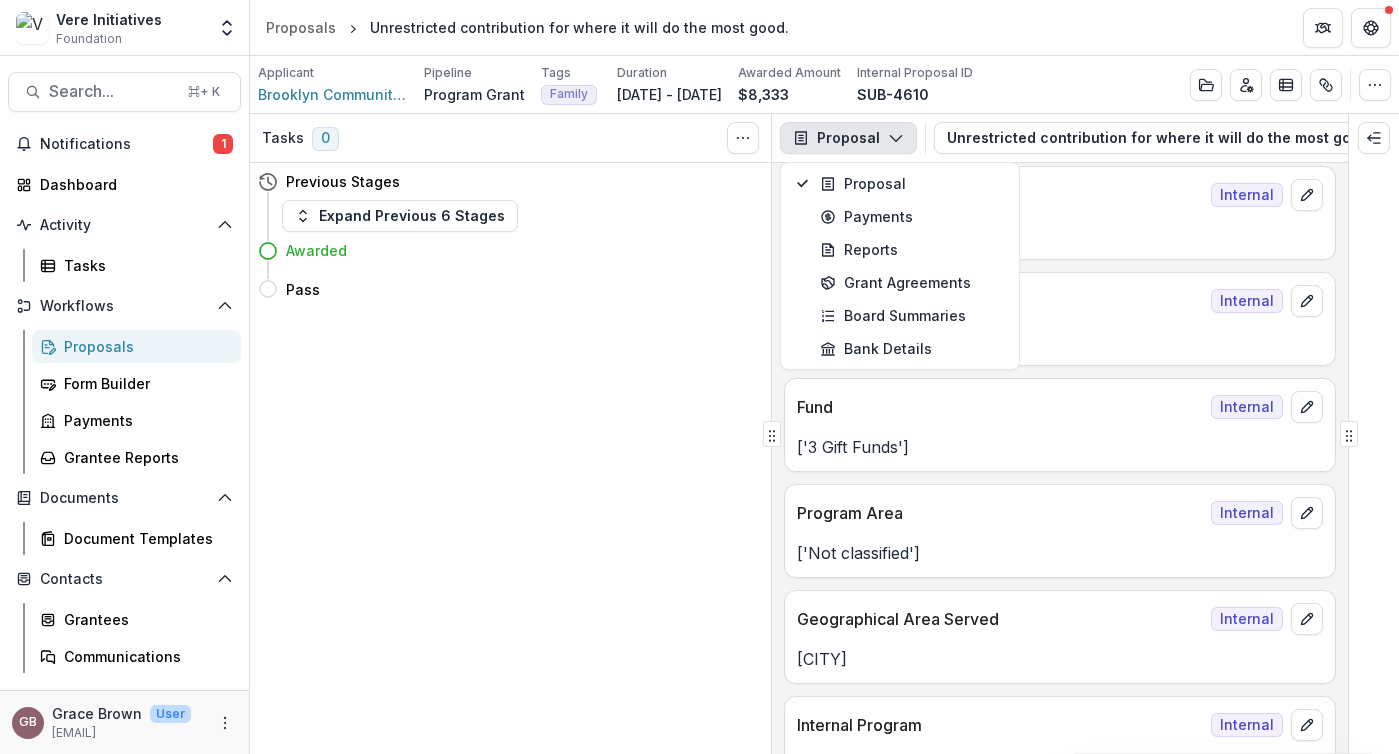 scroll, scrollTop: 646, scrollLeft: 0, axis: vertical 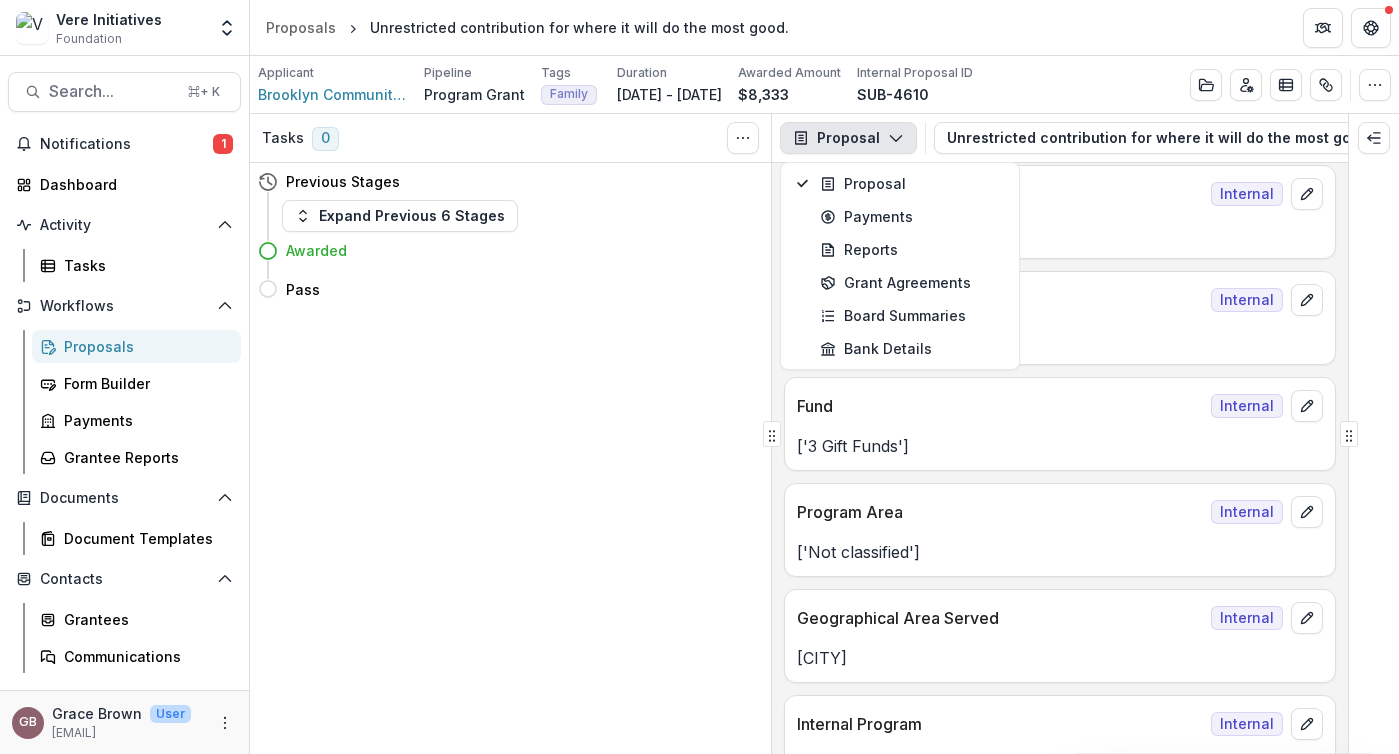 click on "['3 Gift Funds']" at bounding box center [1060, 446] 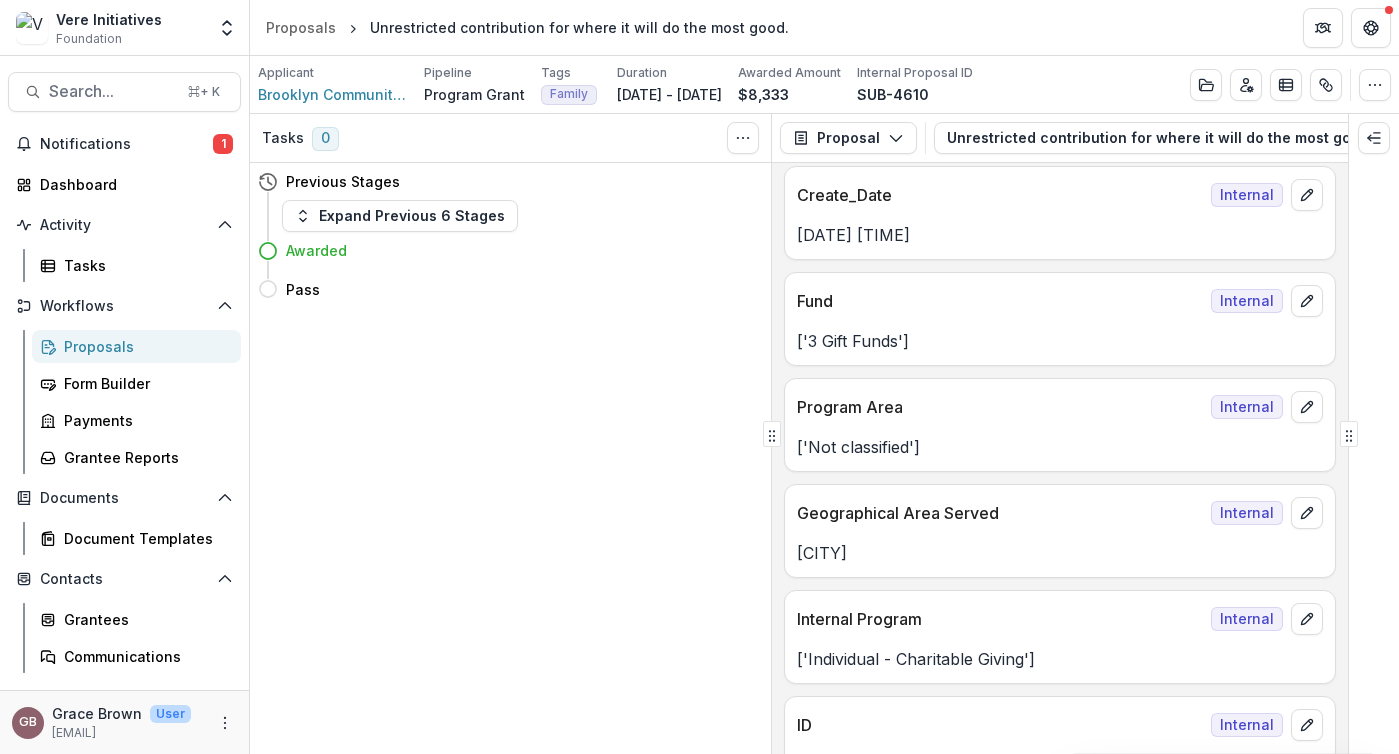 scroll, scrollTop: 802, scrollLeft: 0, axis: vertical 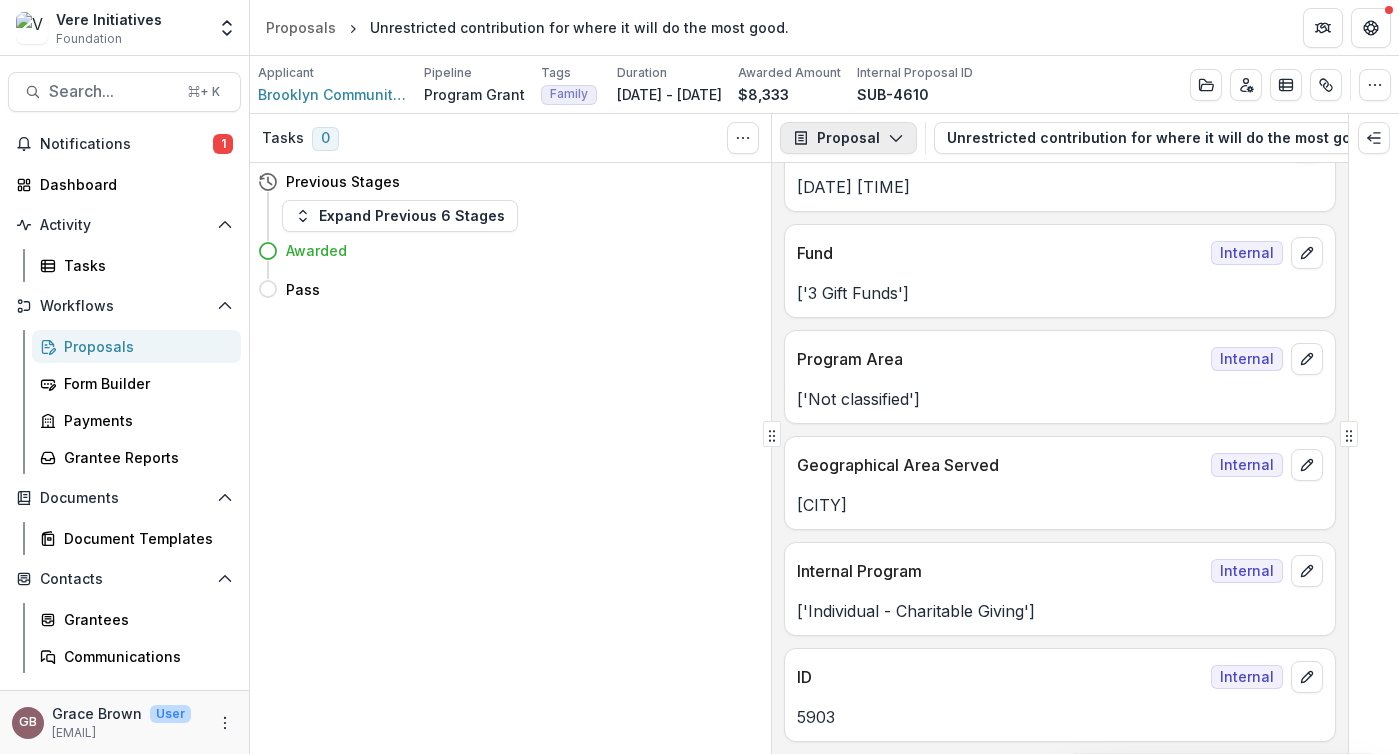 click 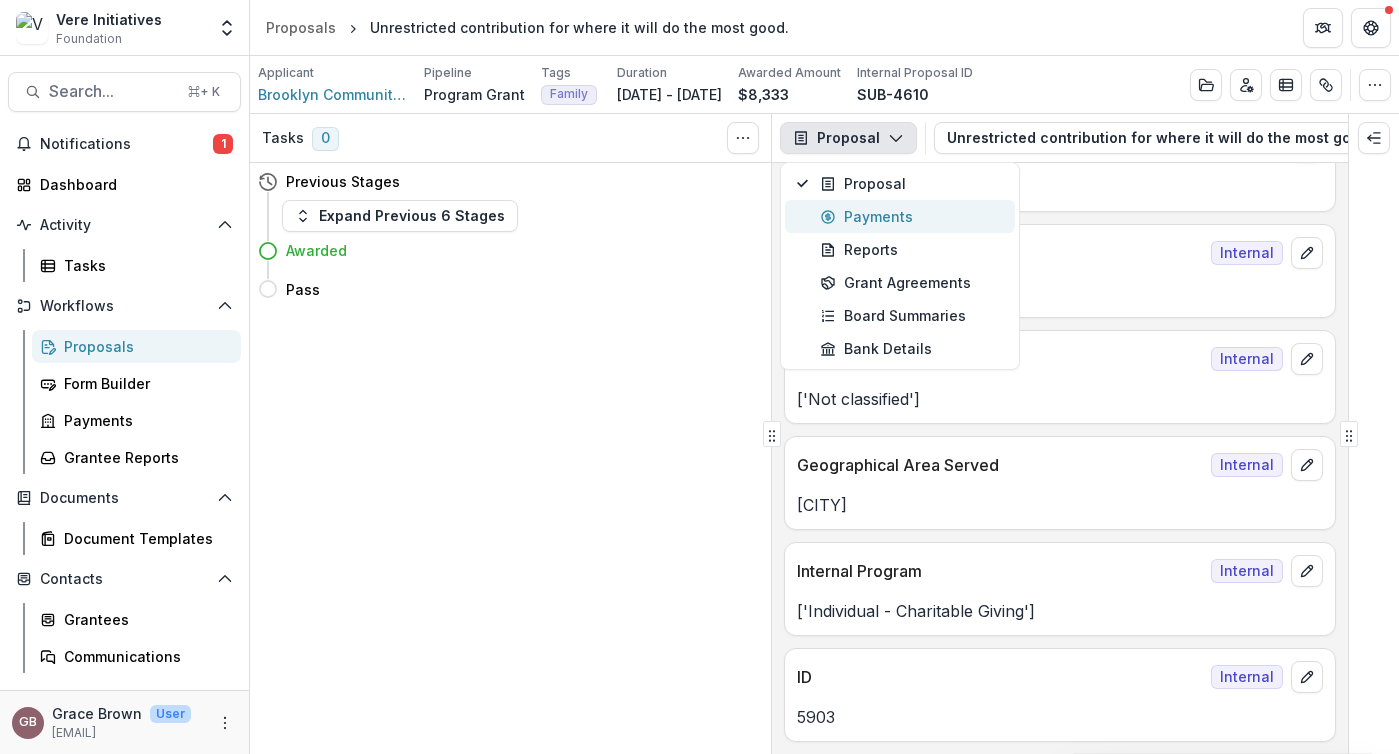 click on "Payments" at bounding box center (911, 216) 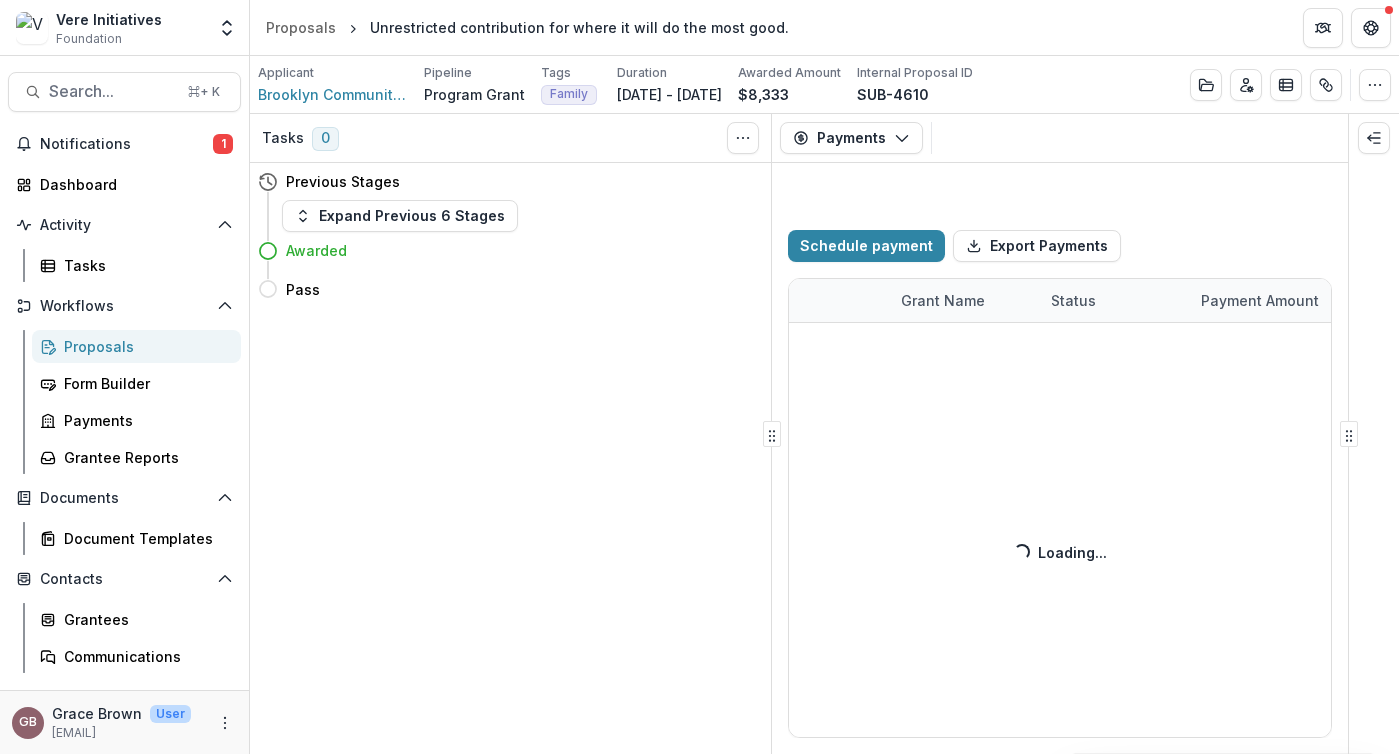select on "****" 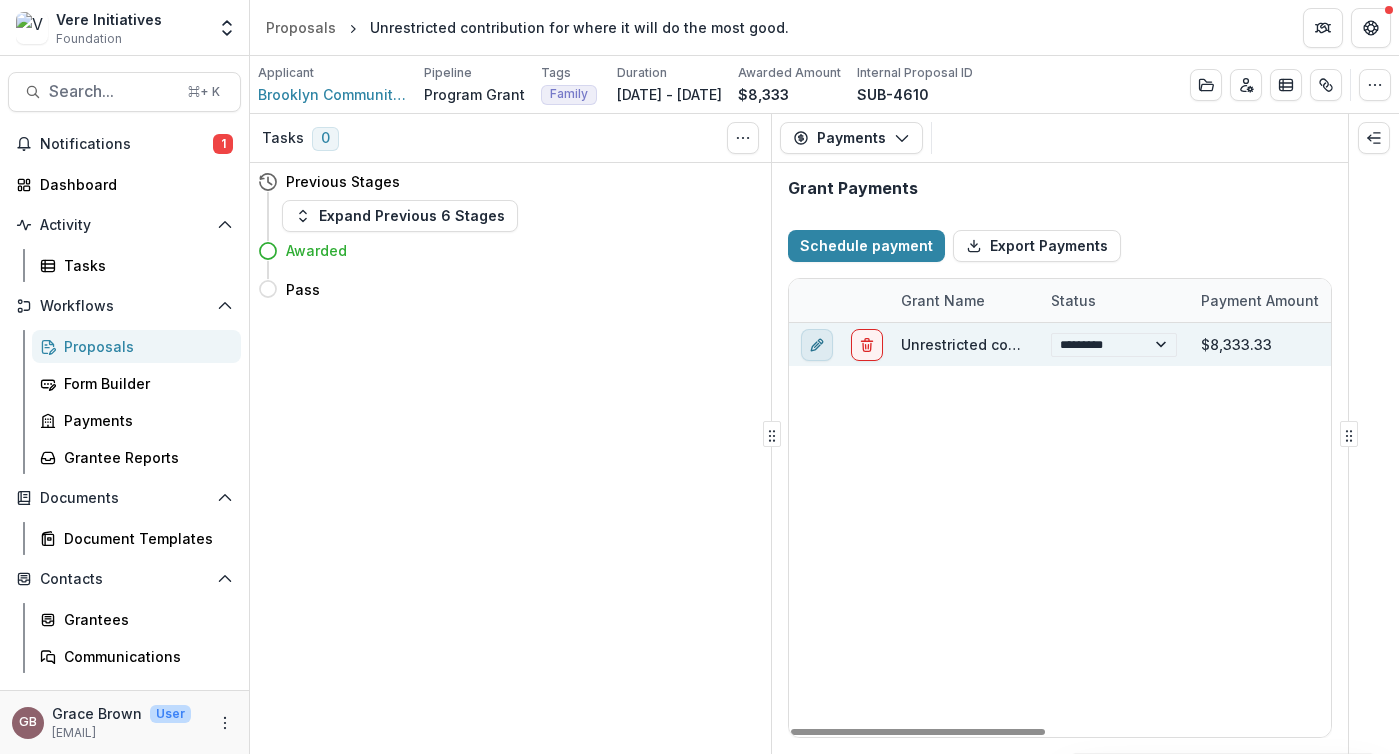 click 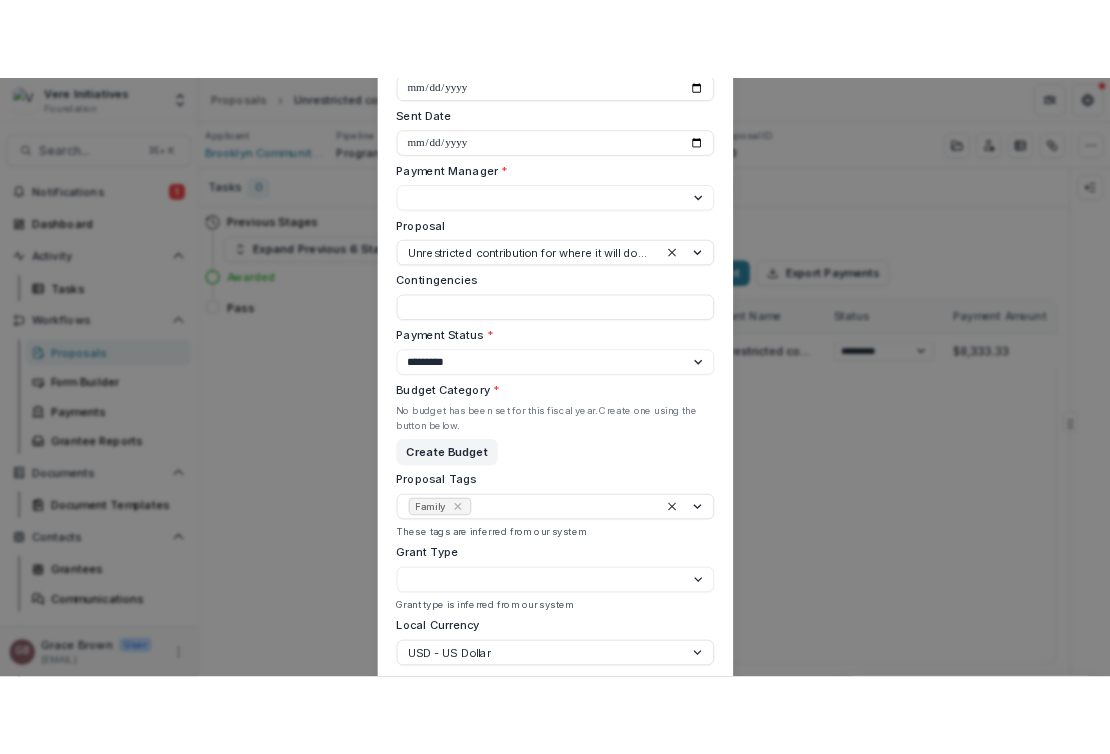 scroll, scrollTop: 0, scrollLeft: 0, axis: both 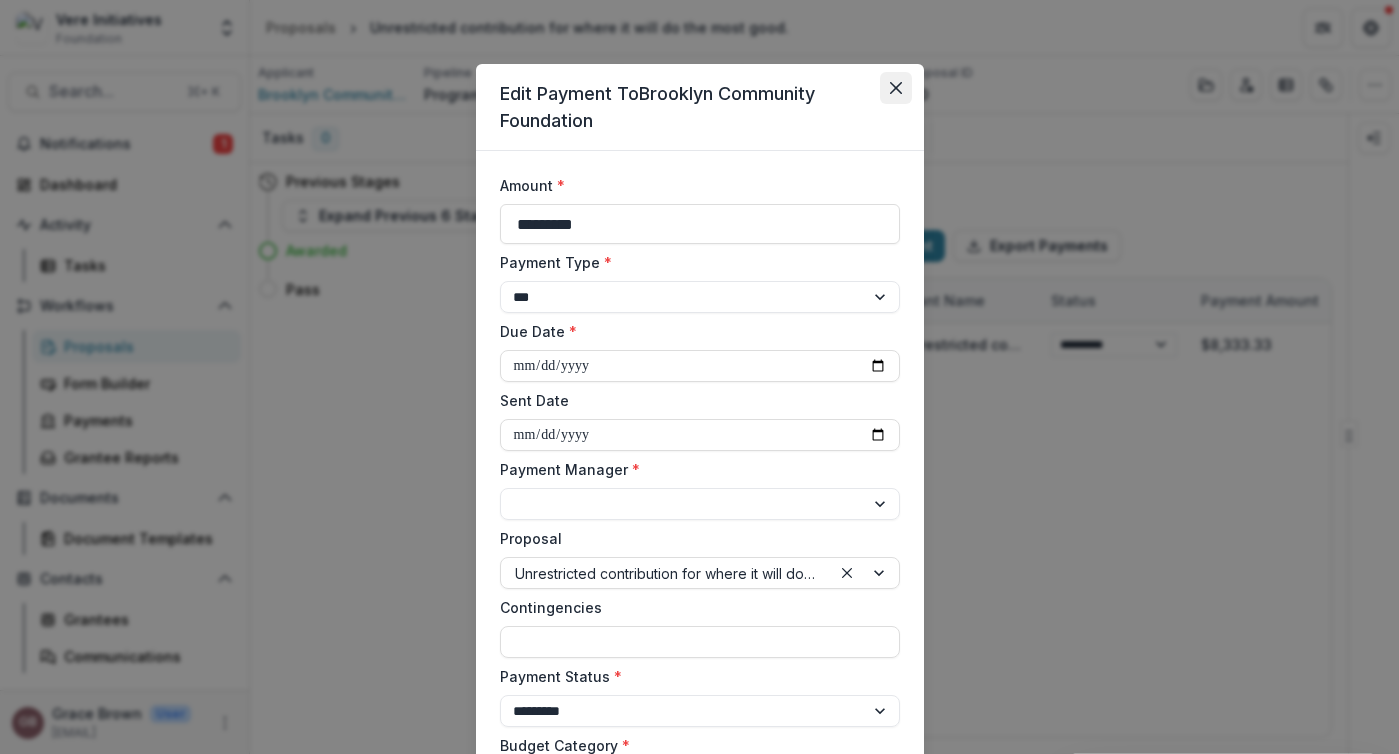 click at bounding box center (896, 88) 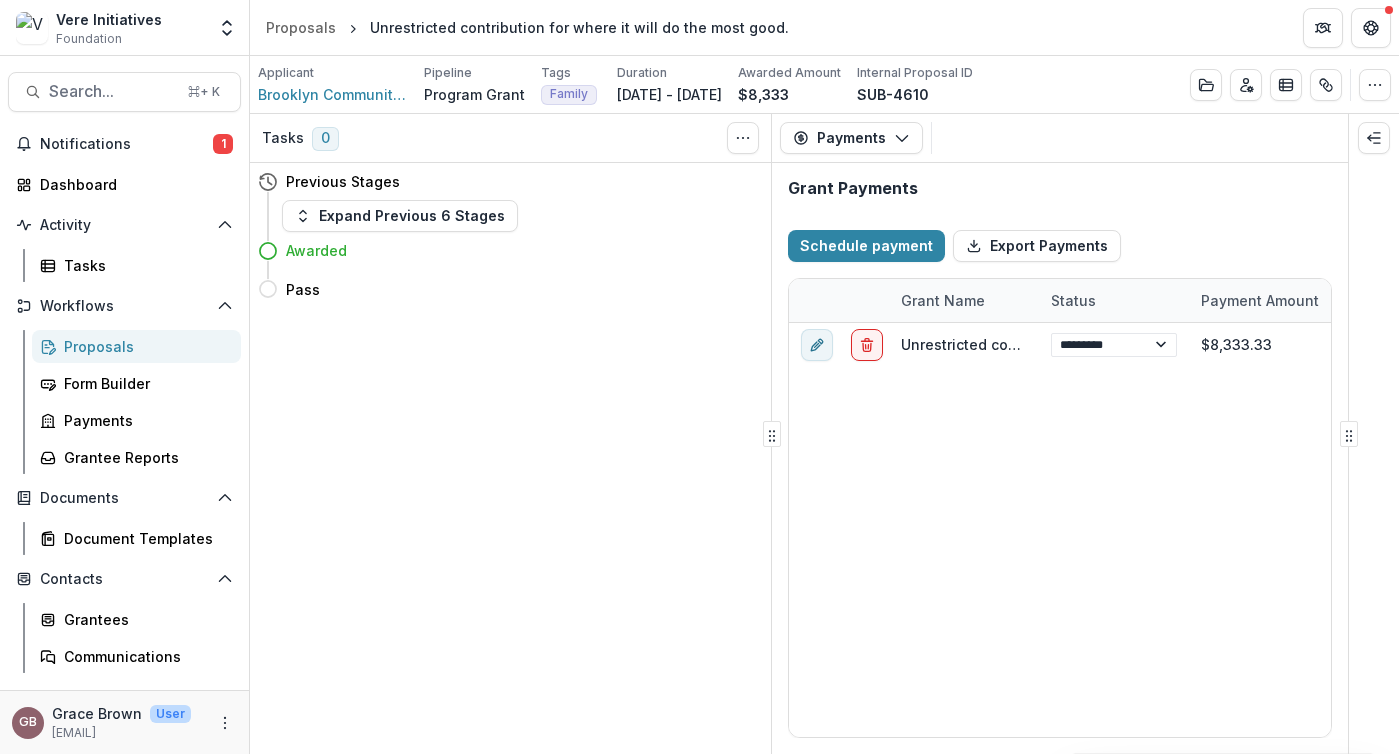 select on "****" 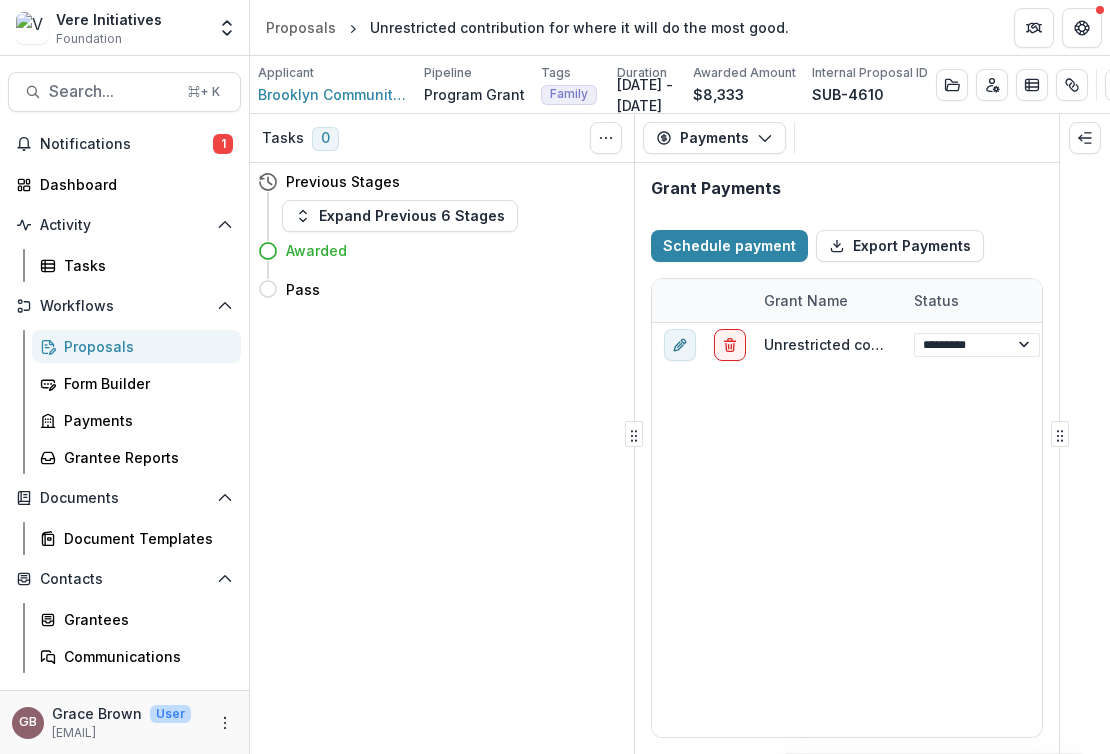 select on "****" 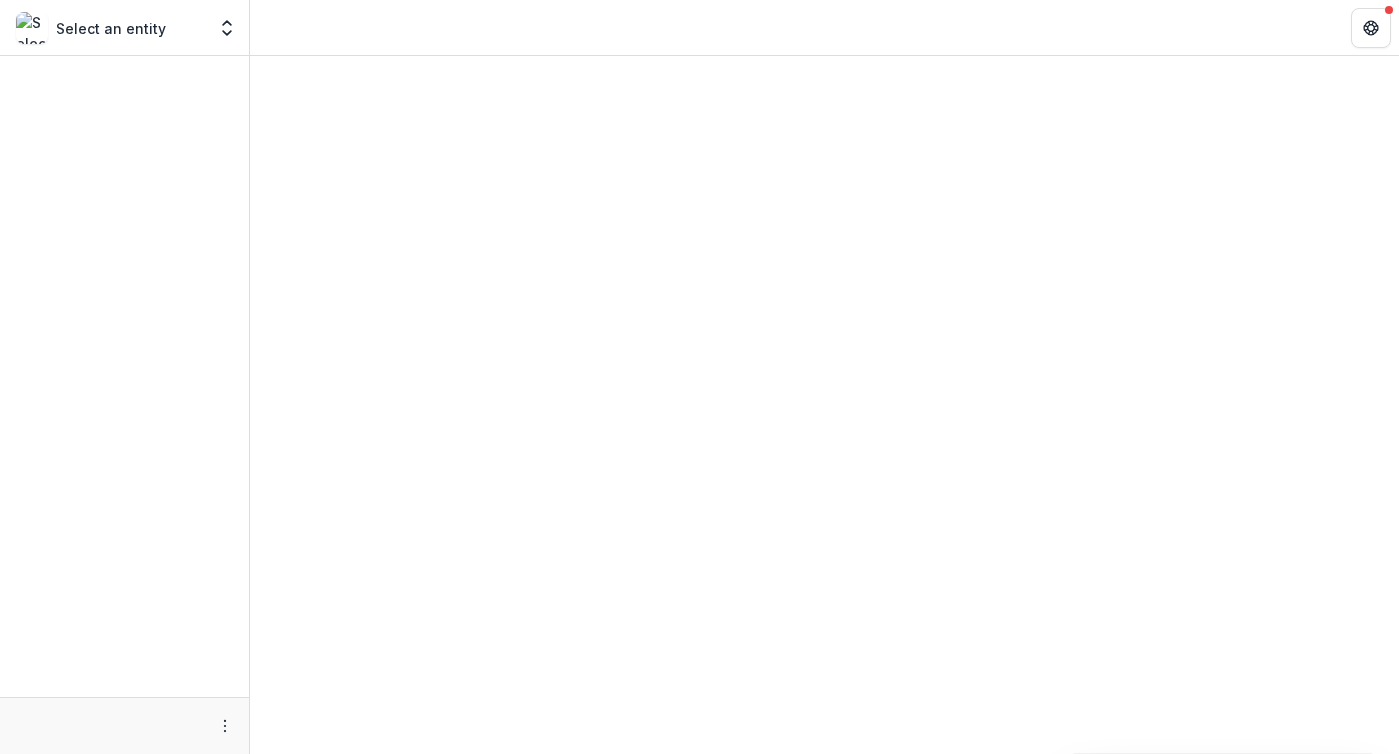 scroll, scrollTop: 0, scrollLeft: 0, axis: both 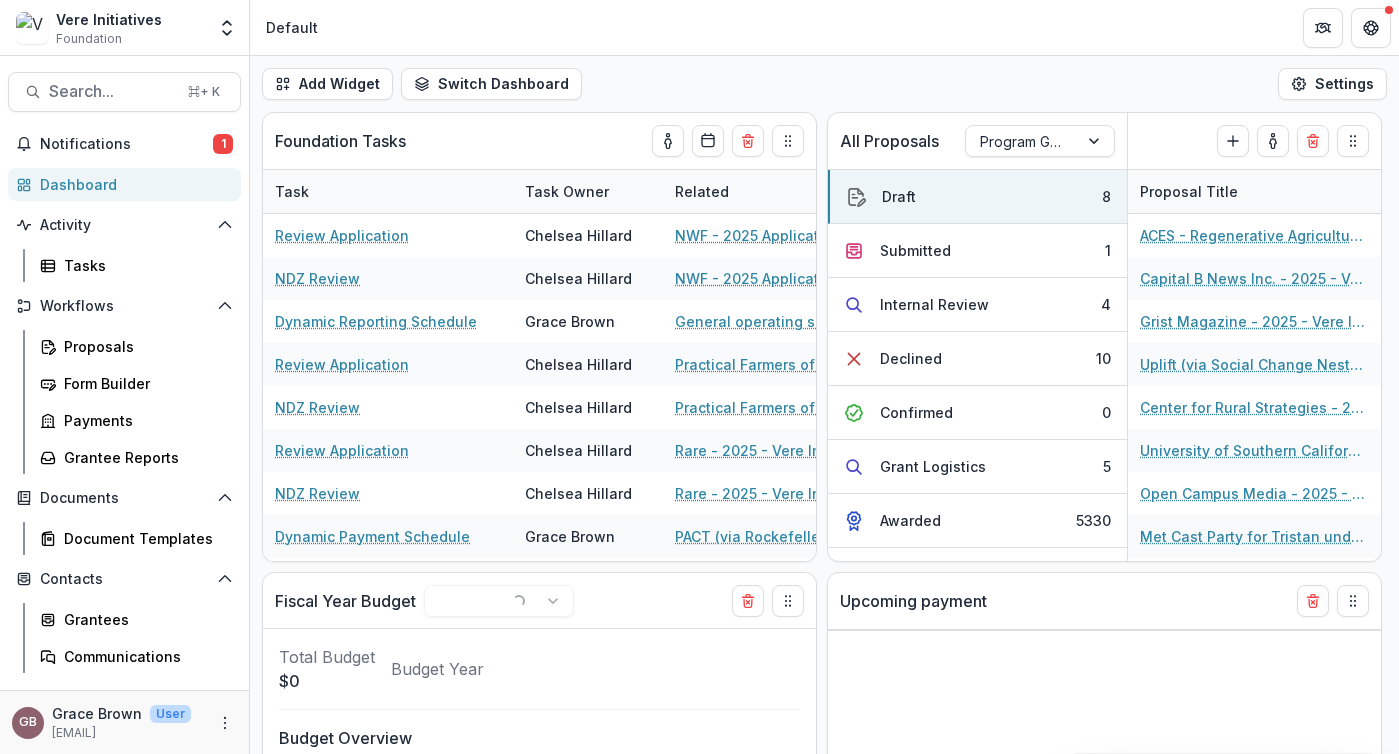 select on "******" 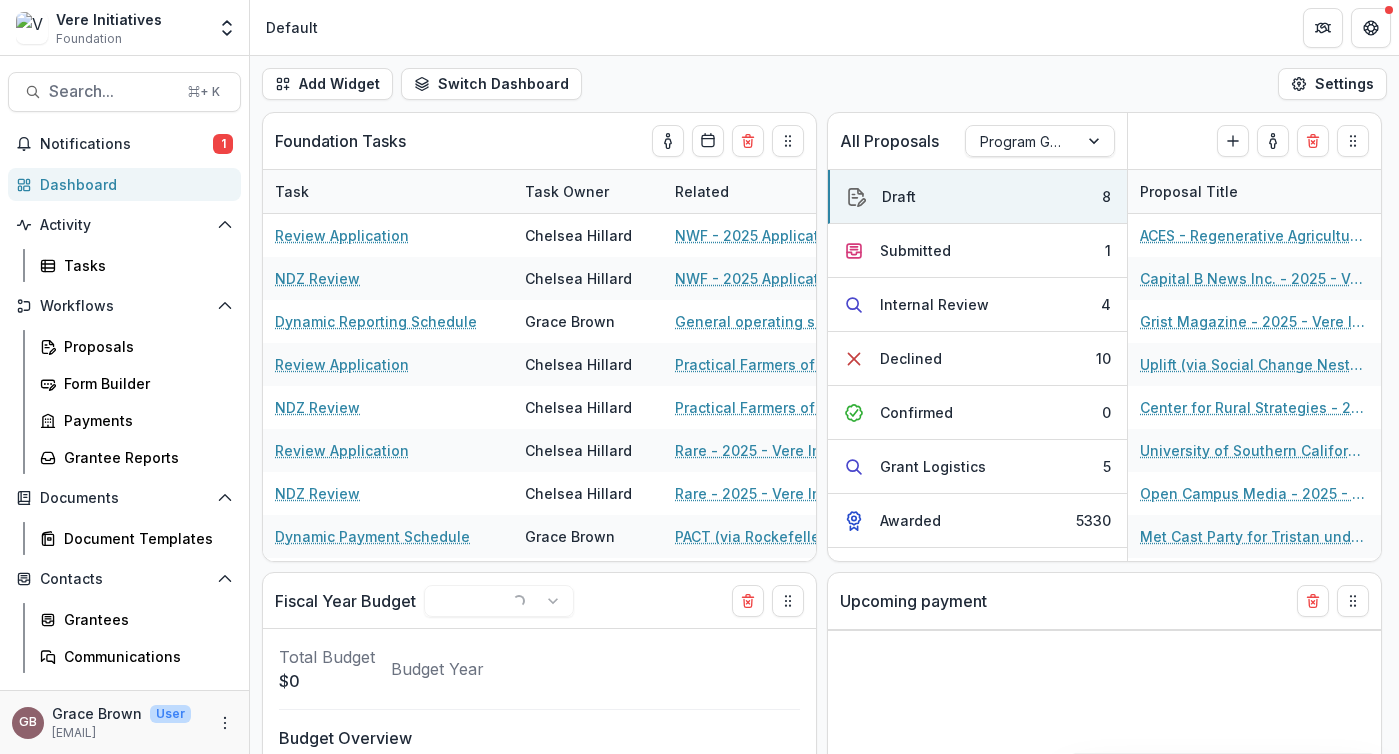 select on "******" 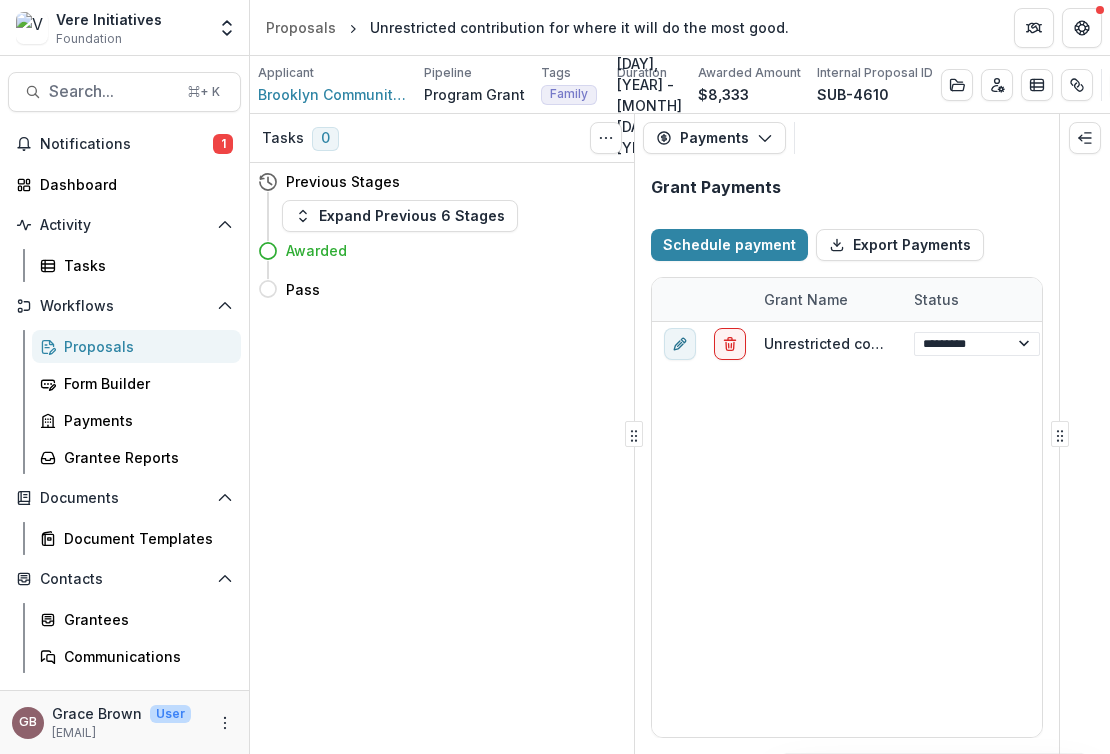 click on "Search... ⌘  + K" at bounding box center (124, 92) 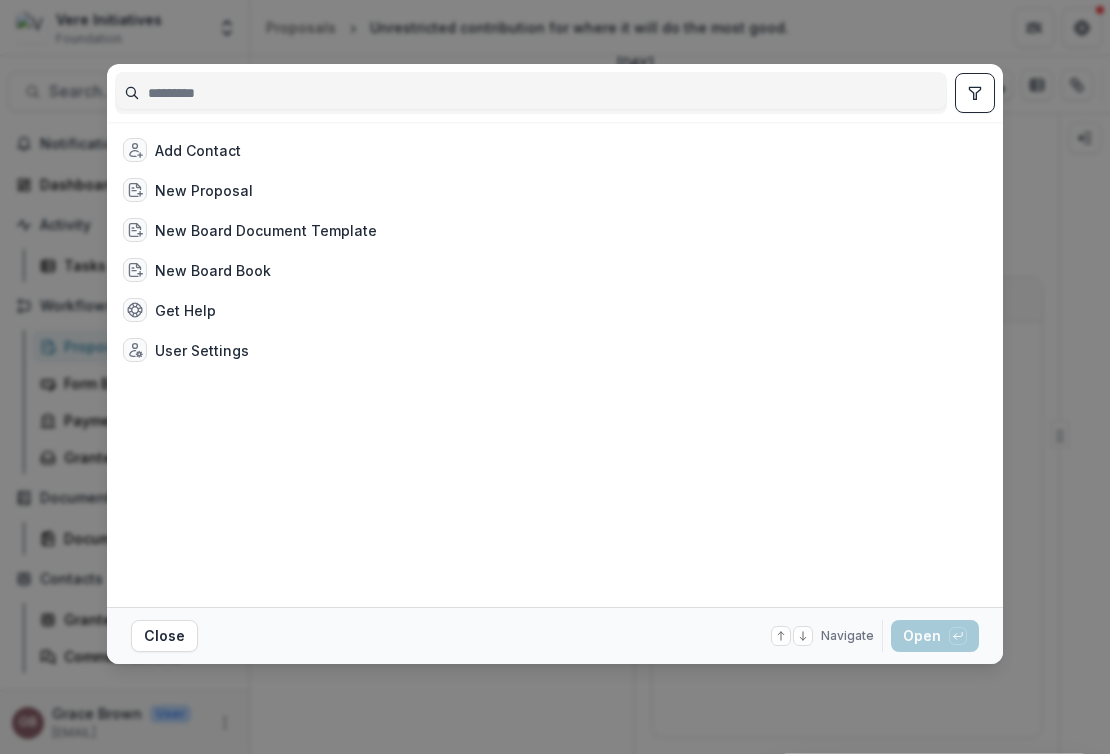 select on "****" 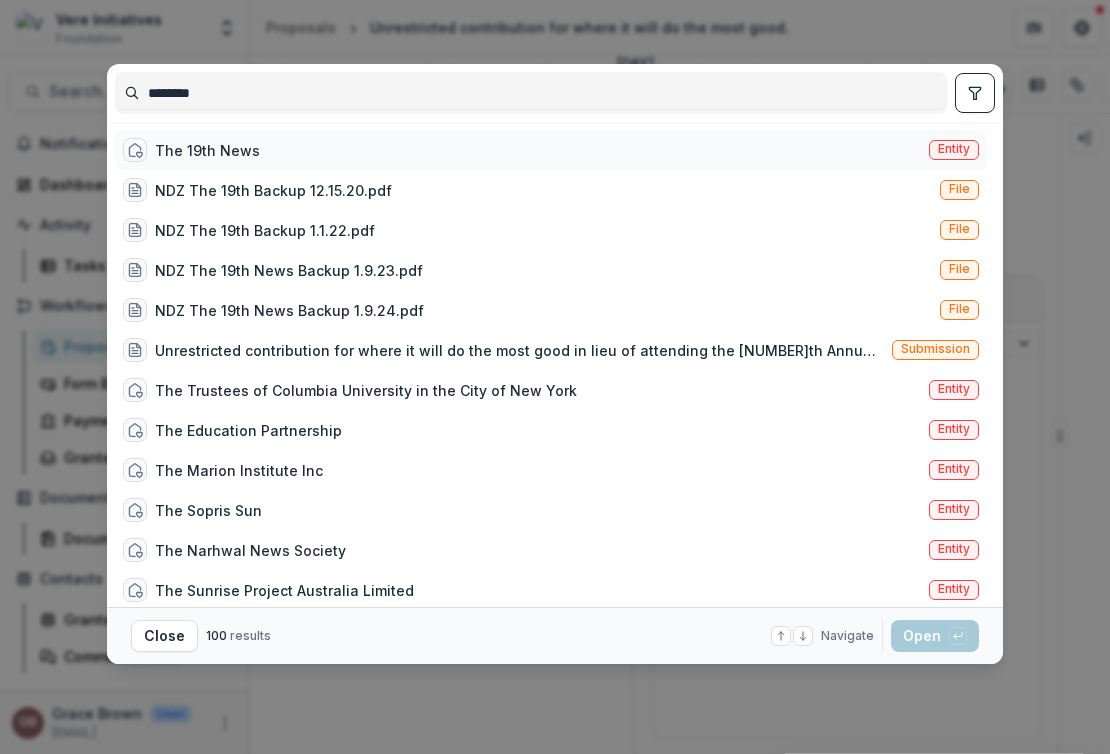 type on "********" 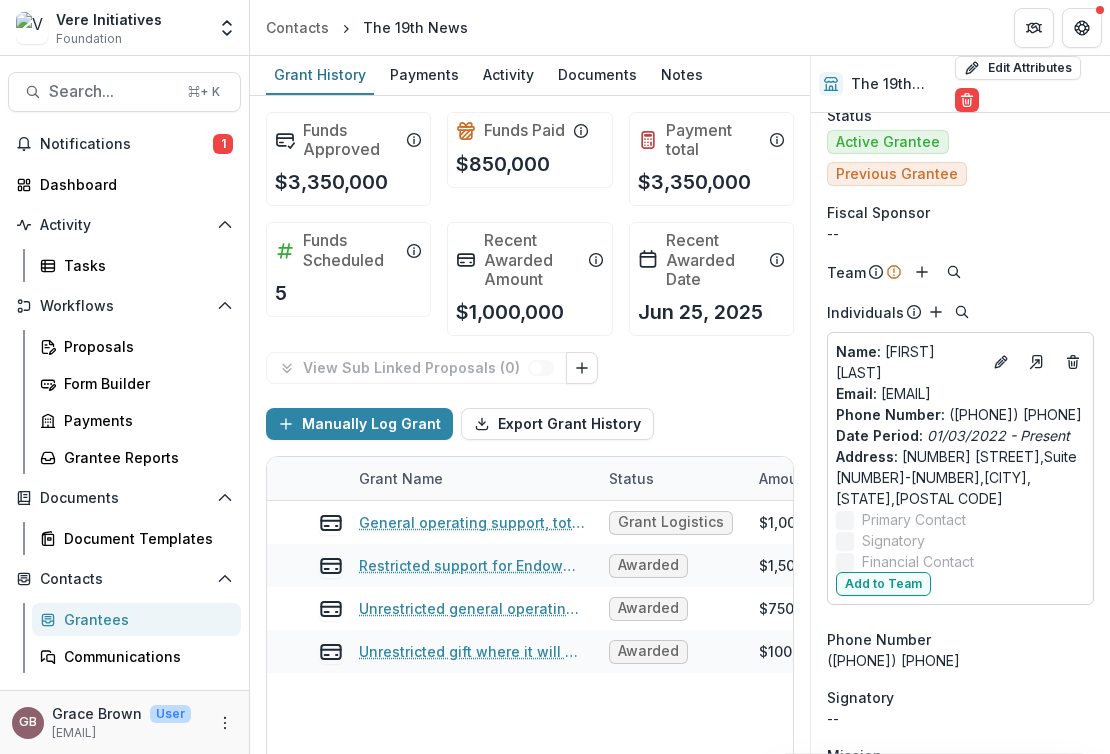 scroll, scrollTop: 17, scrollLeft: 0, axis: vertical 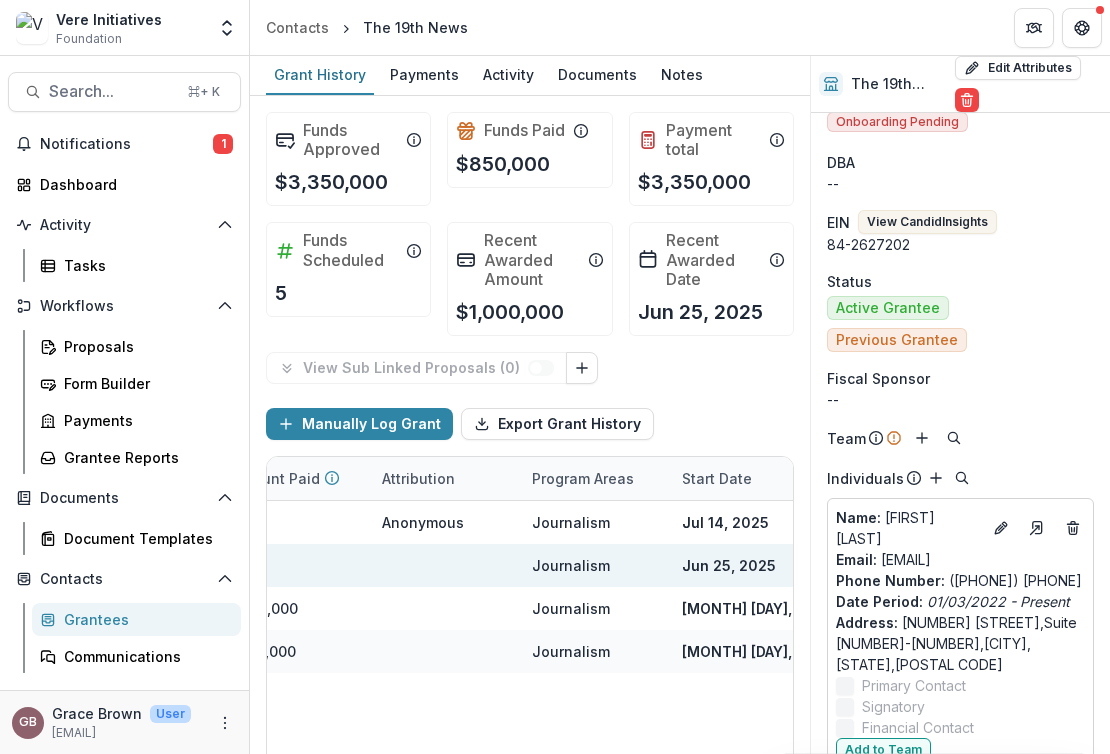 click at bounding box center [445, 565] 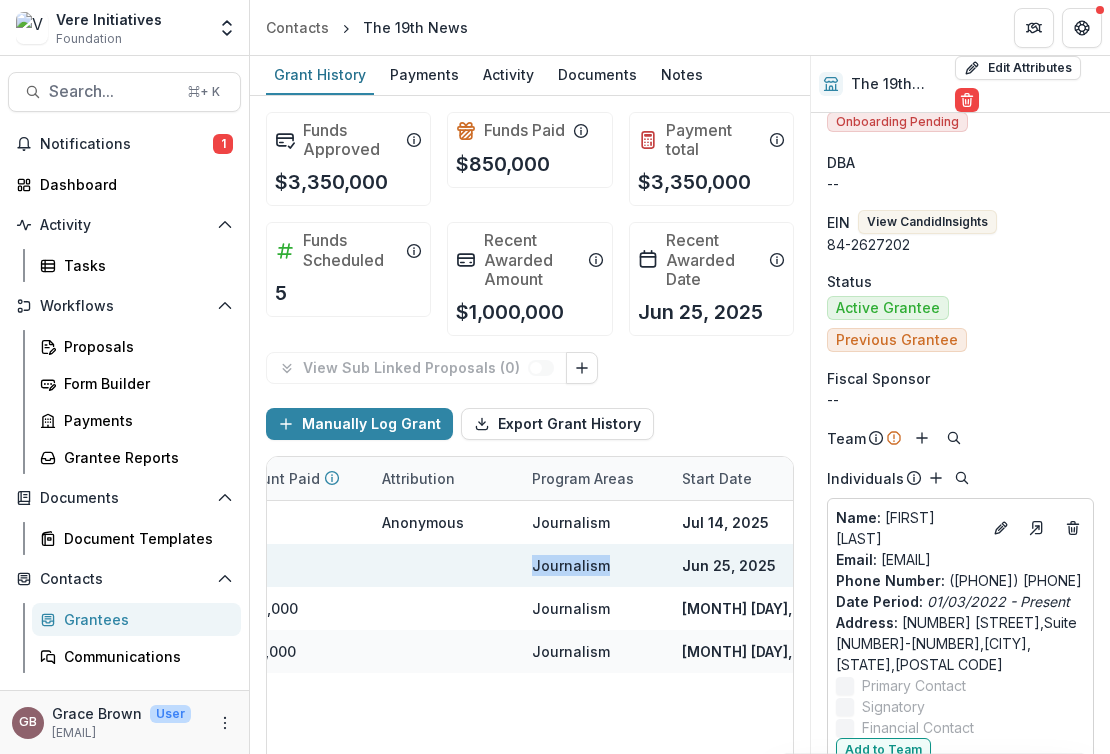 click at bounding box center (445, 565) 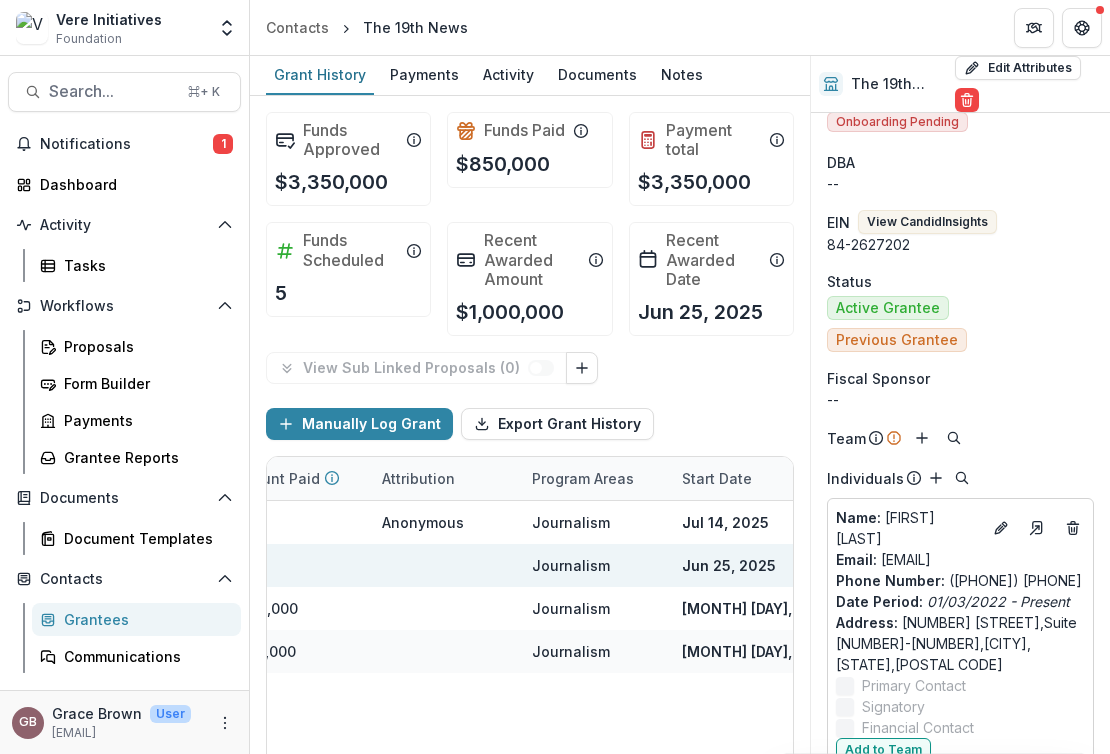 click at bounding box center (445, 565) 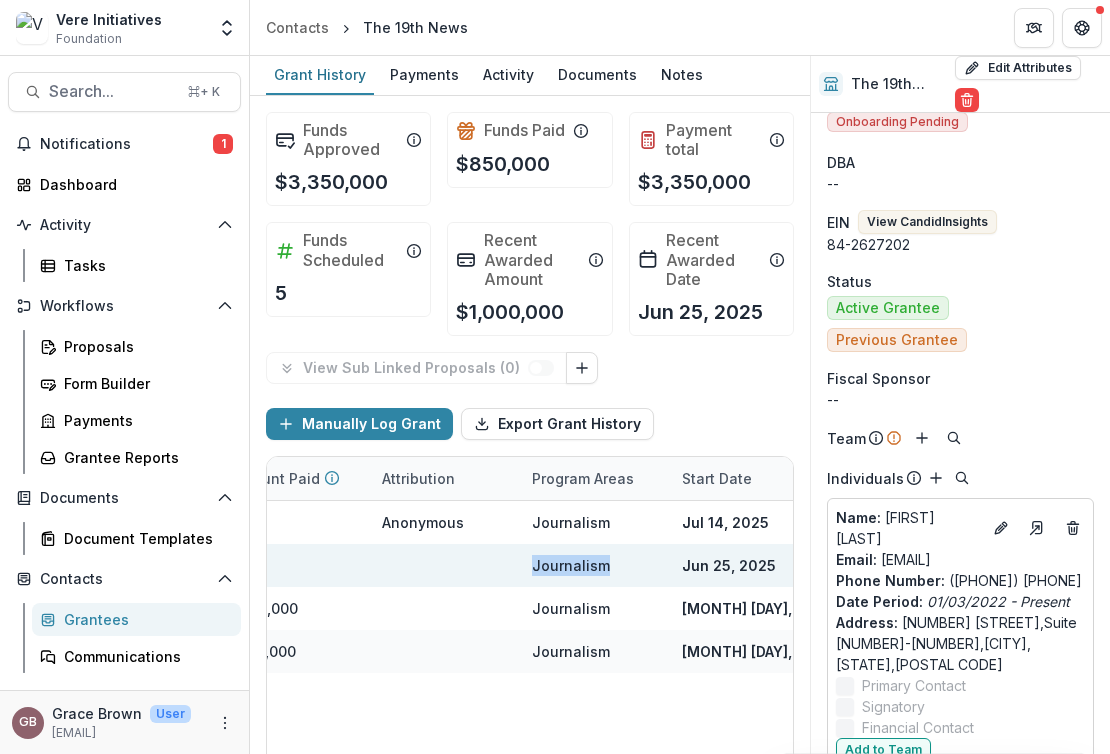 click at bounding box center (445, 565) 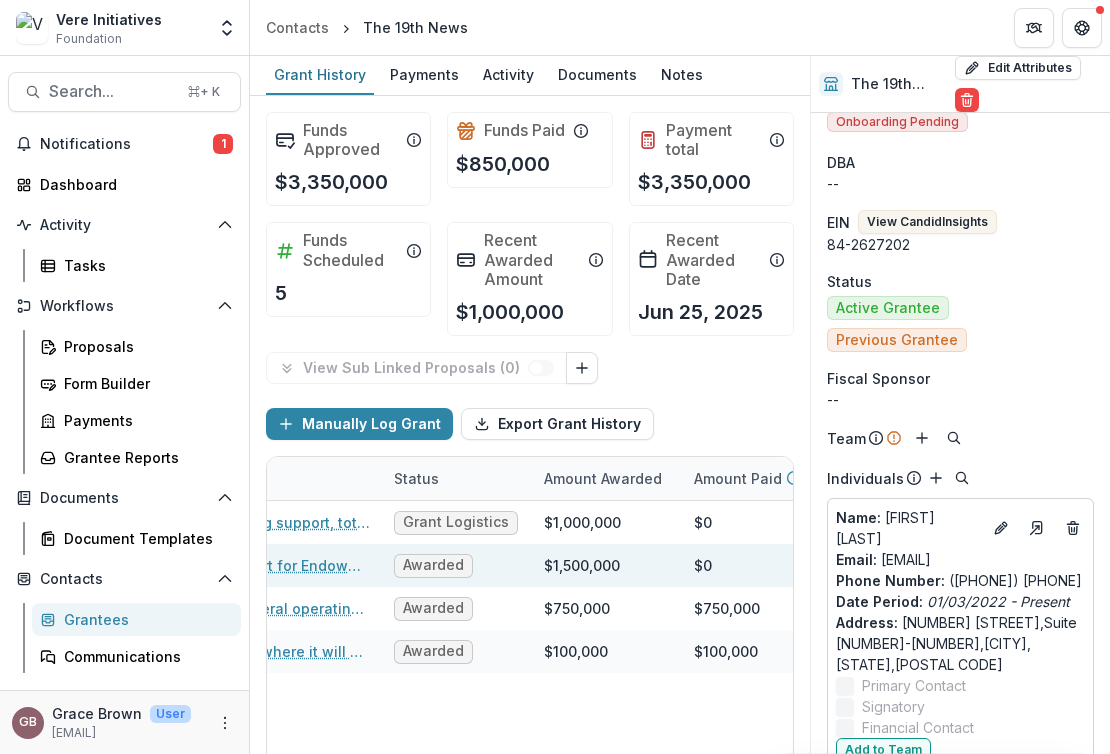 scroll, scrollTop: 0, scrollLeft: 304, axis: horizontal 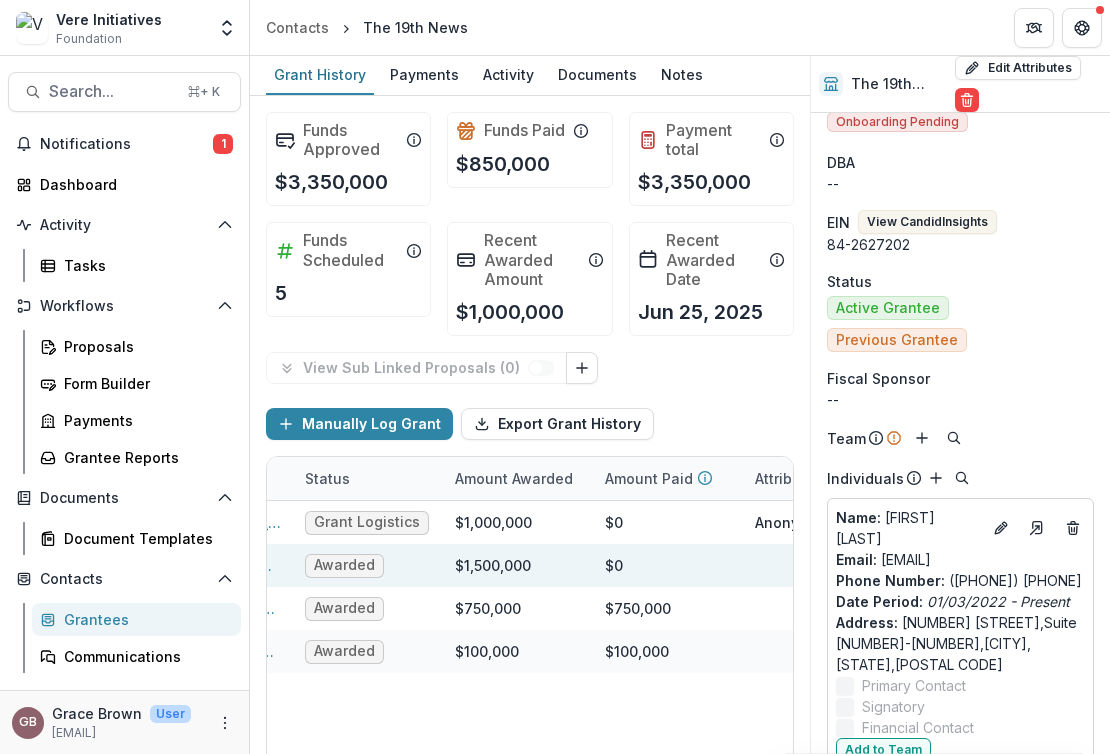 click on "$0" at bounding box center [668, 565] 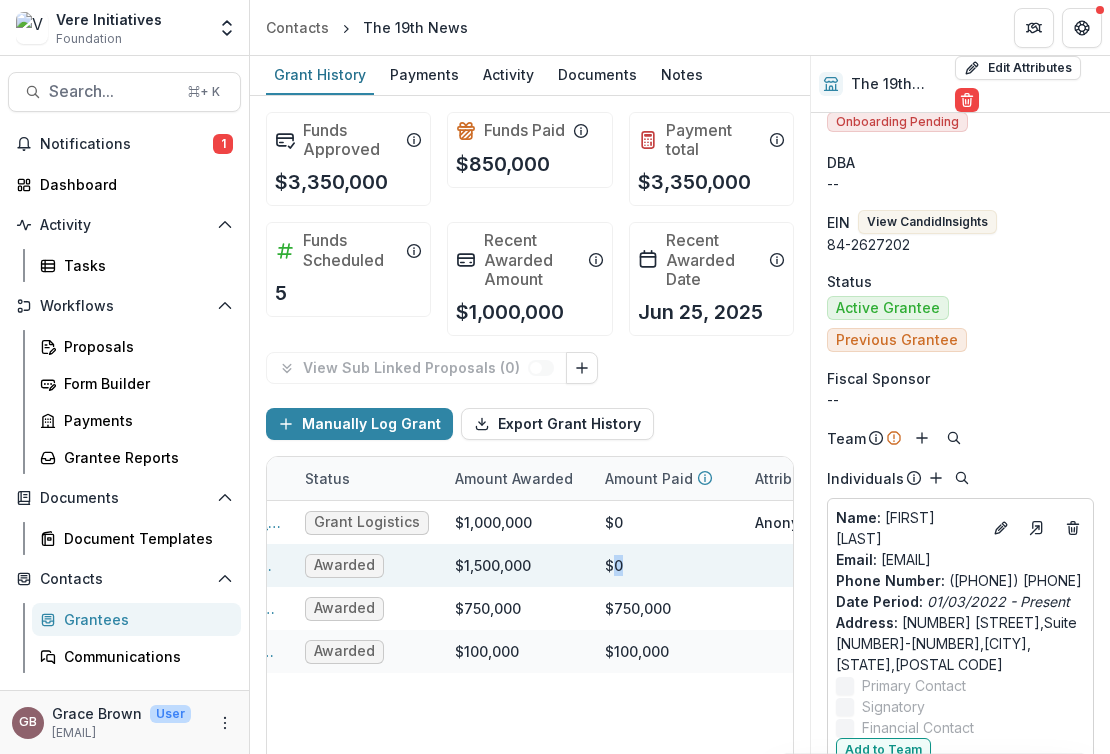 click on "$0" at bounding box center (614, 565) 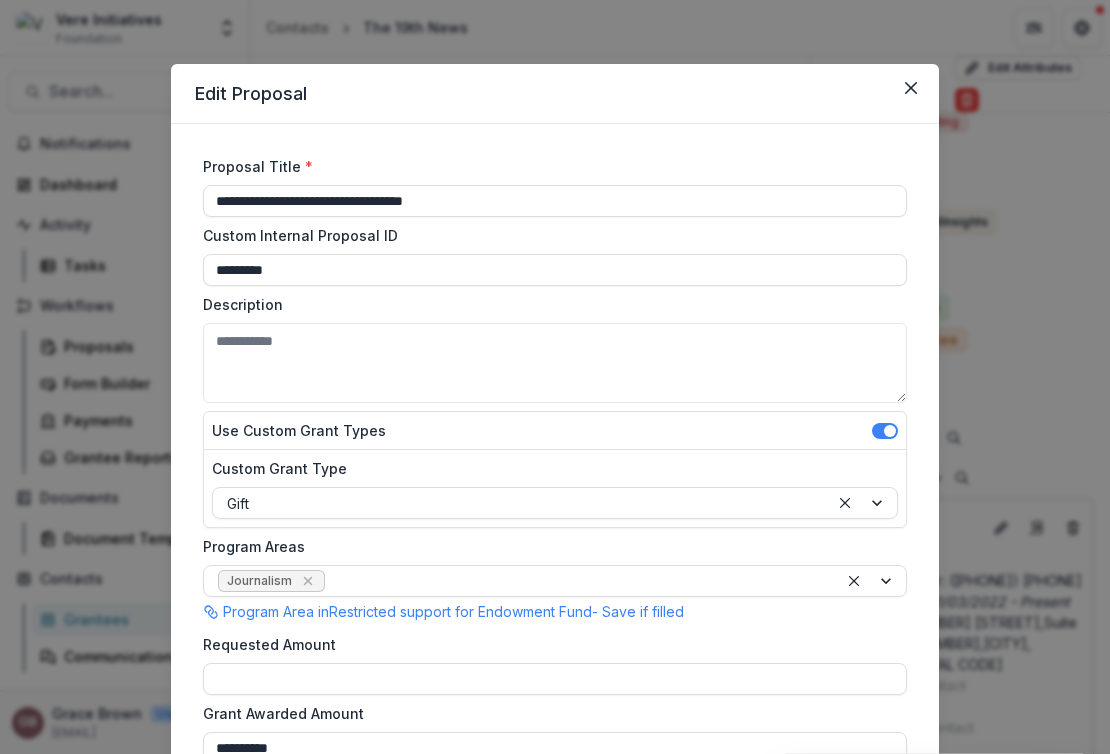 scroll, scrollTop: 956, scrollLeft: 0, axis: vertical 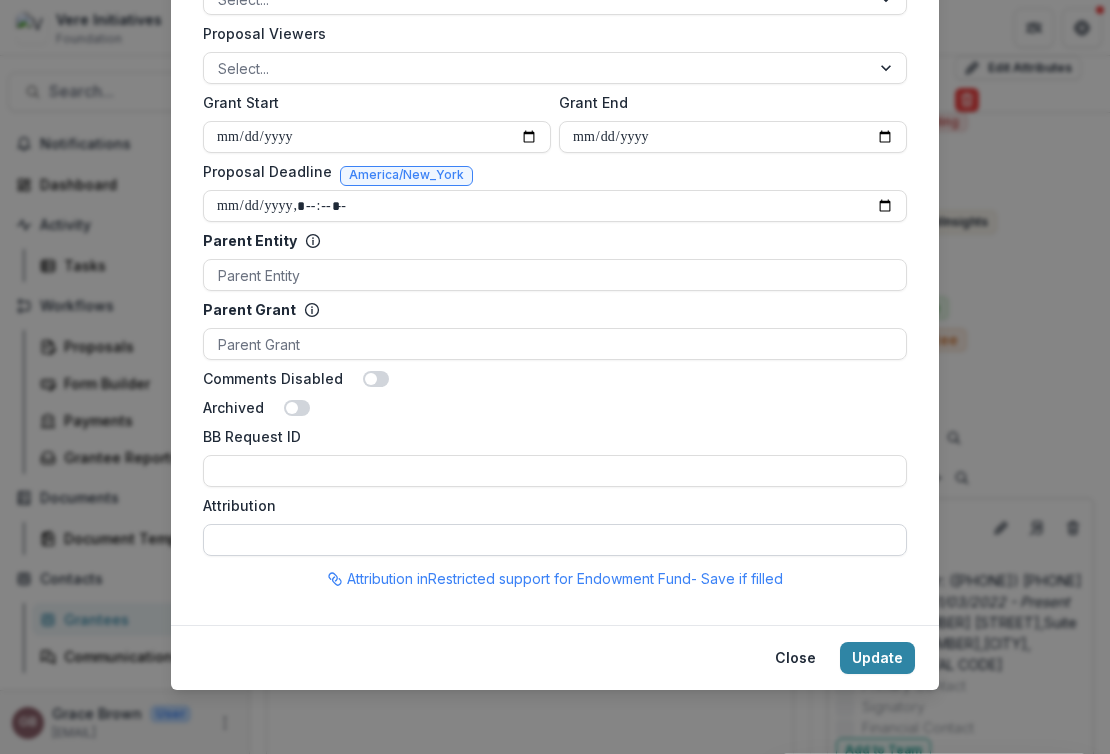 click on "Attribution" at bounding box center (555, 540) 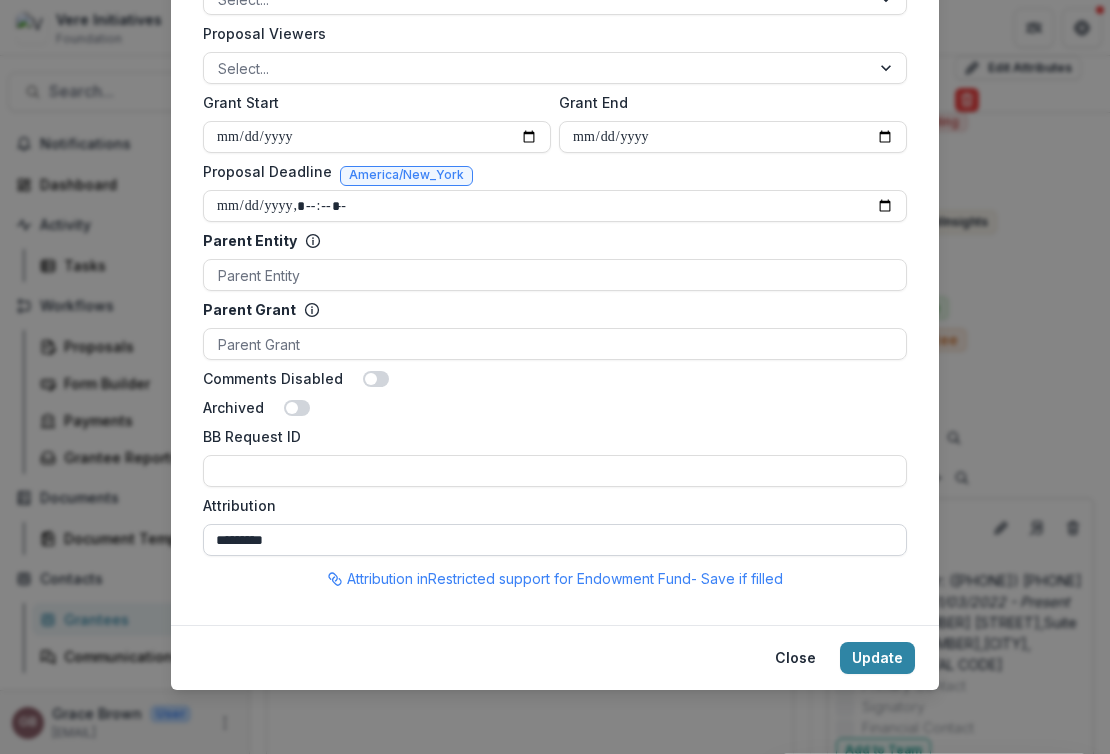 type on "*********" 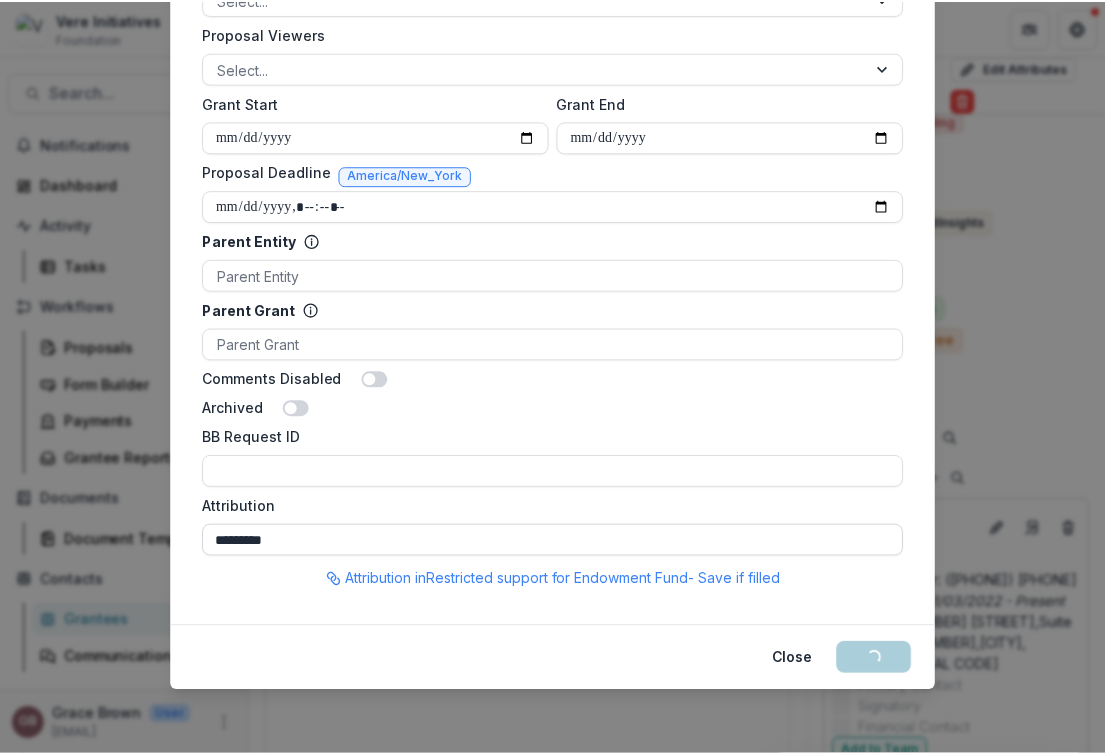 scroll, scrollTop: 0, scrollLeft: 0, axis: both 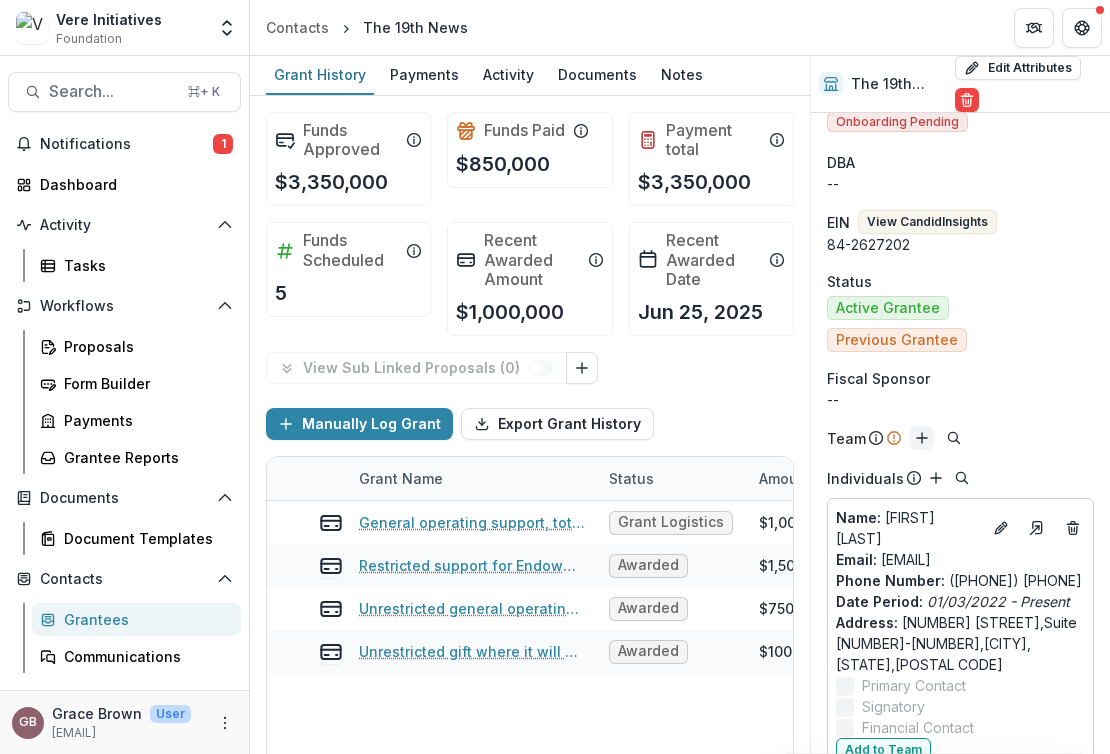click 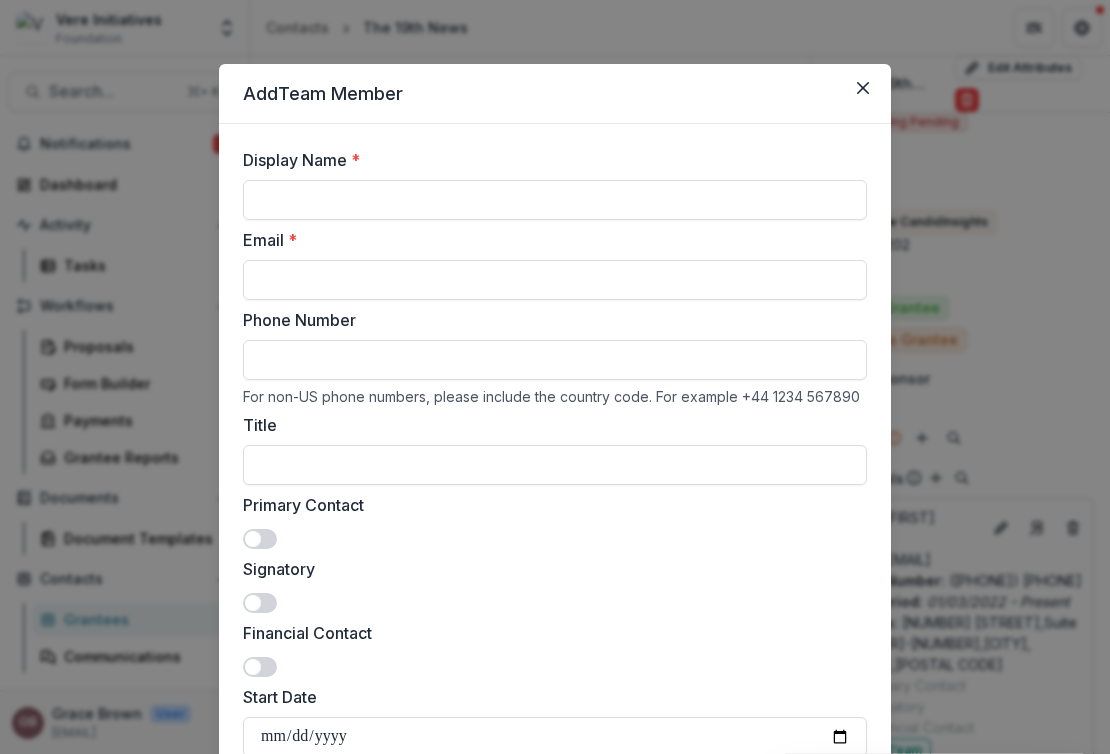 click on "Display Name *" at bounding box center [549, 160] 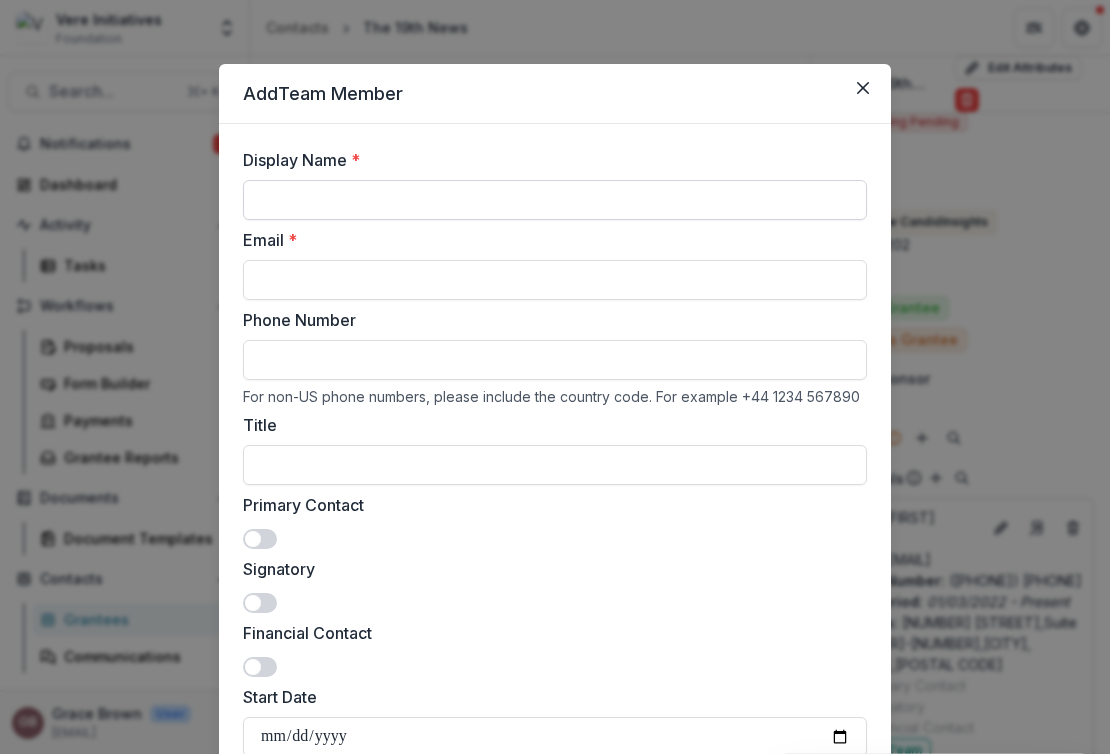 click on "Display Name *" at bounding box center [555, 200] 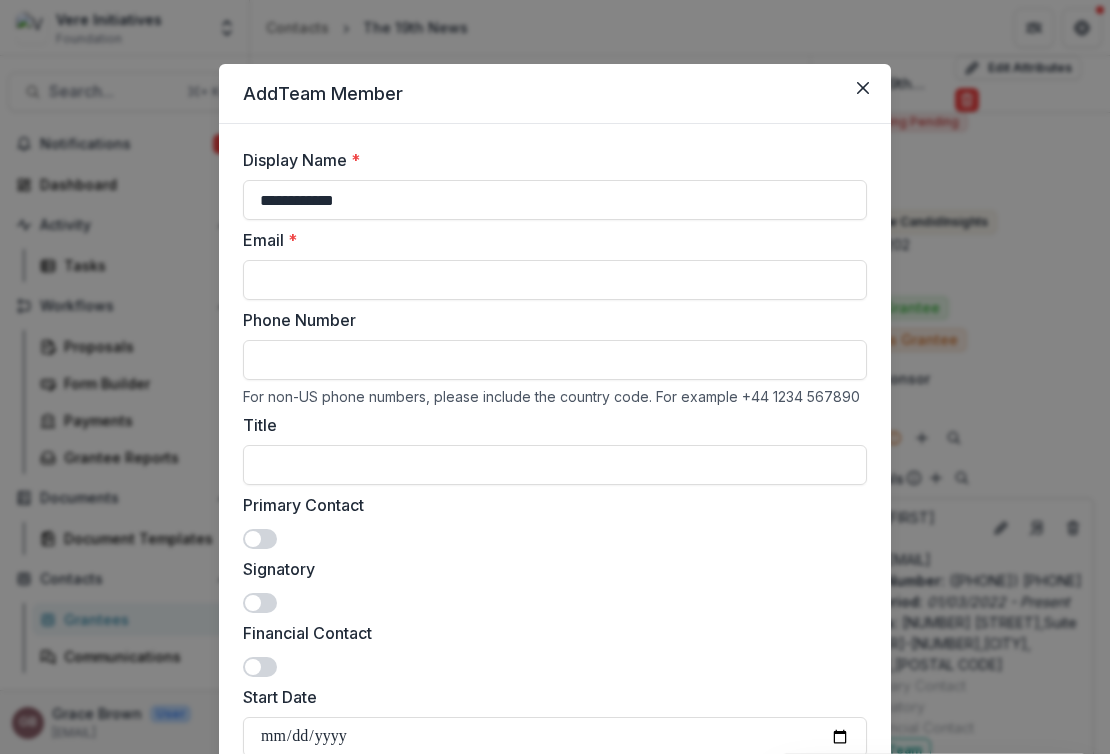 type on "**********" 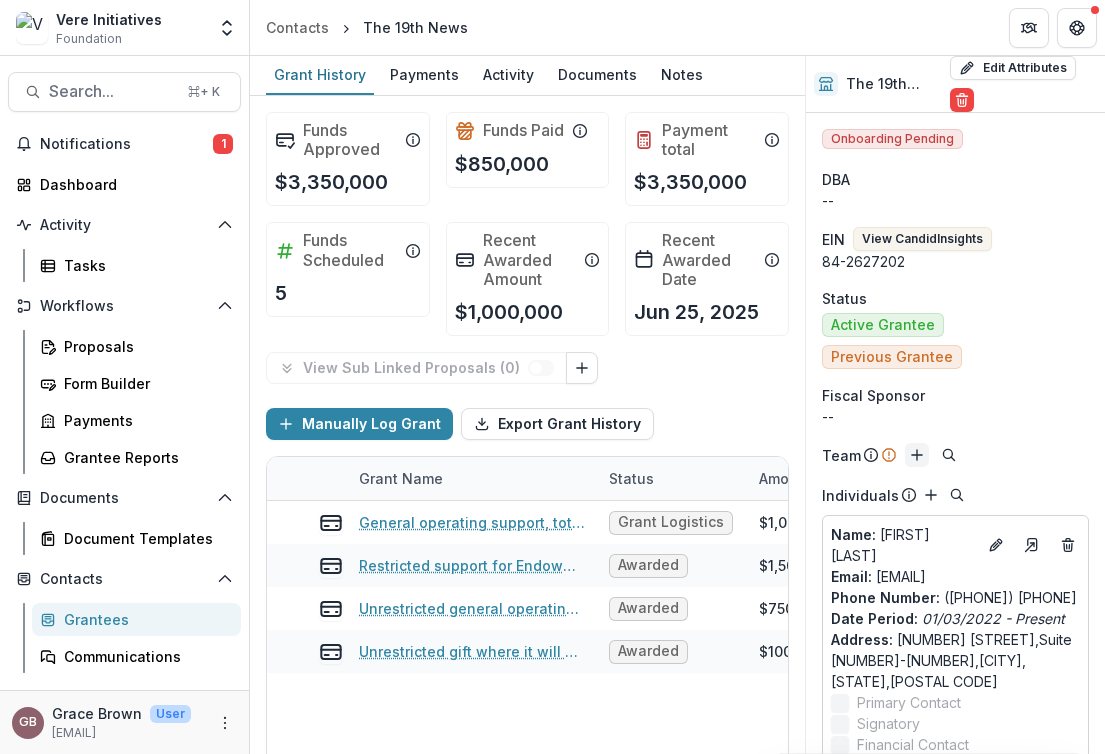 click 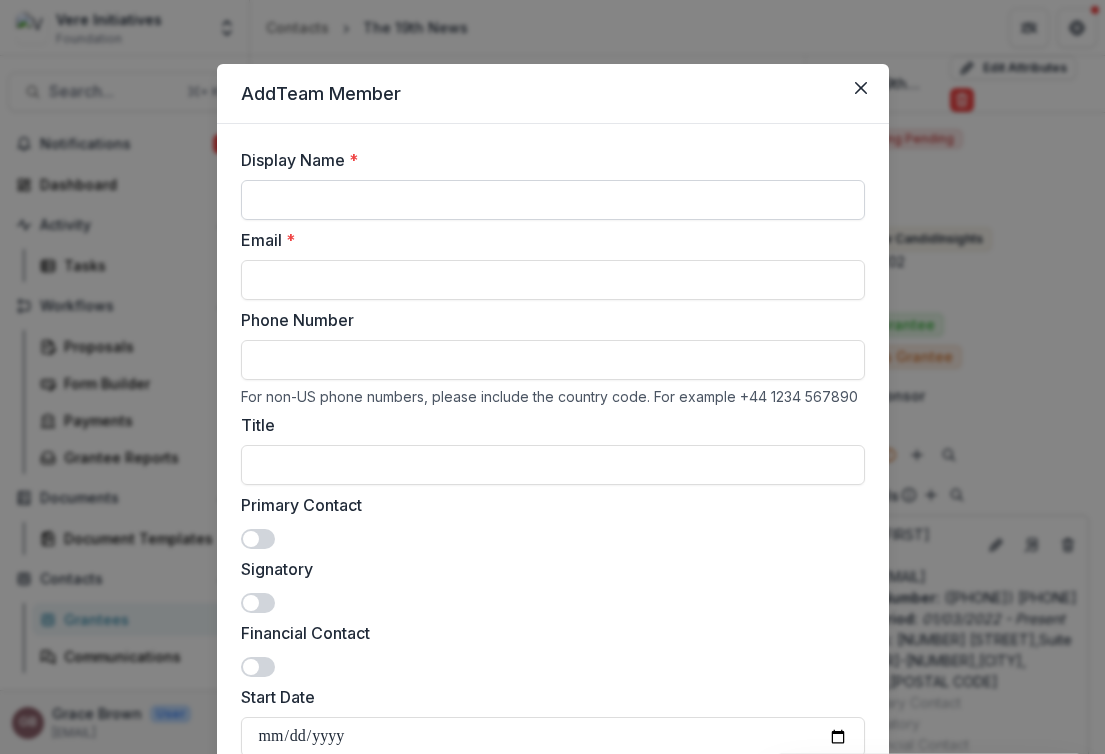 click on "Display Name *" at bounding box center (553, 200) 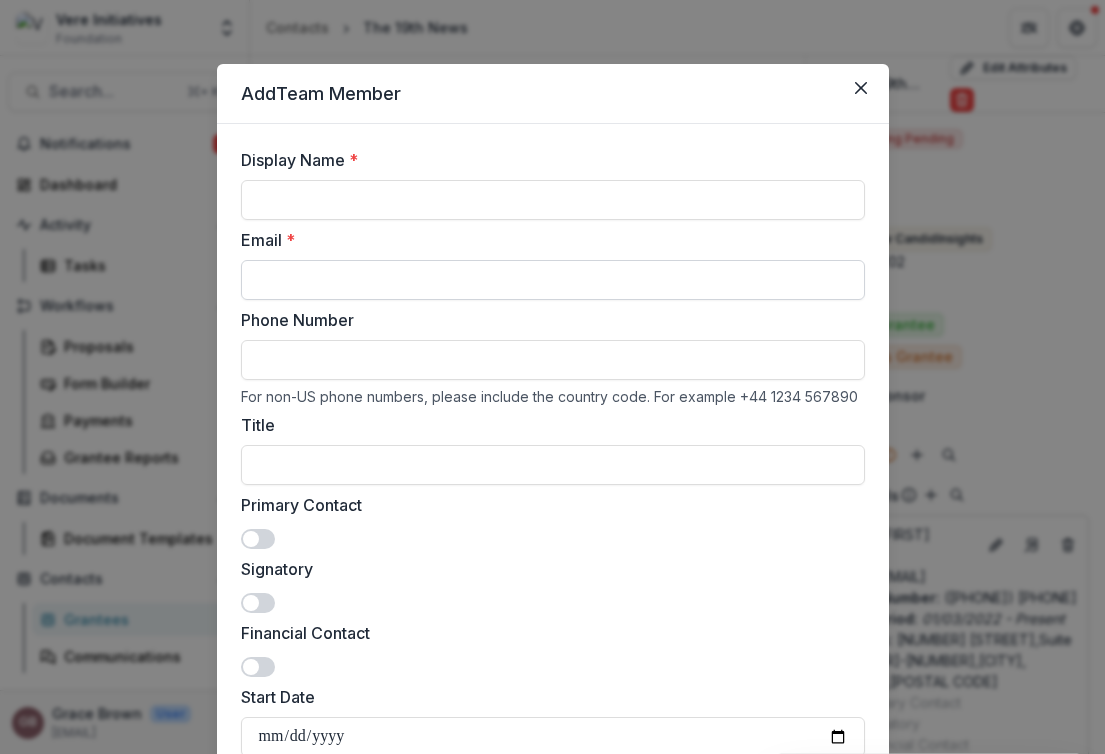 type on "**********" 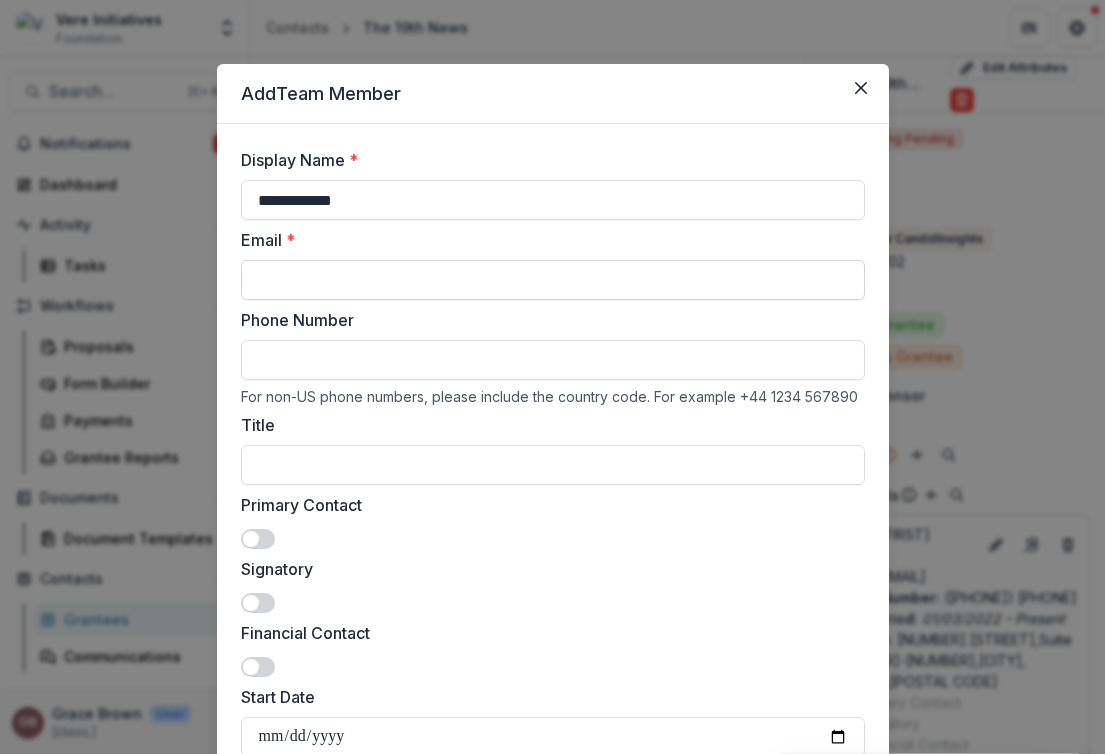 click on "Email *" at bounding box center (553, 280) 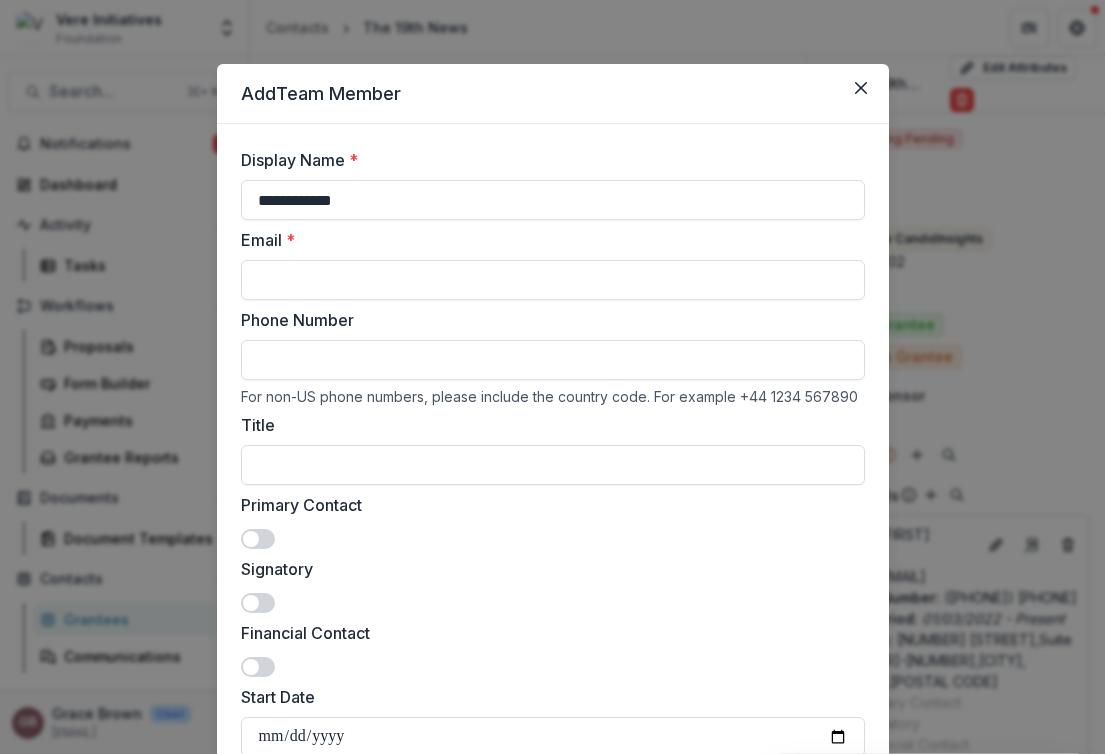 paste on "**********" 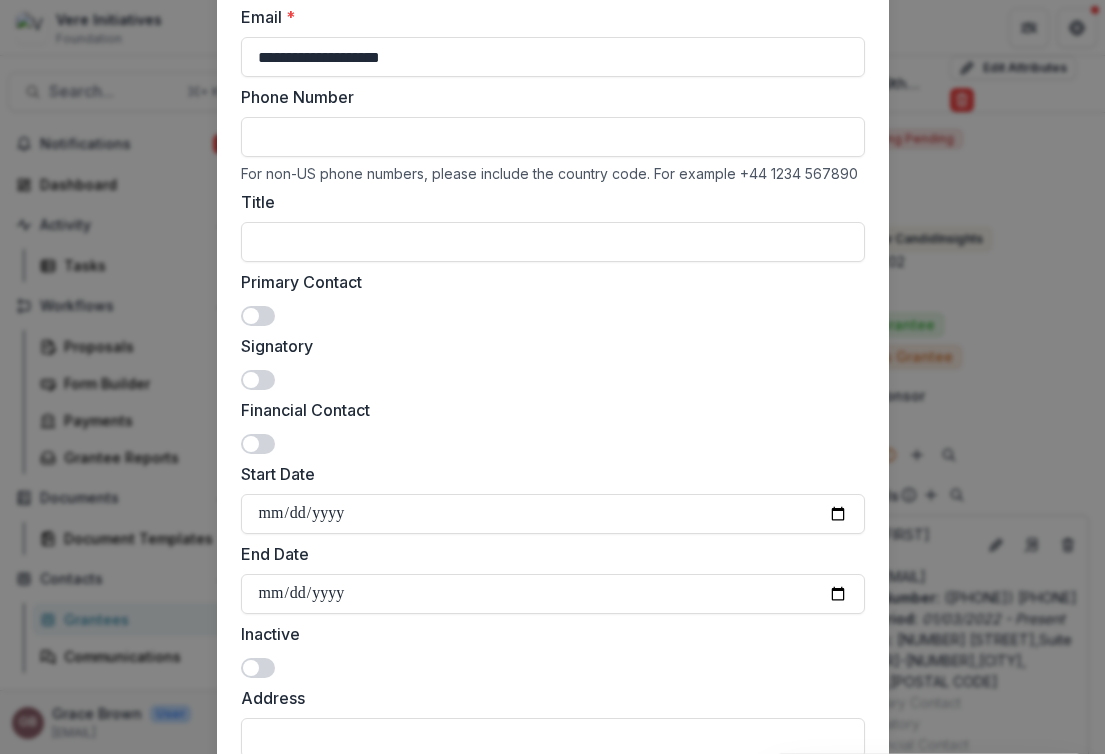 scroll, scrollTop: 227, scrollLeft: 0, axis: vertical 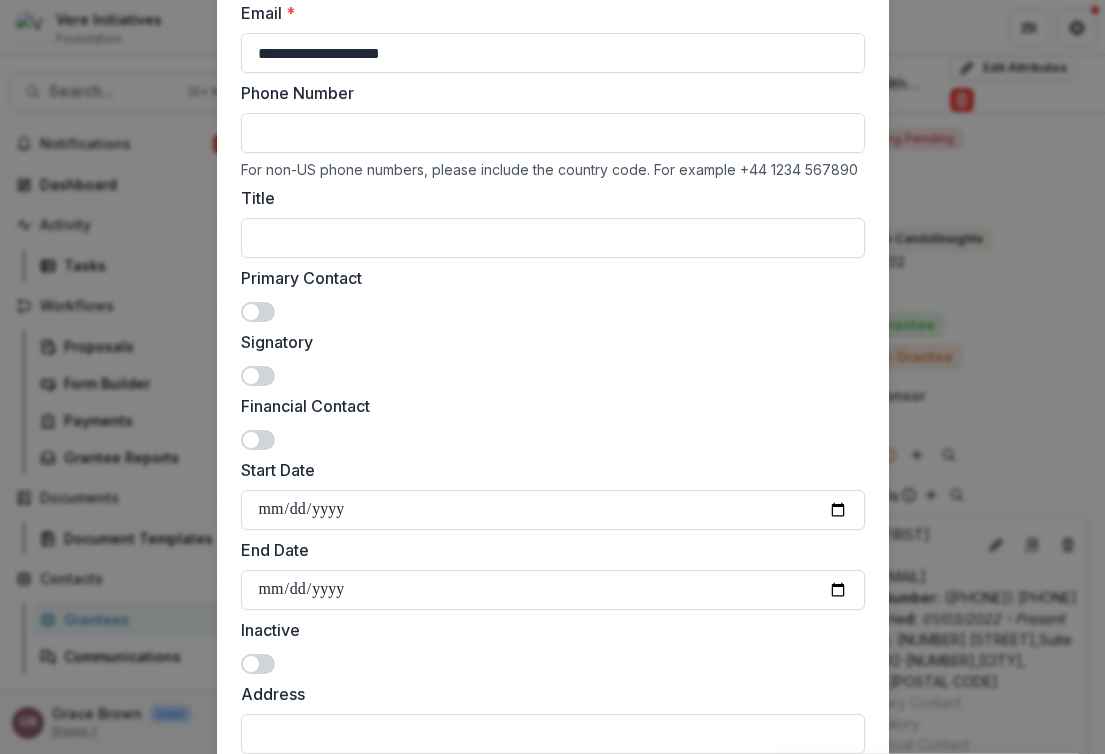 type on "**********" 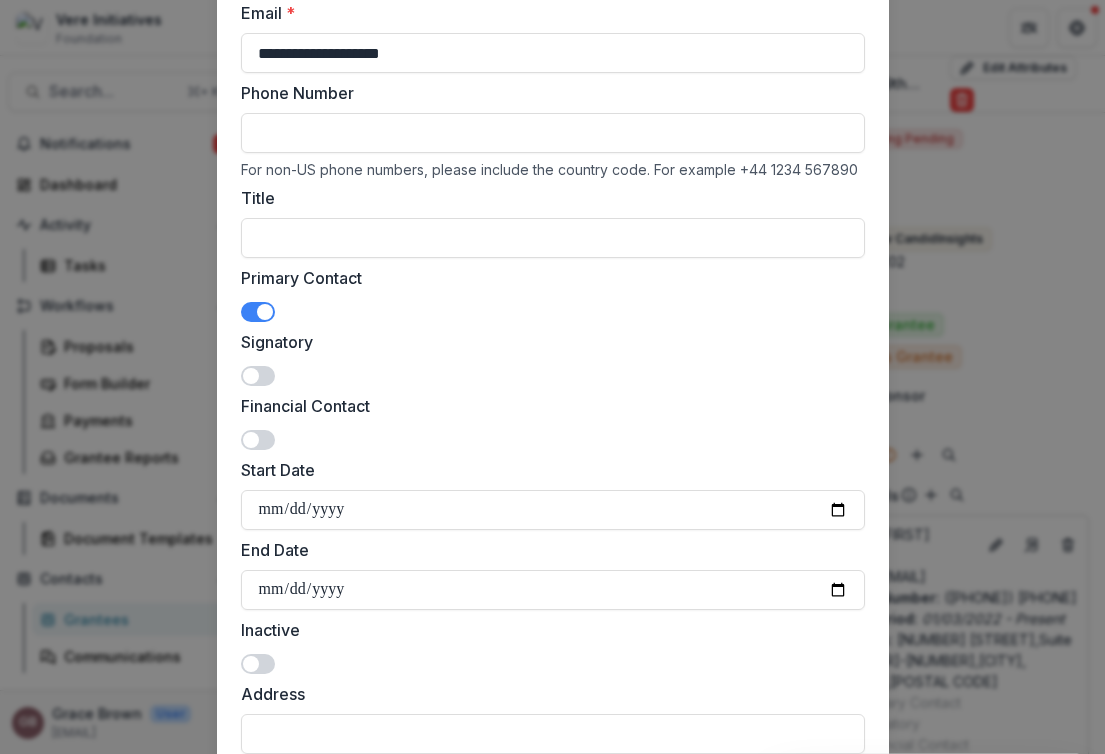 scroll, scrollTop: 416, scrollLeft: 0, axis: vertical 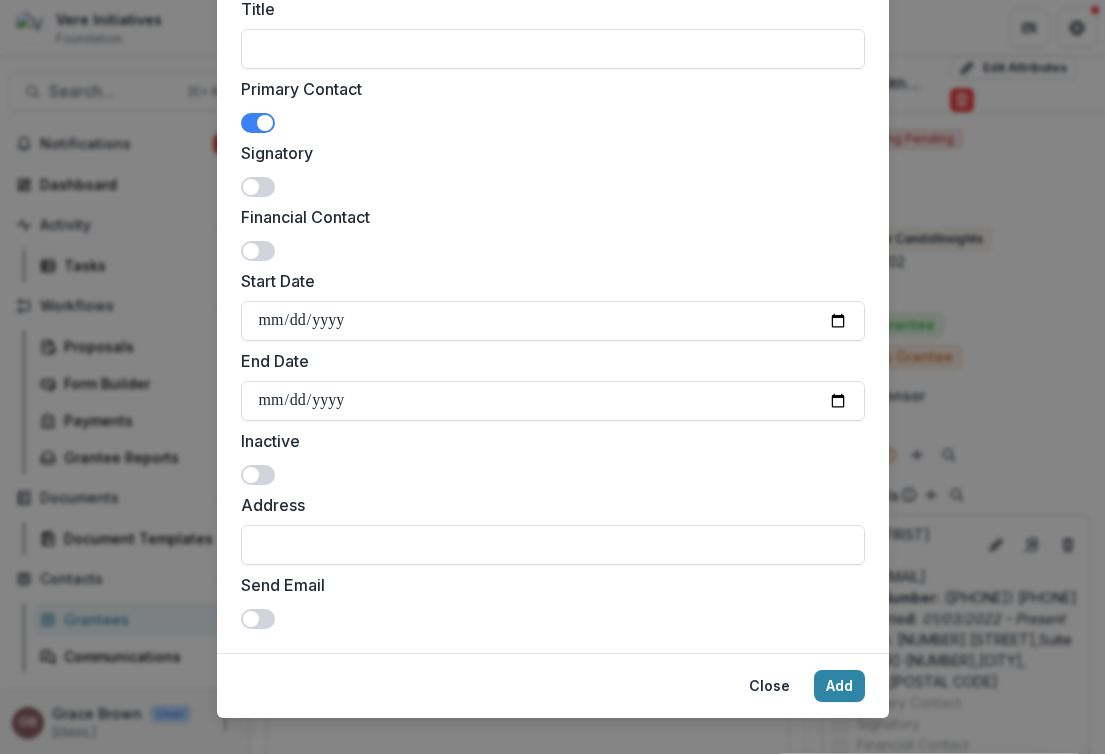 click at bounding box center [258, 619] 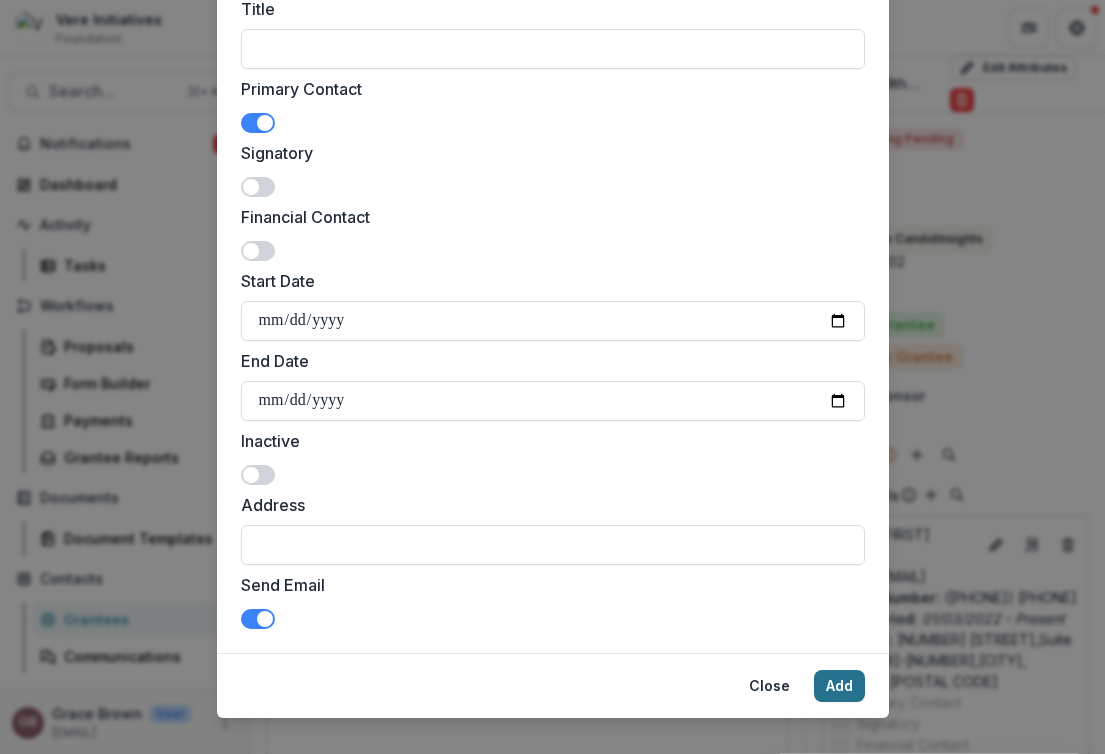 click on "Add" at bounding box center (839, 686) 